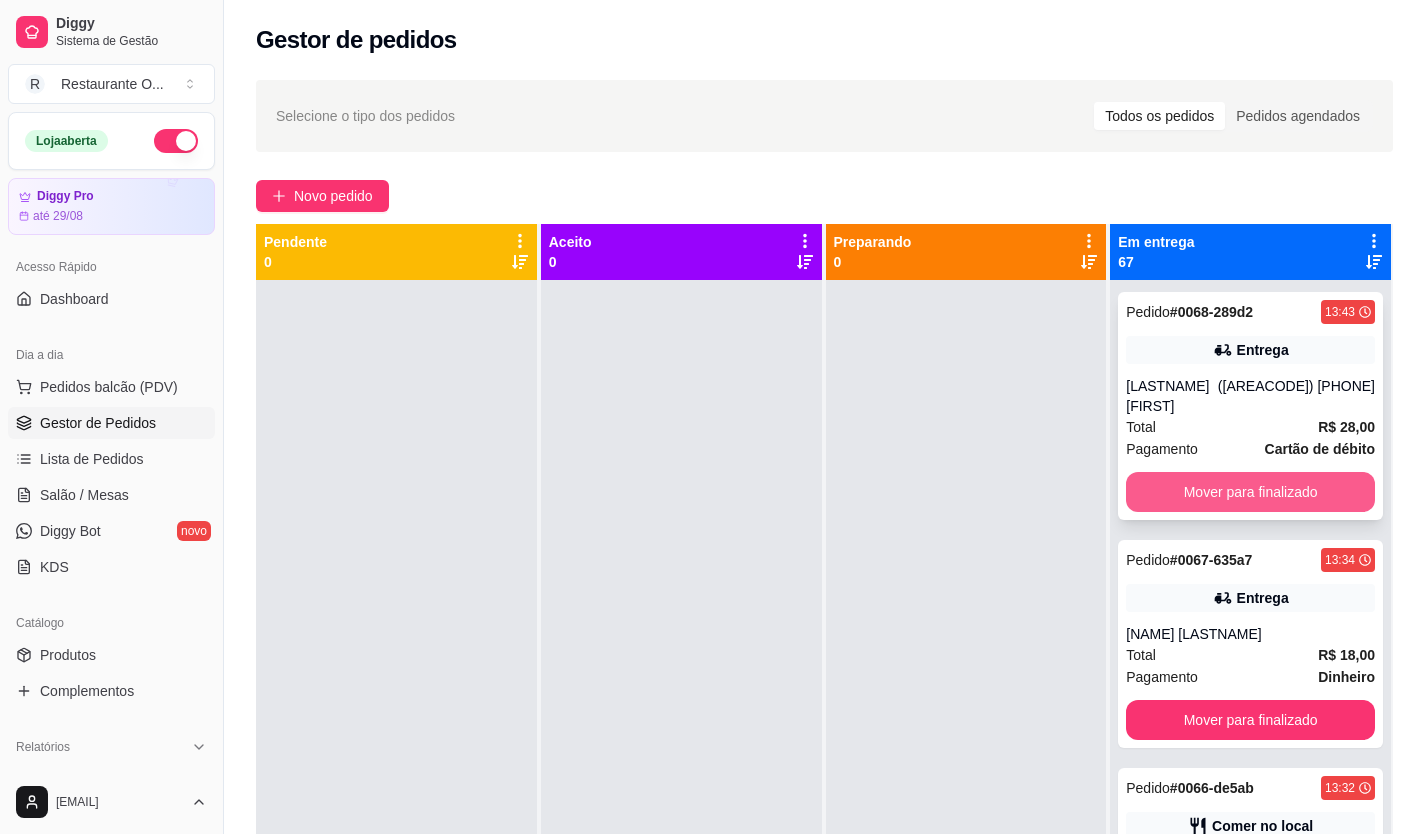 scroll, scrollTop: 5, scrollLeft: 0, axis: vertical 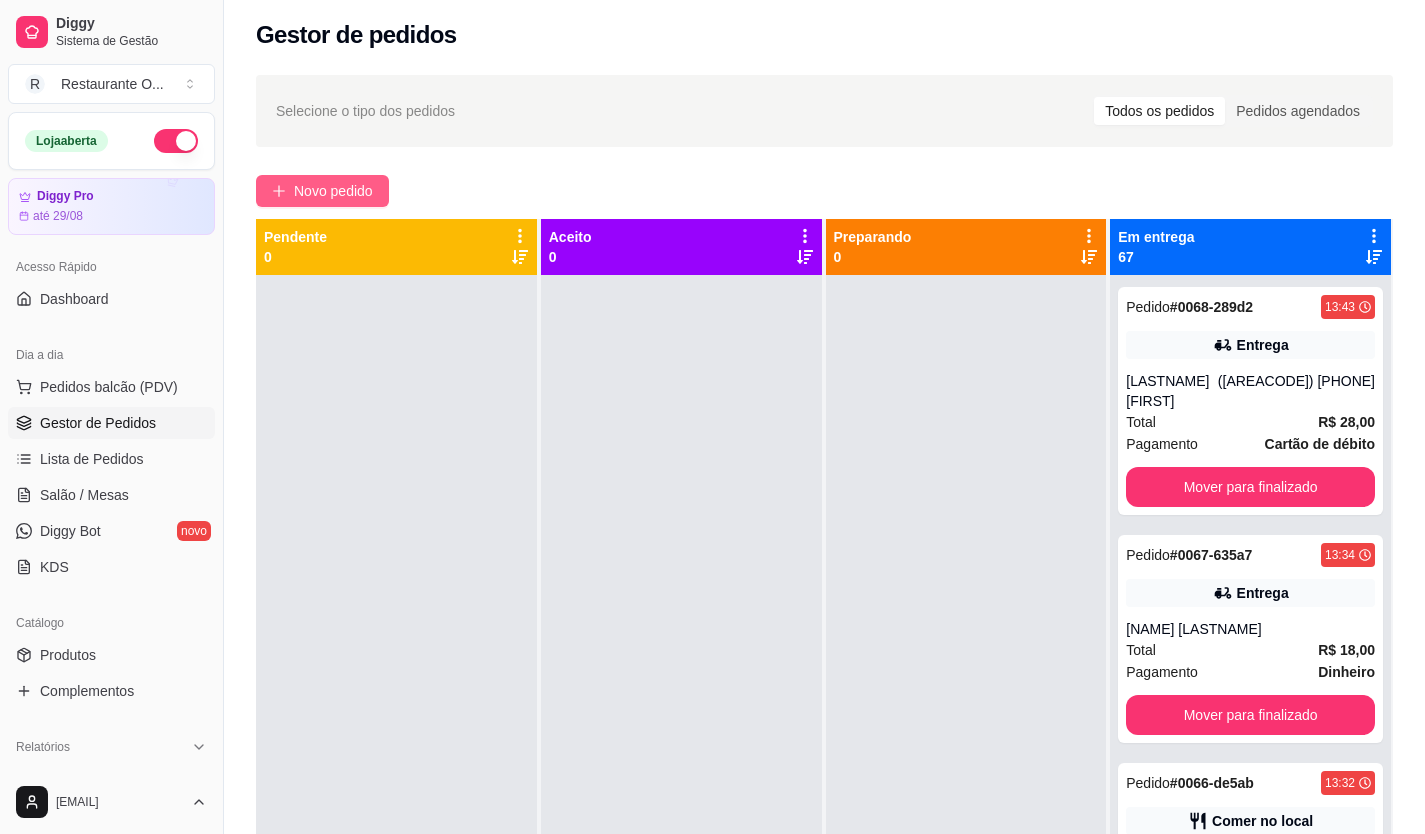 click on "Novo pedido" at bounding box center (333, 191) 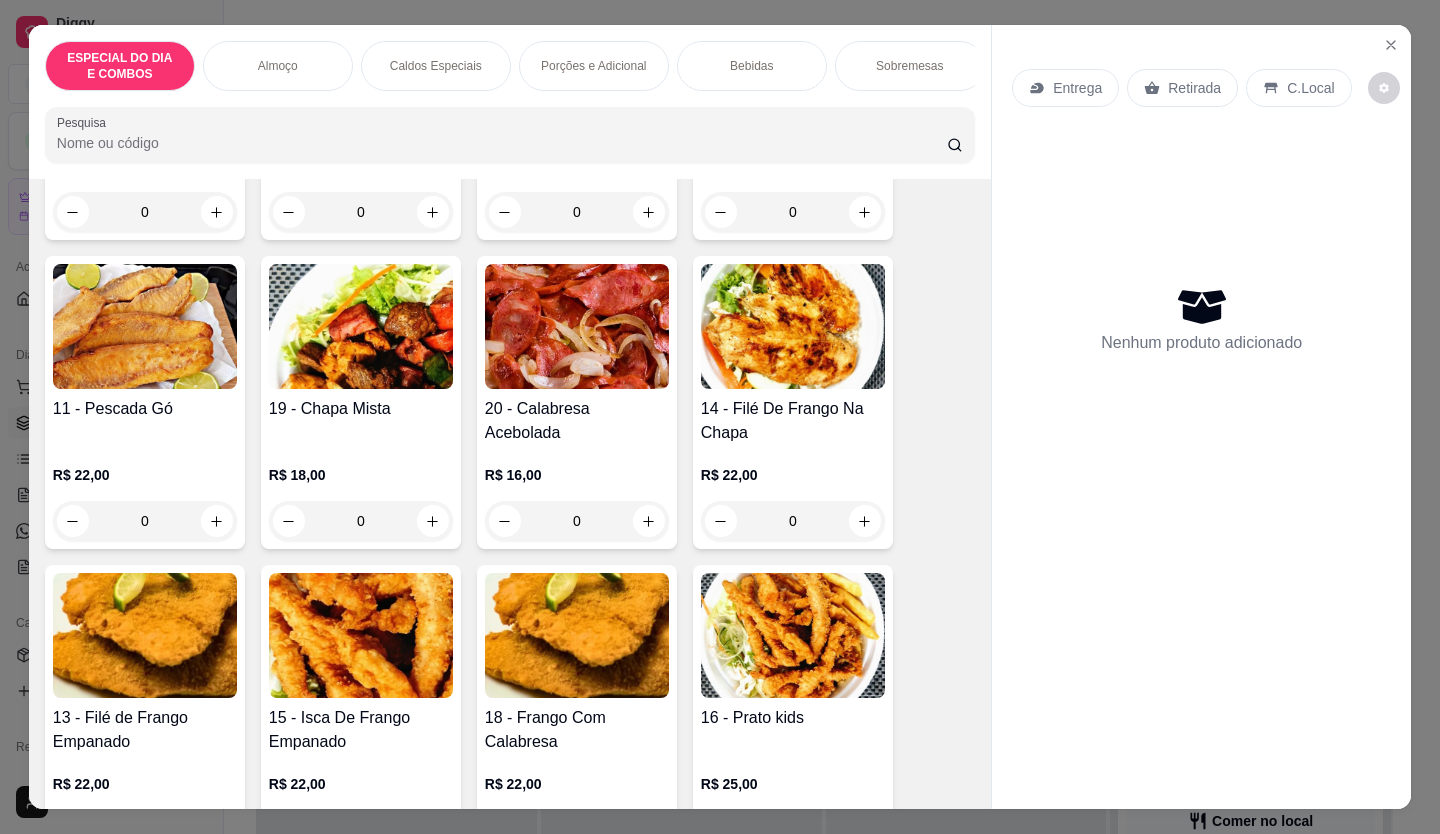 scroll, scrollTop: 1000, scrollLeft: 0, axis: vertical 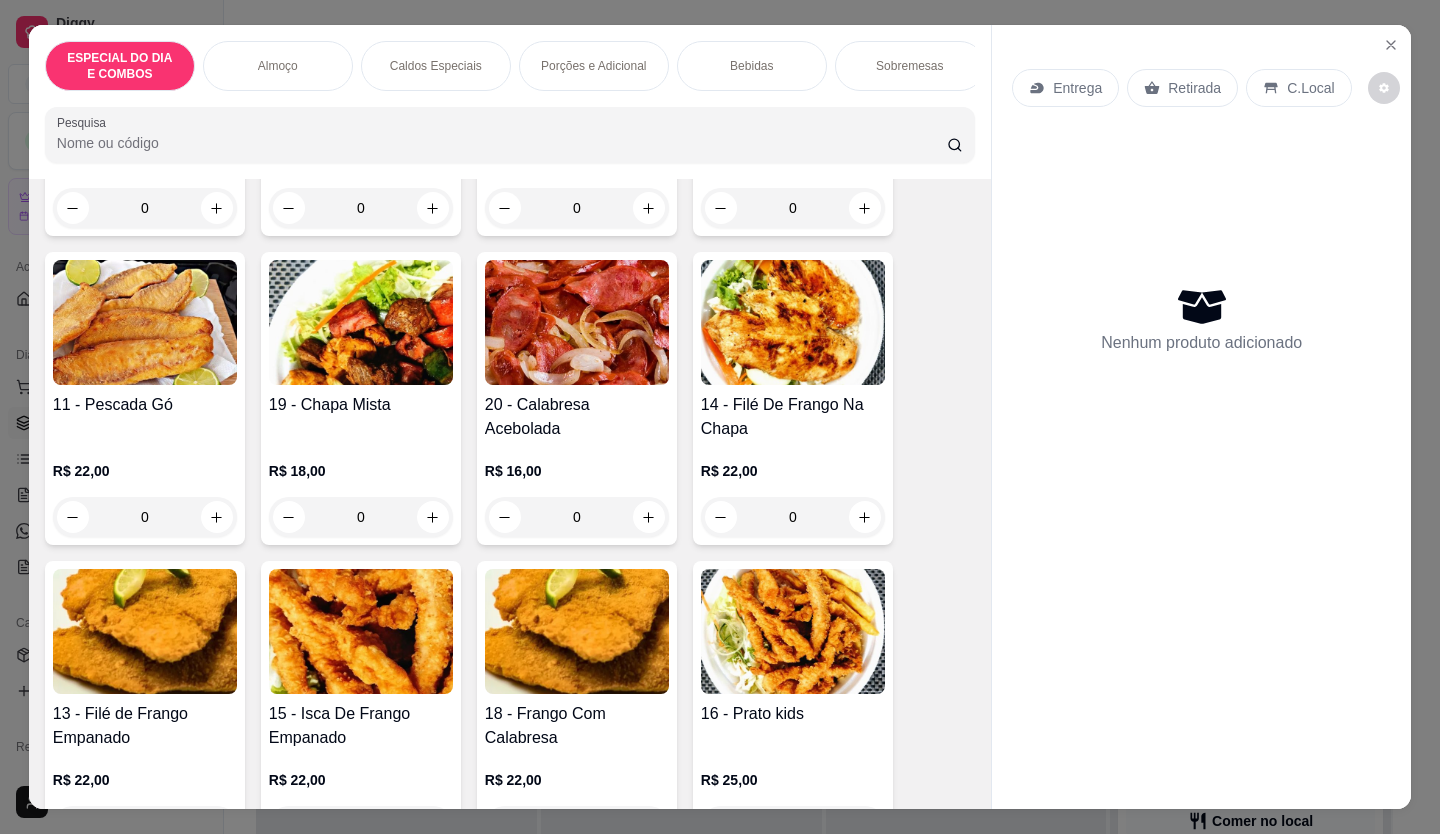click 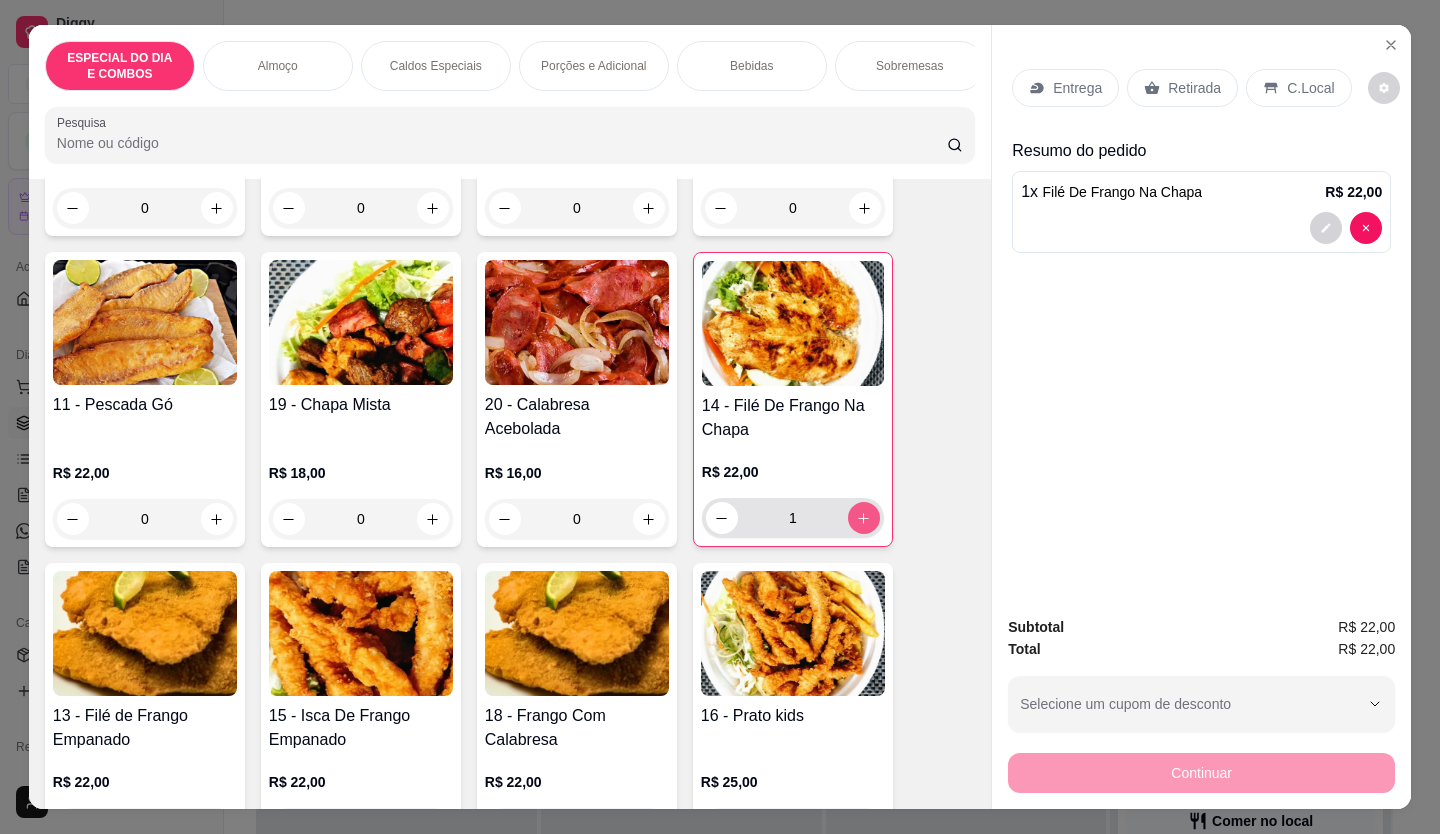 type on "1" 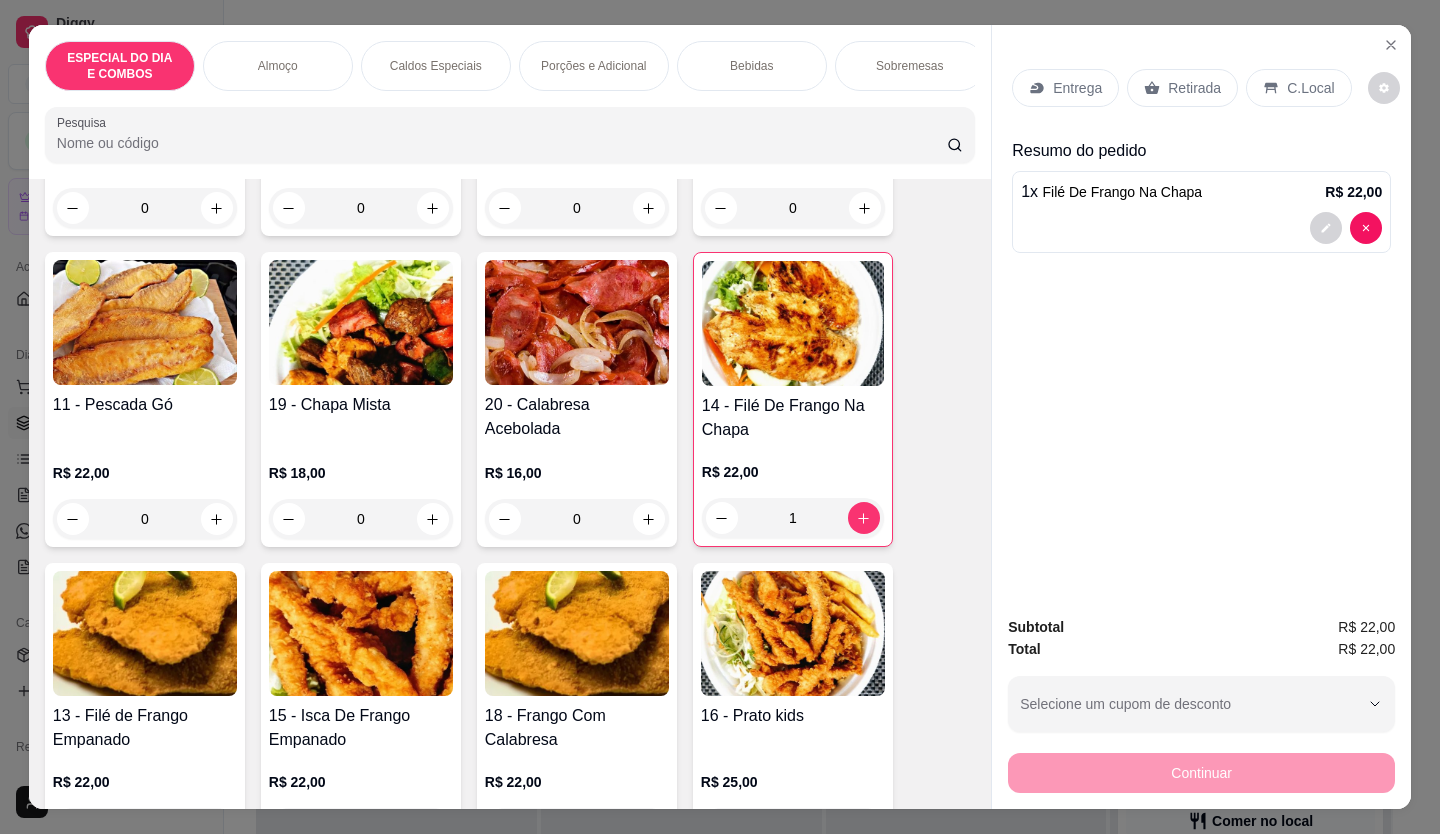 click on "Bebidas" at bounding box center (752, 66) 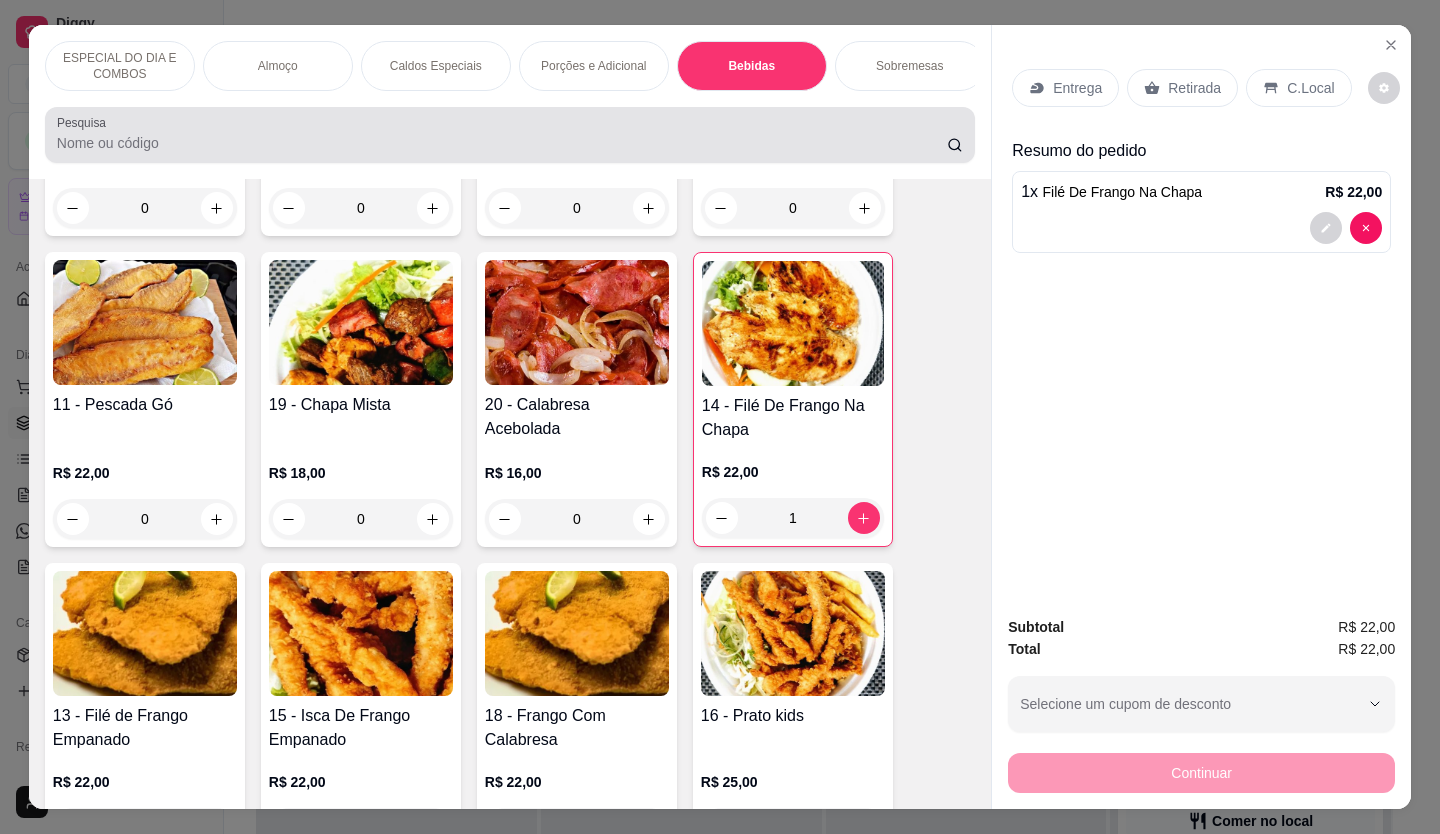 scroll, scrollTop: 3531, scrollLeft: 0, axis: vertical 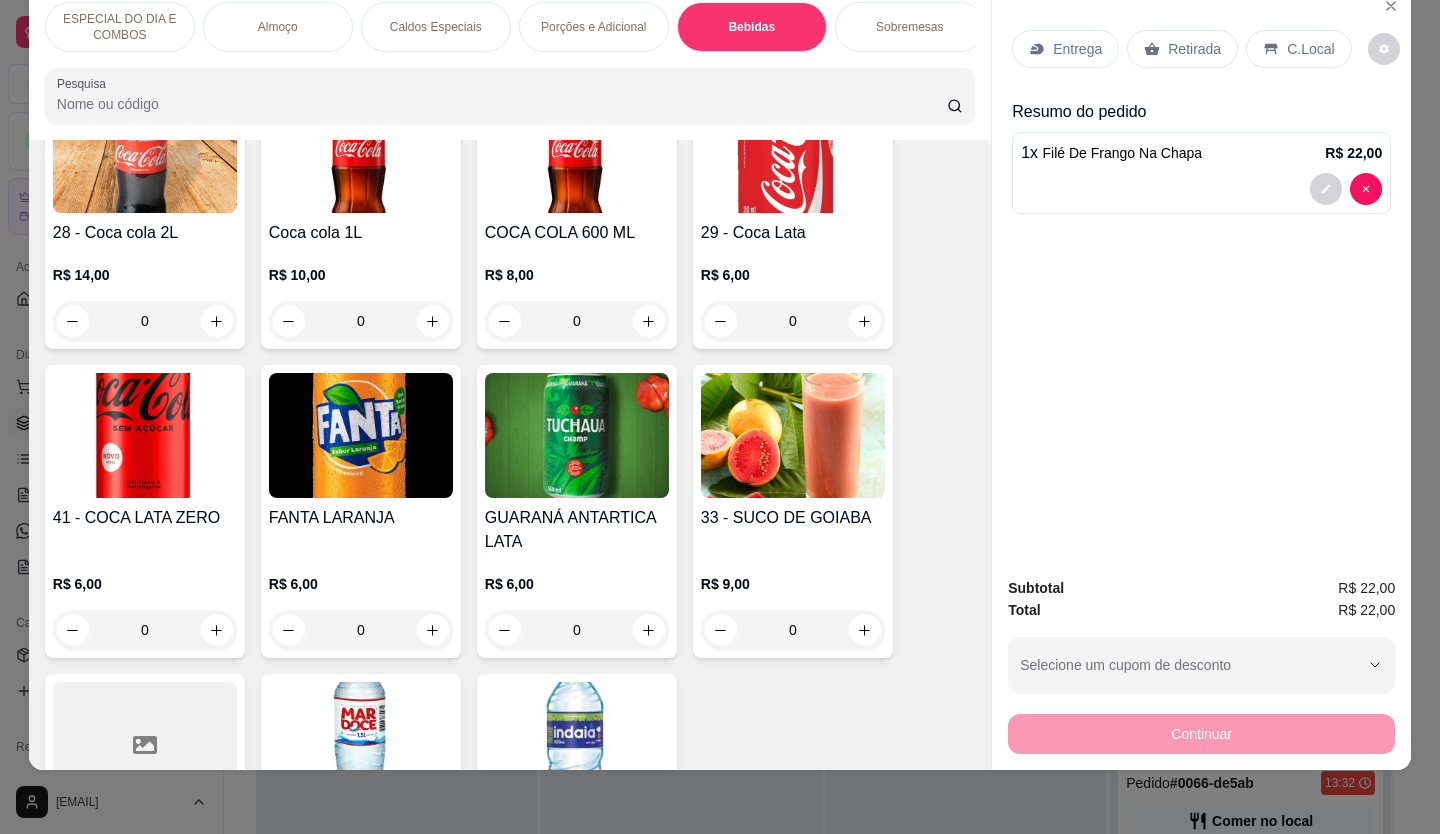 click 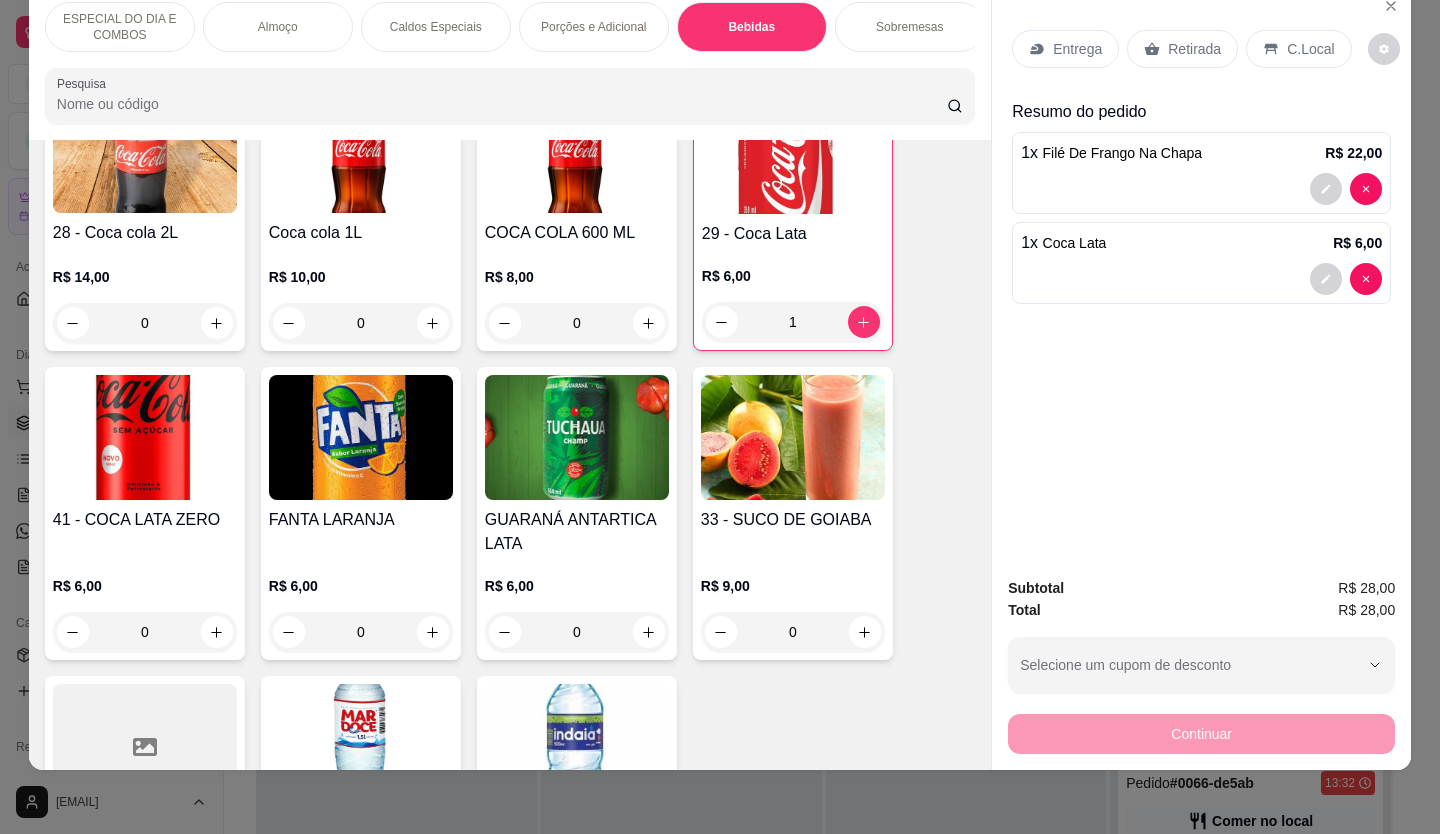 type on "1" 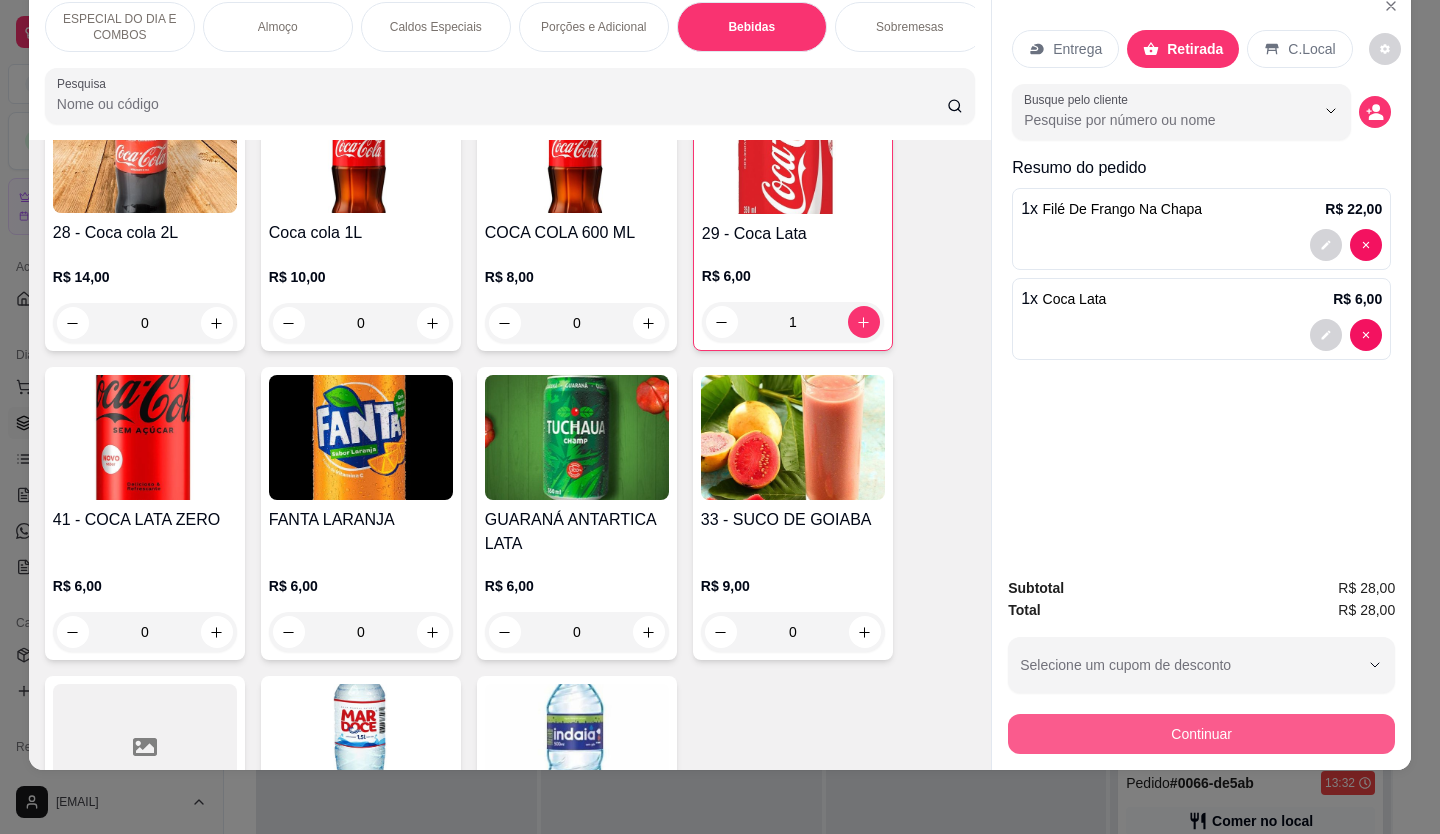 click on "Continuar" at bounding box center (1201, 734) 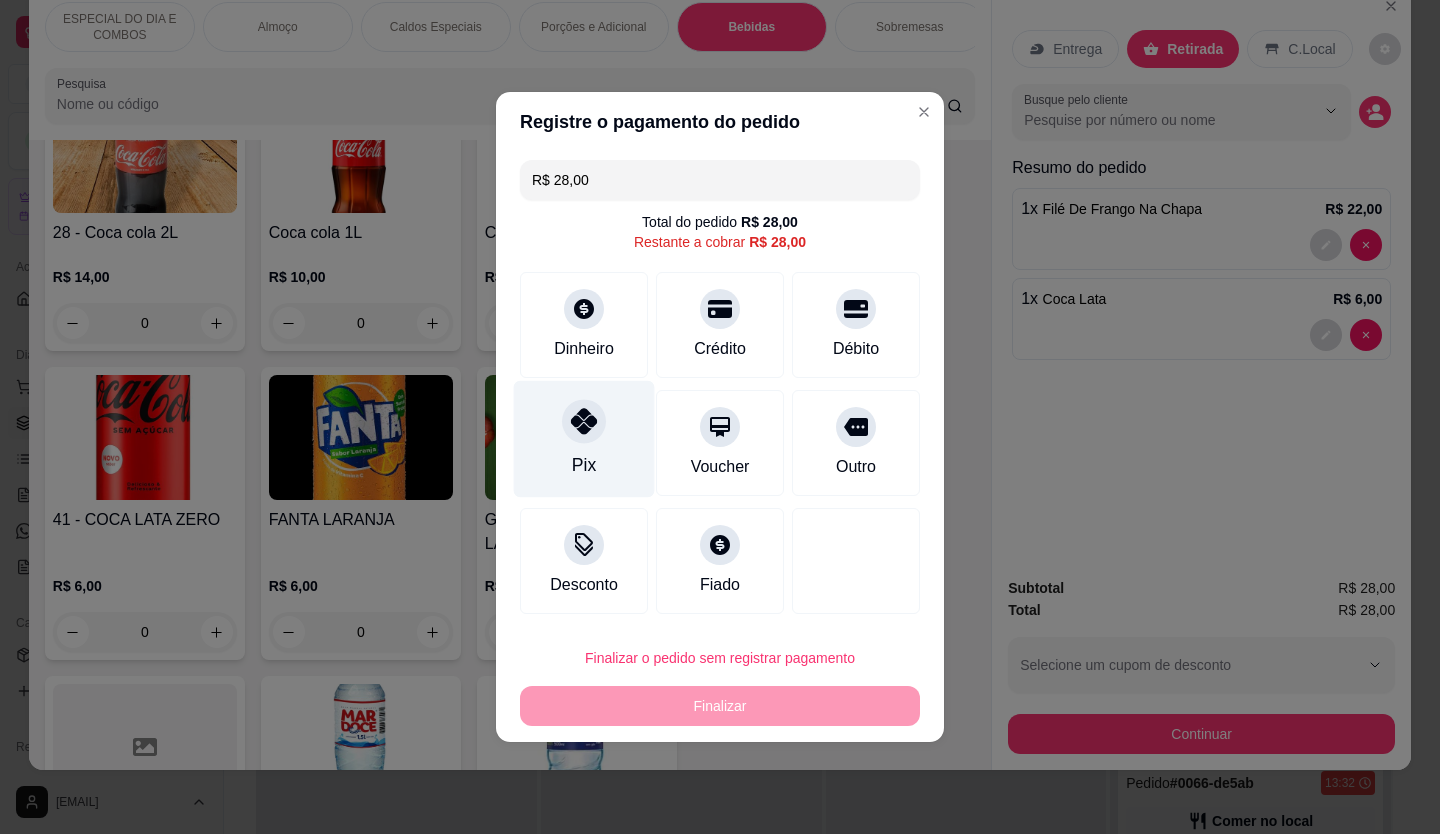 click at bounding box center [584, 421] 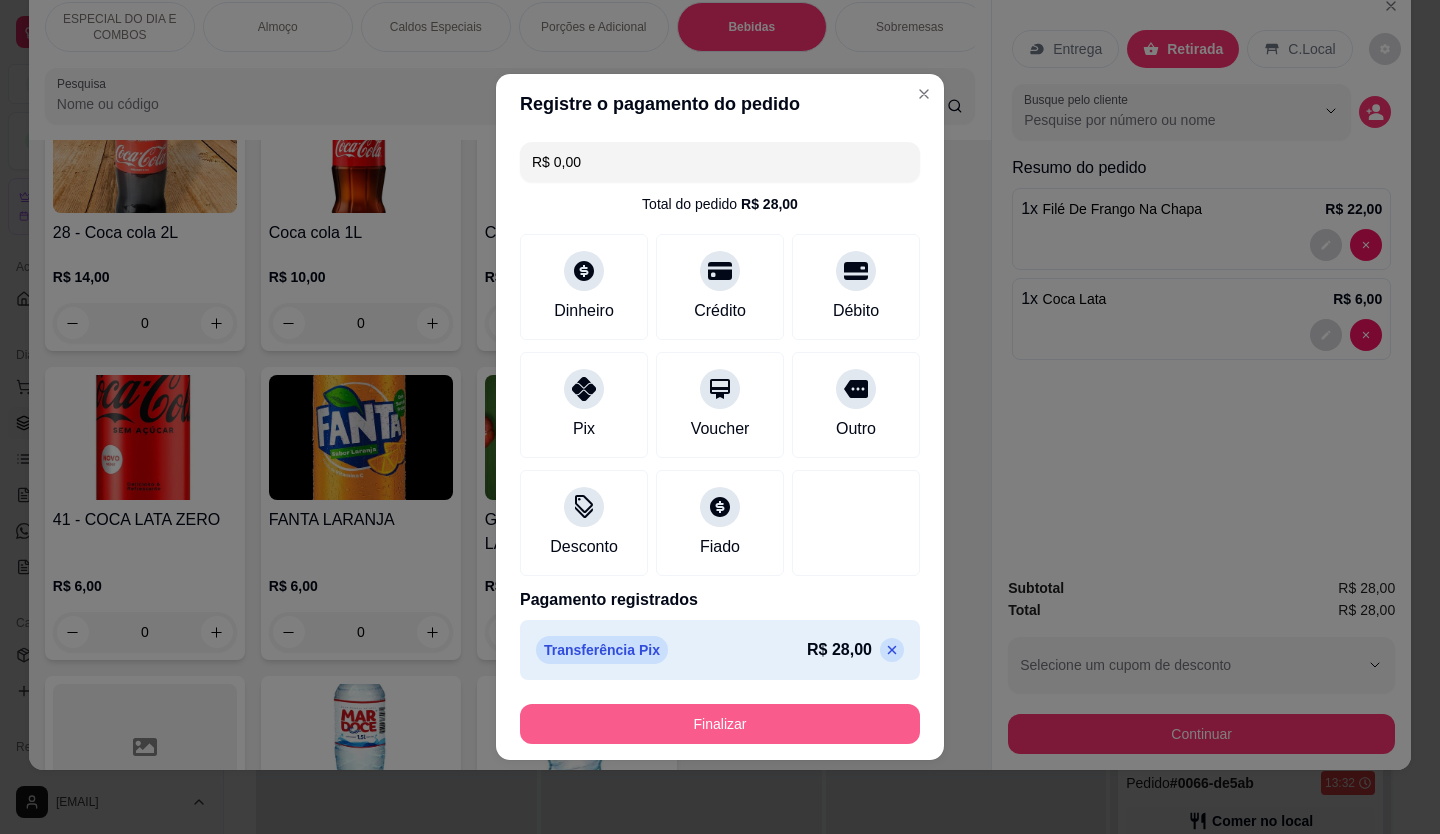 click on "Finalizar" at bounding box center [720, 724] 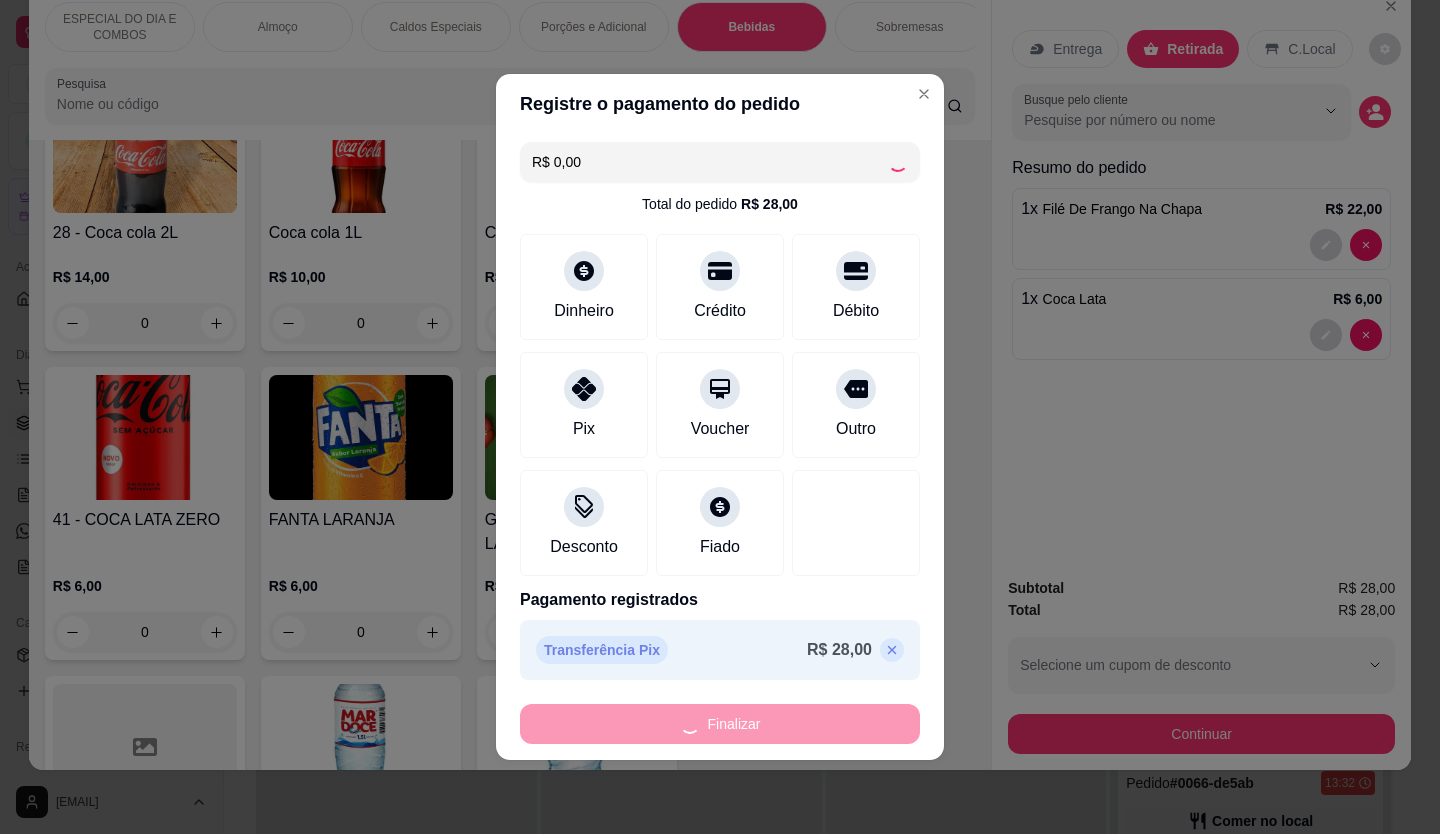 type on "0" 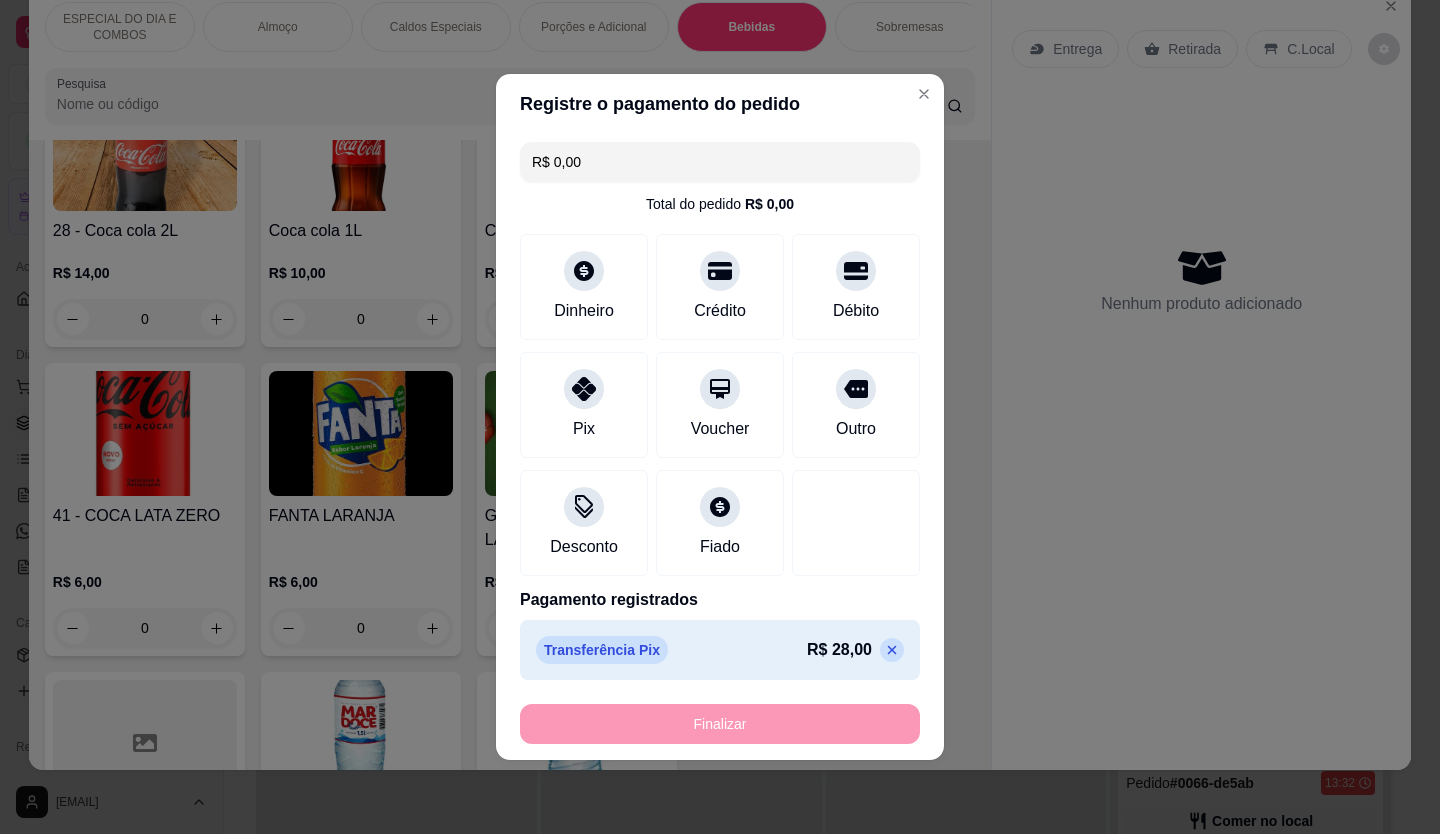 type on "-R$ 28,00" 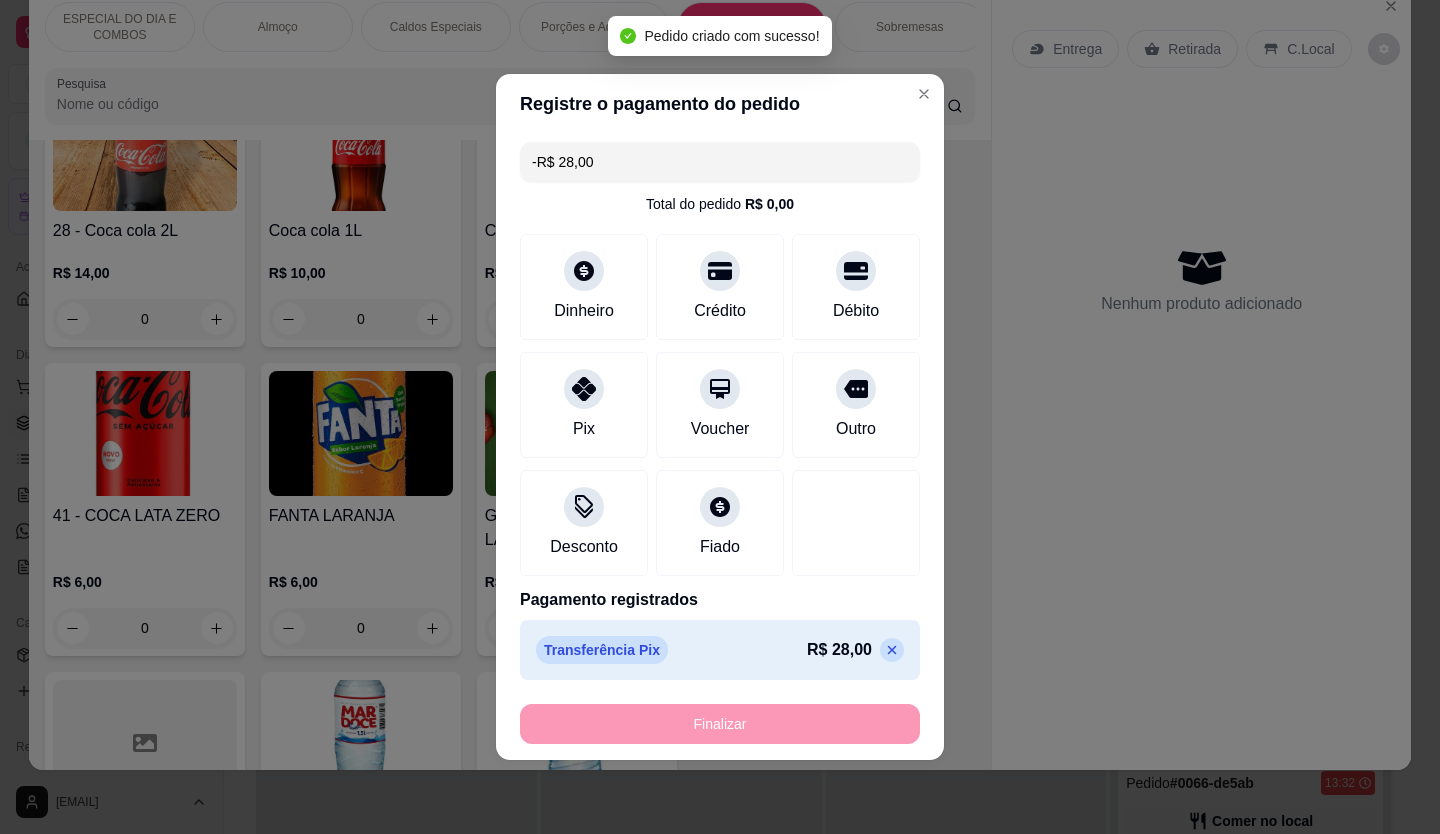 scroll, scrollTop: 3629, scrollLeft: 0, axis: vertical 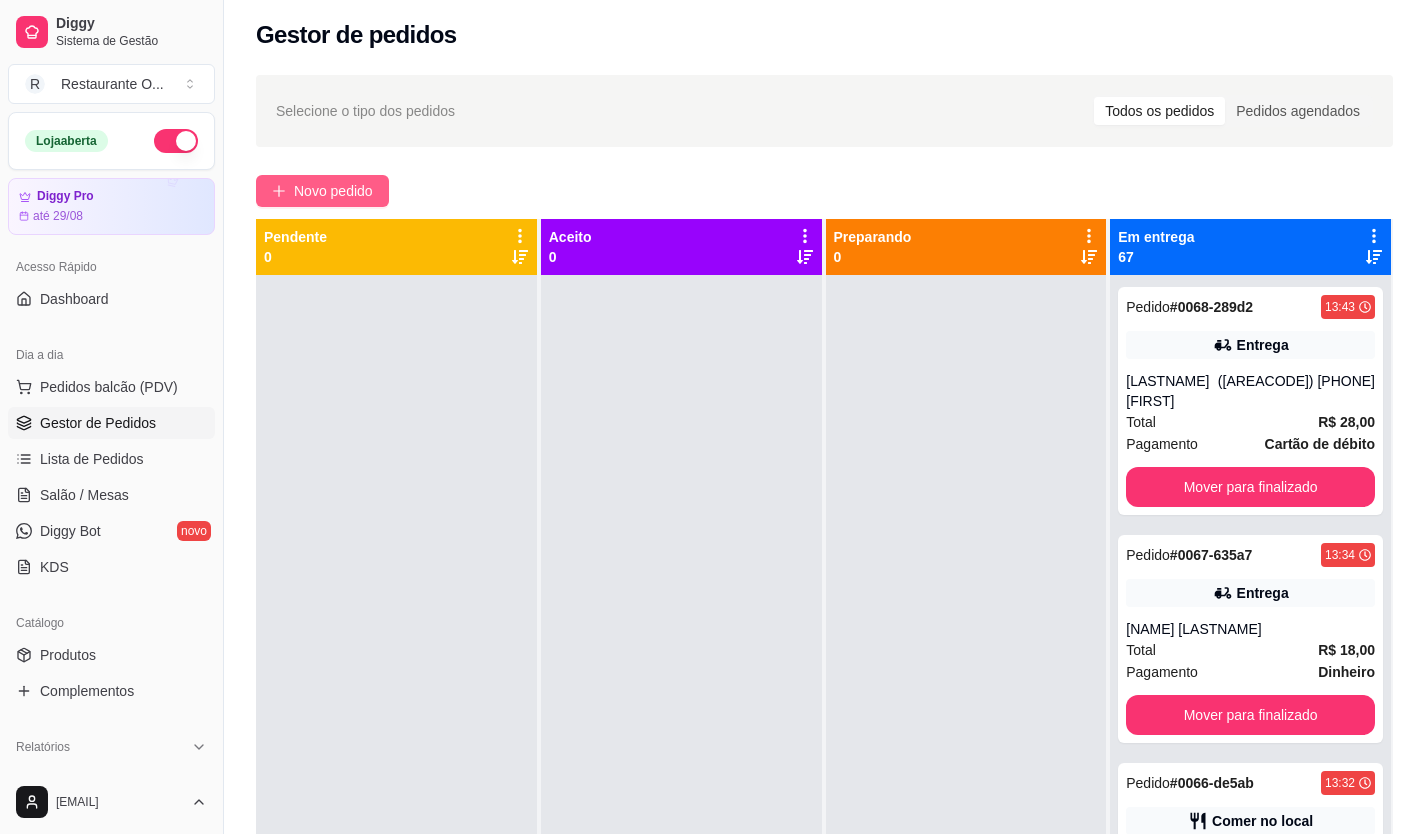 click on "Novo pedido" at bounding box center [333, 191] 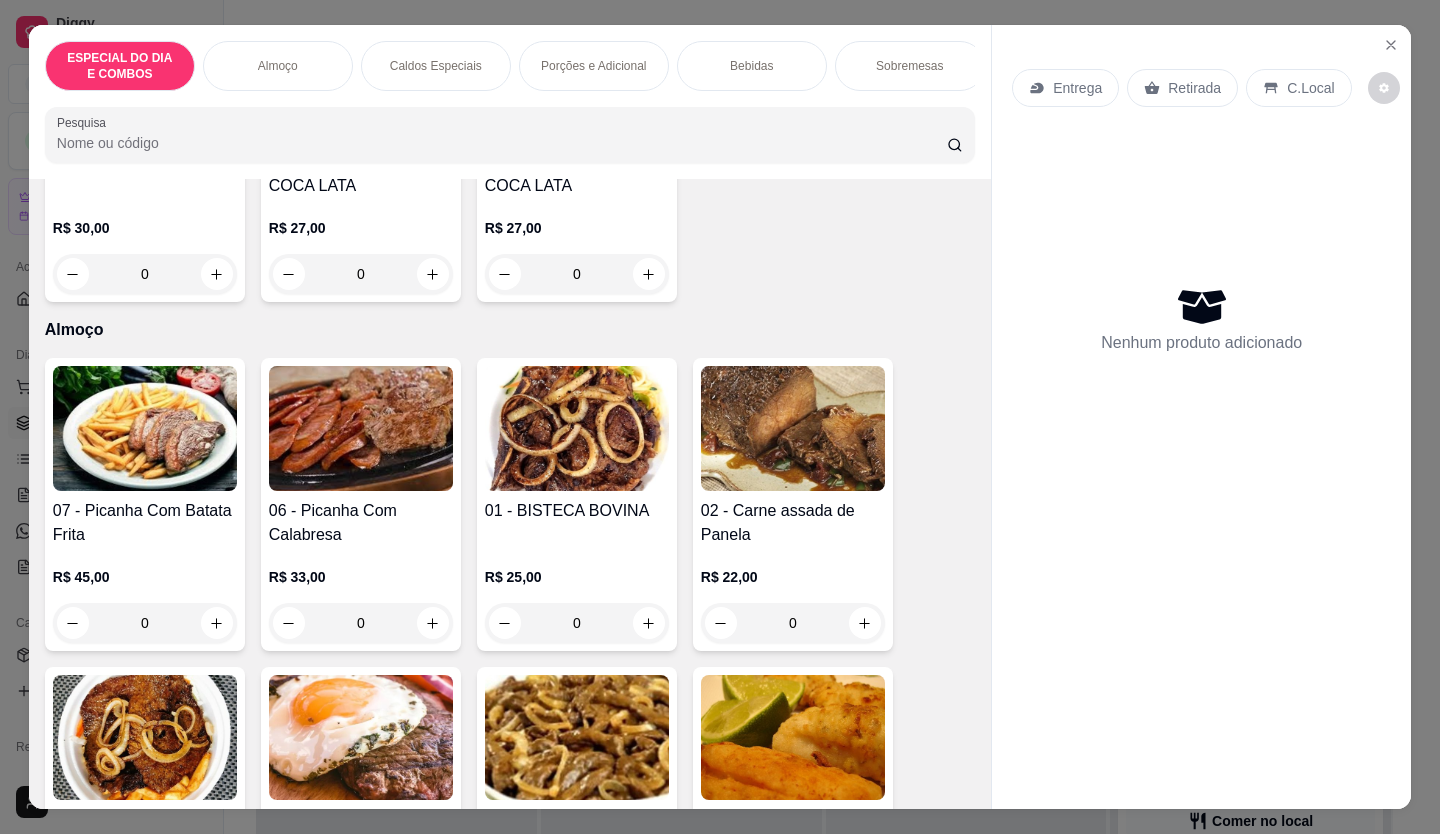 scroll, scrollTop: 500, scrollLeft: 0, axis: vertical 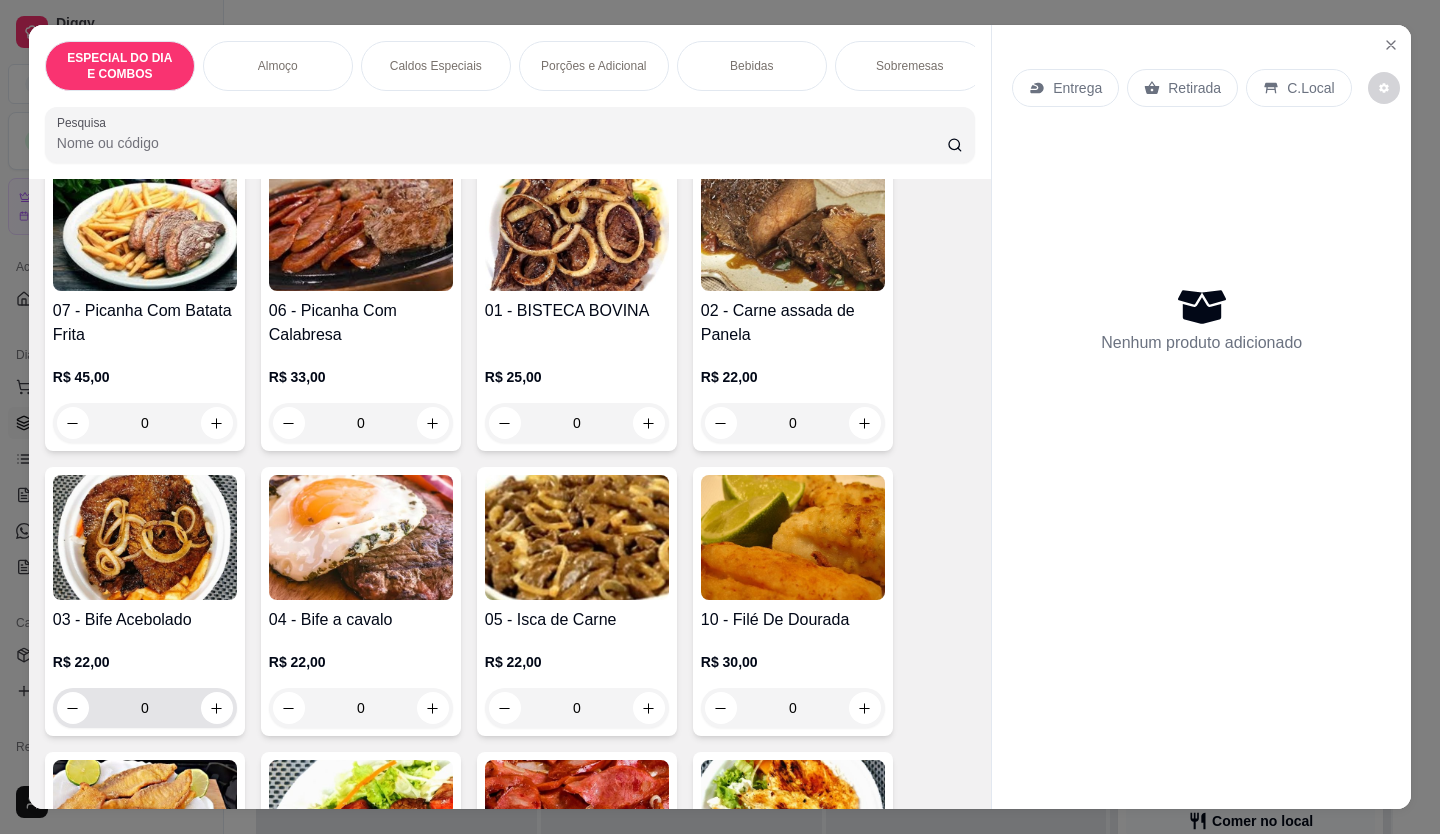 click 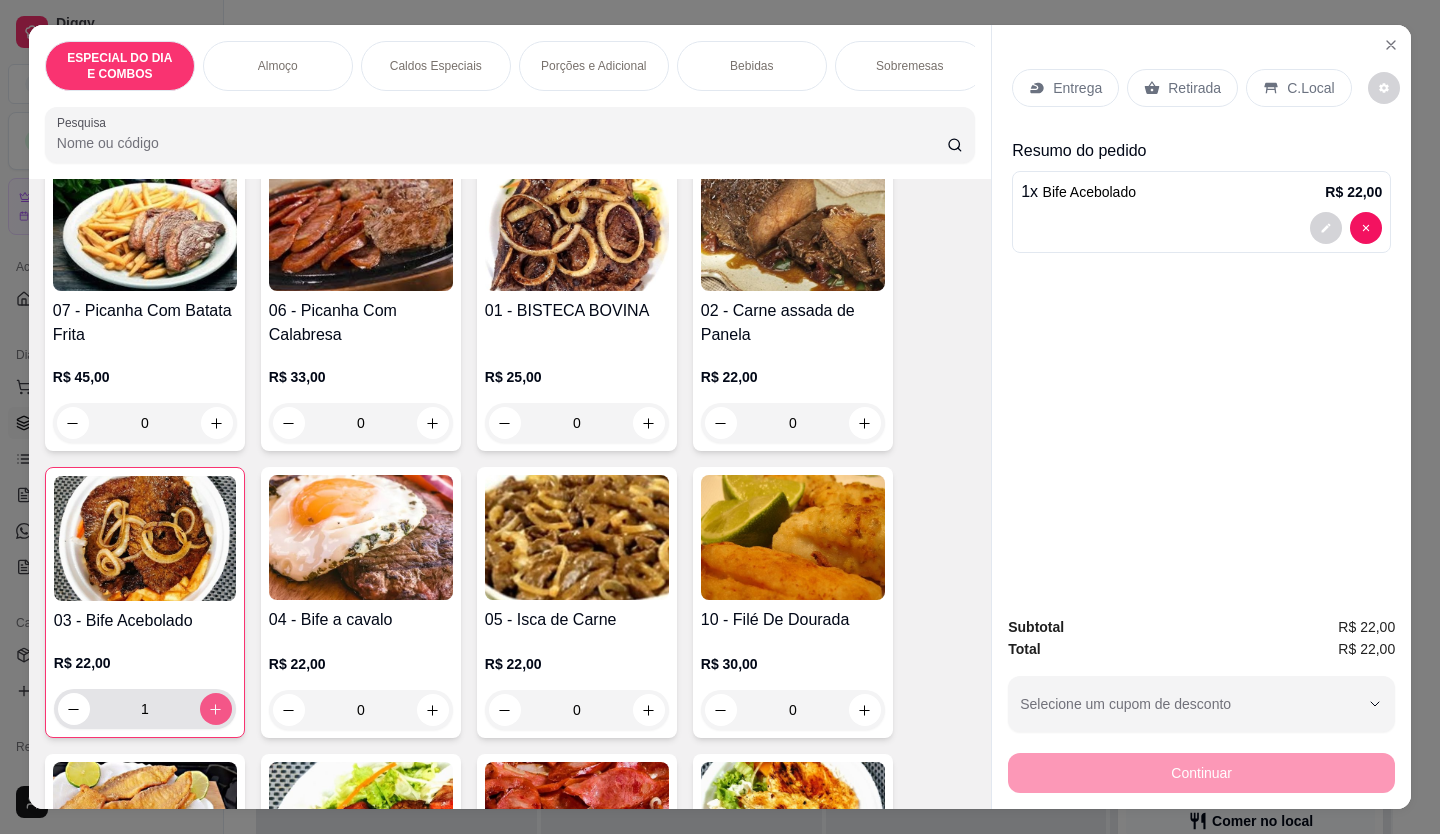 type on "1" 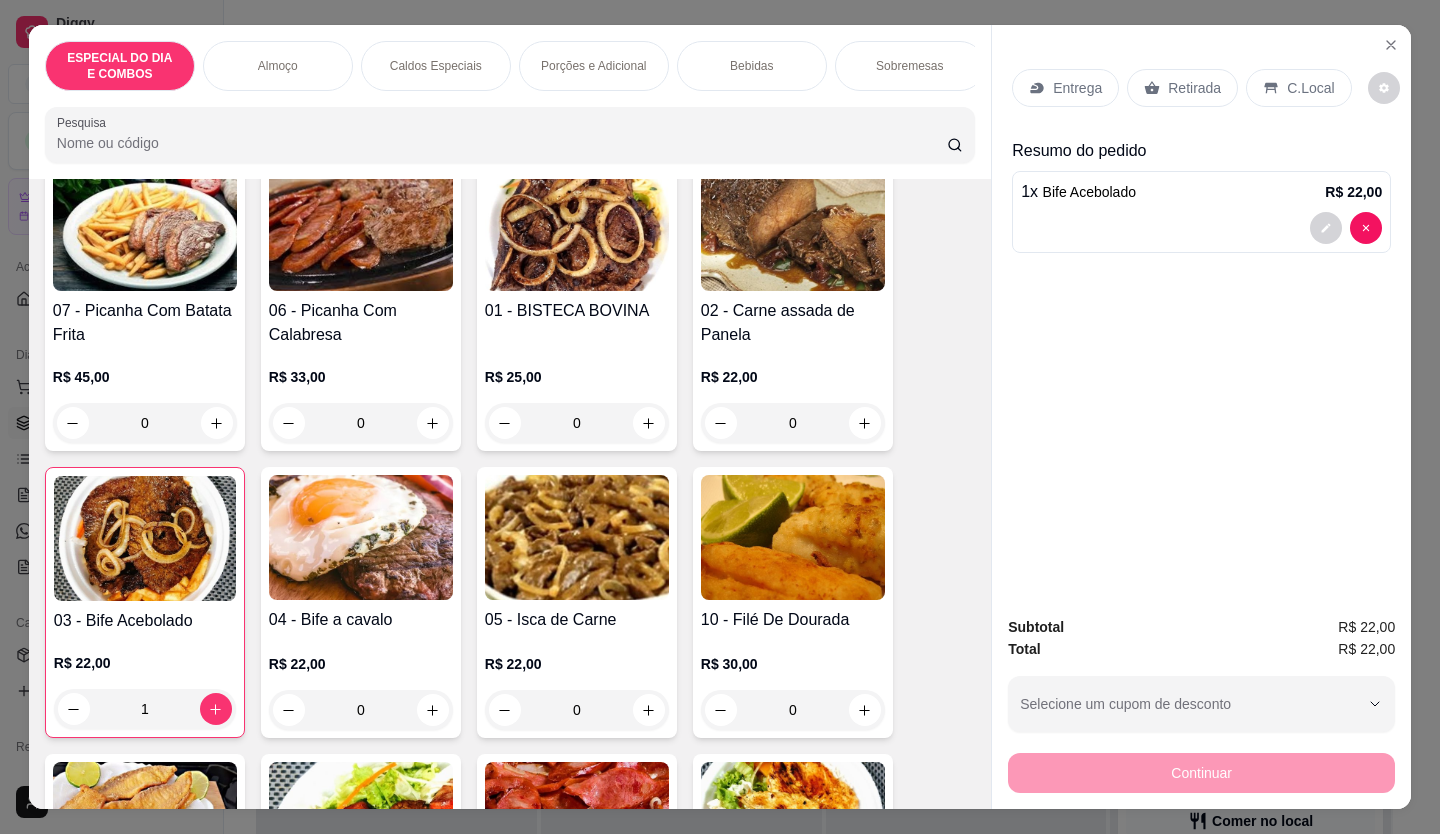 click 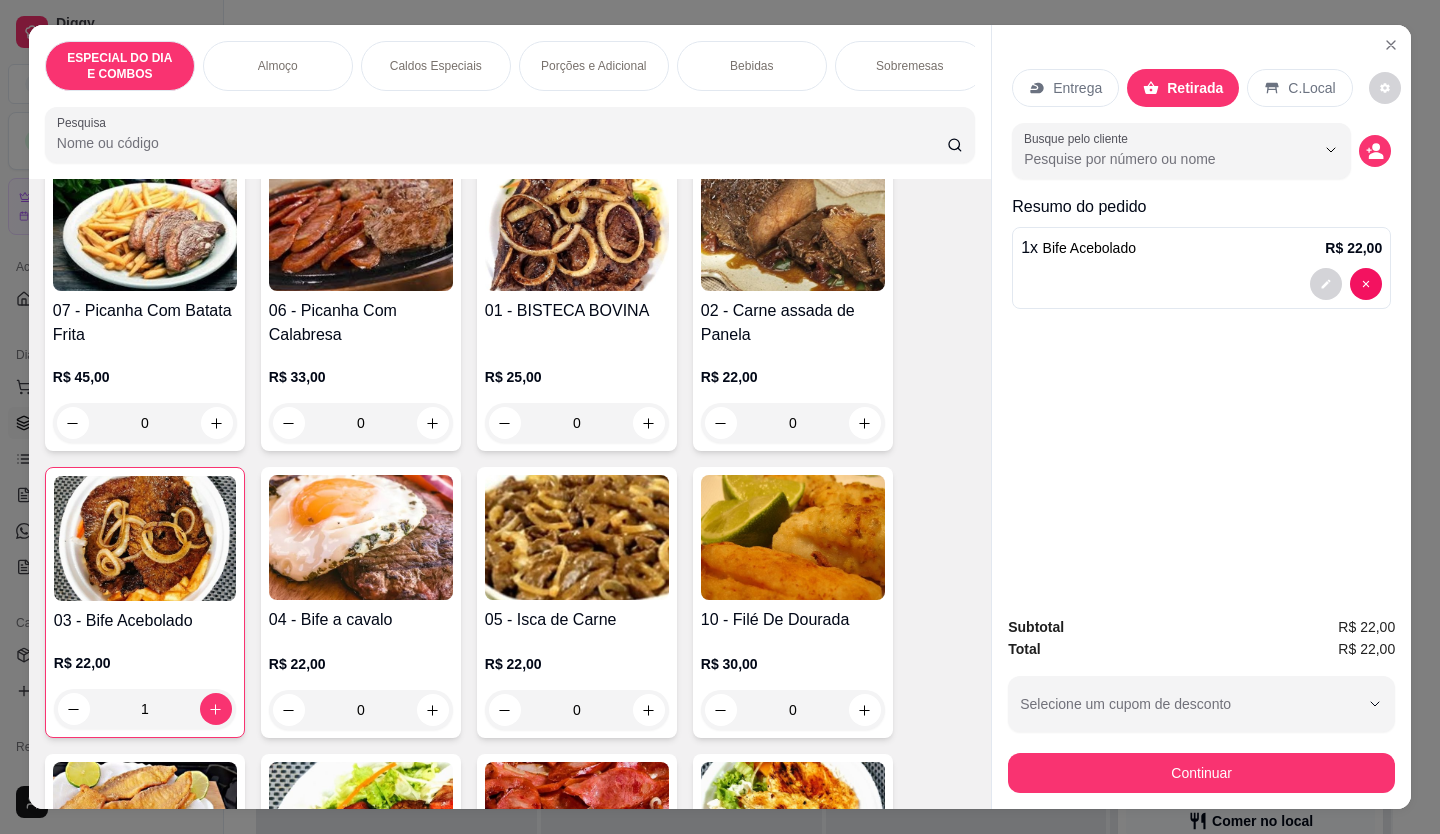 click on "Subtotal R$ 22,00 Total R$ 22,00 Selecione um cupom de desconto 8OFF Selecione um cupom de desconto Continuar" at bounding box center (1201, 704) 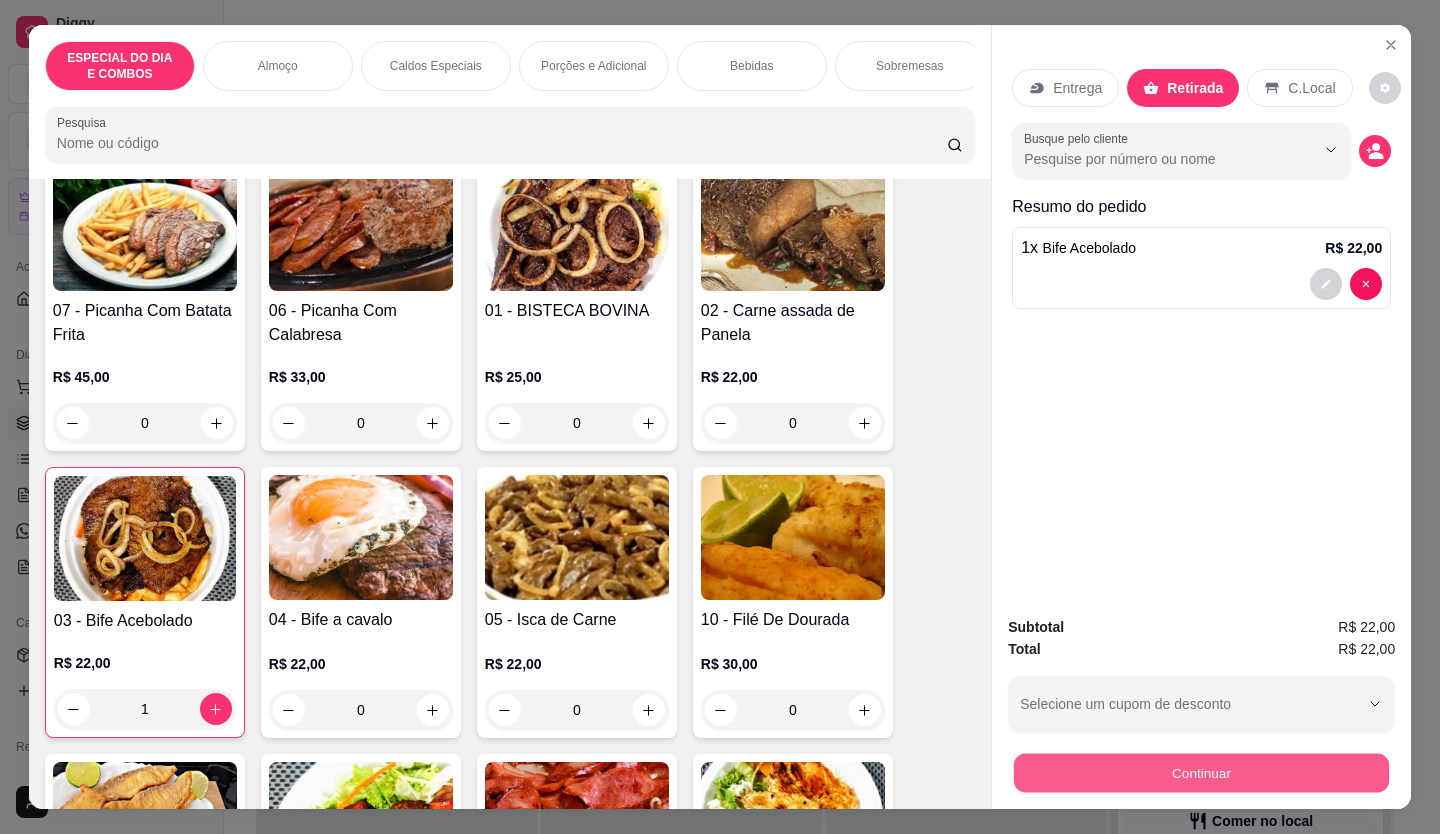 click on "Continuar" at bounding box center (1201, 773) 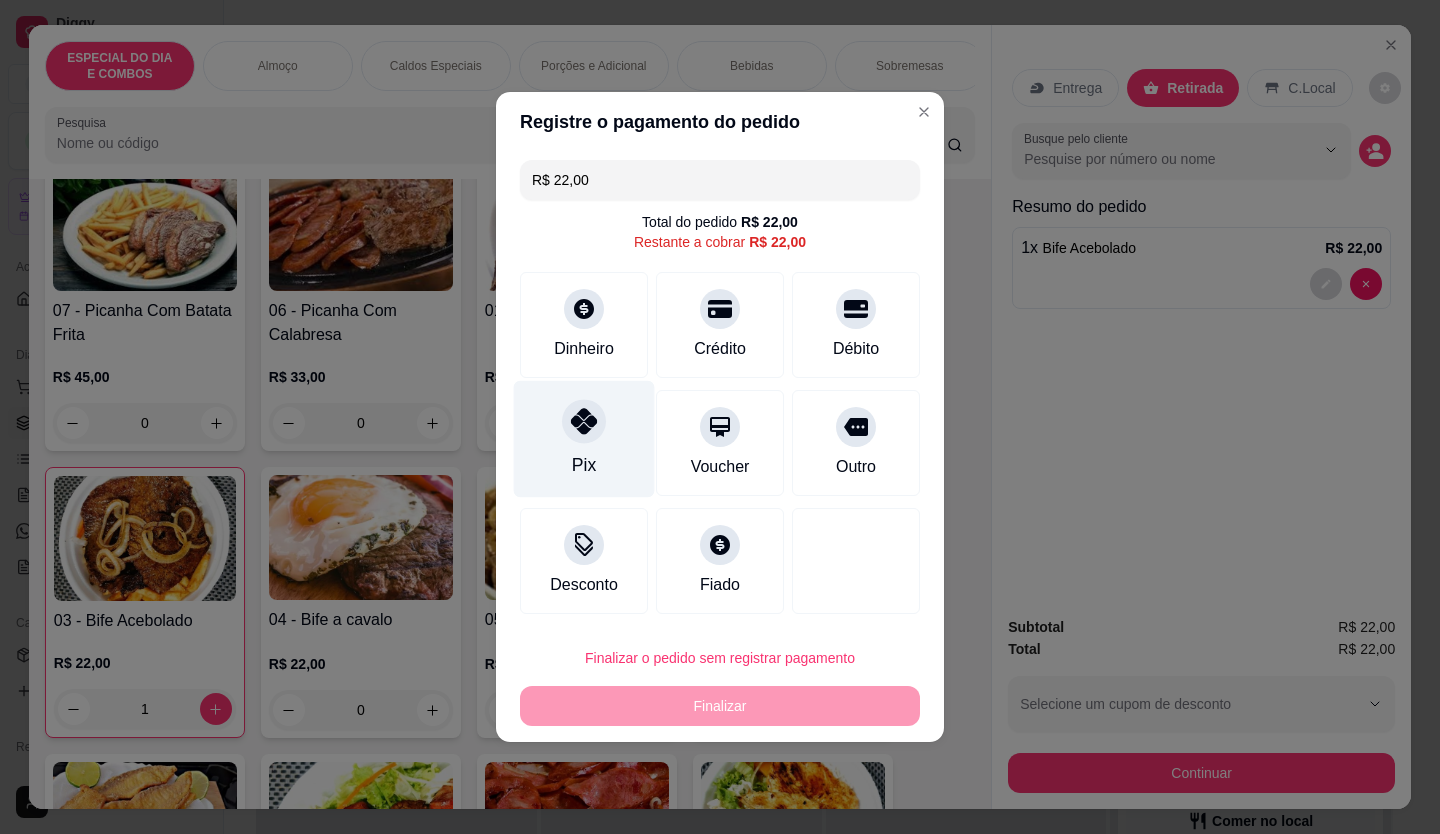 click at bounding box center (584, 421) 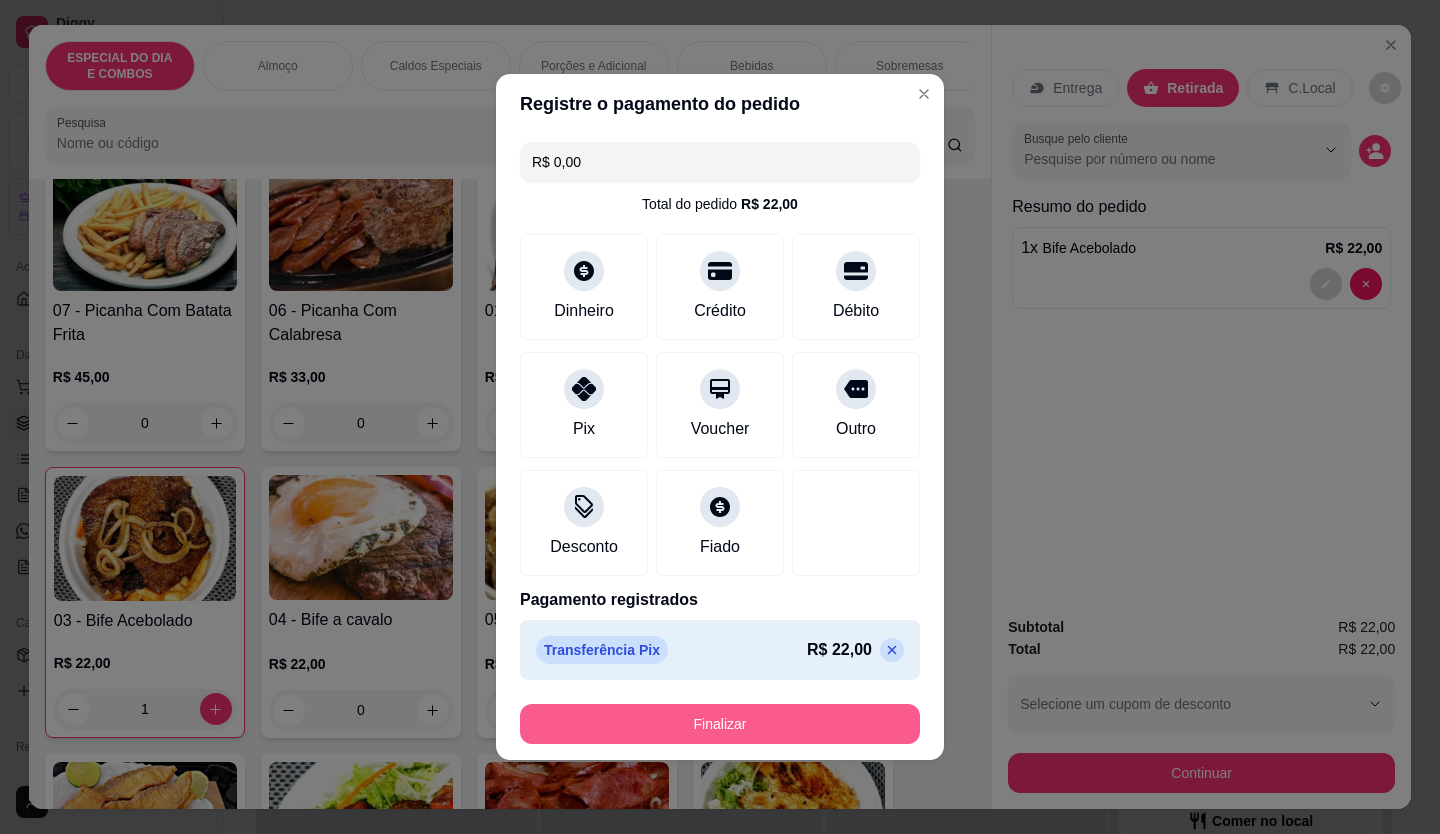 click on "Finalizar" at bounding box center [720, 724] 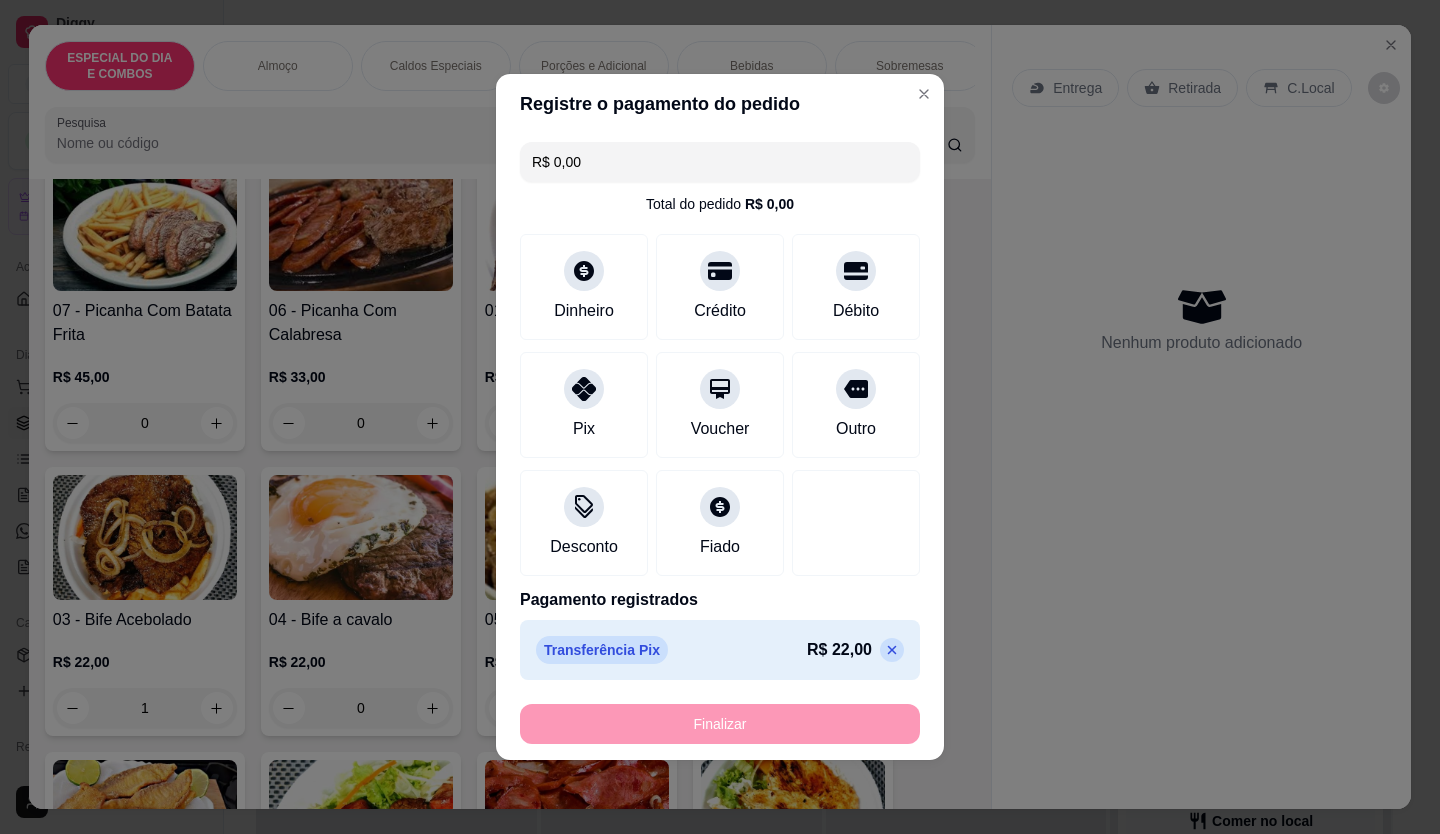 type on "0" 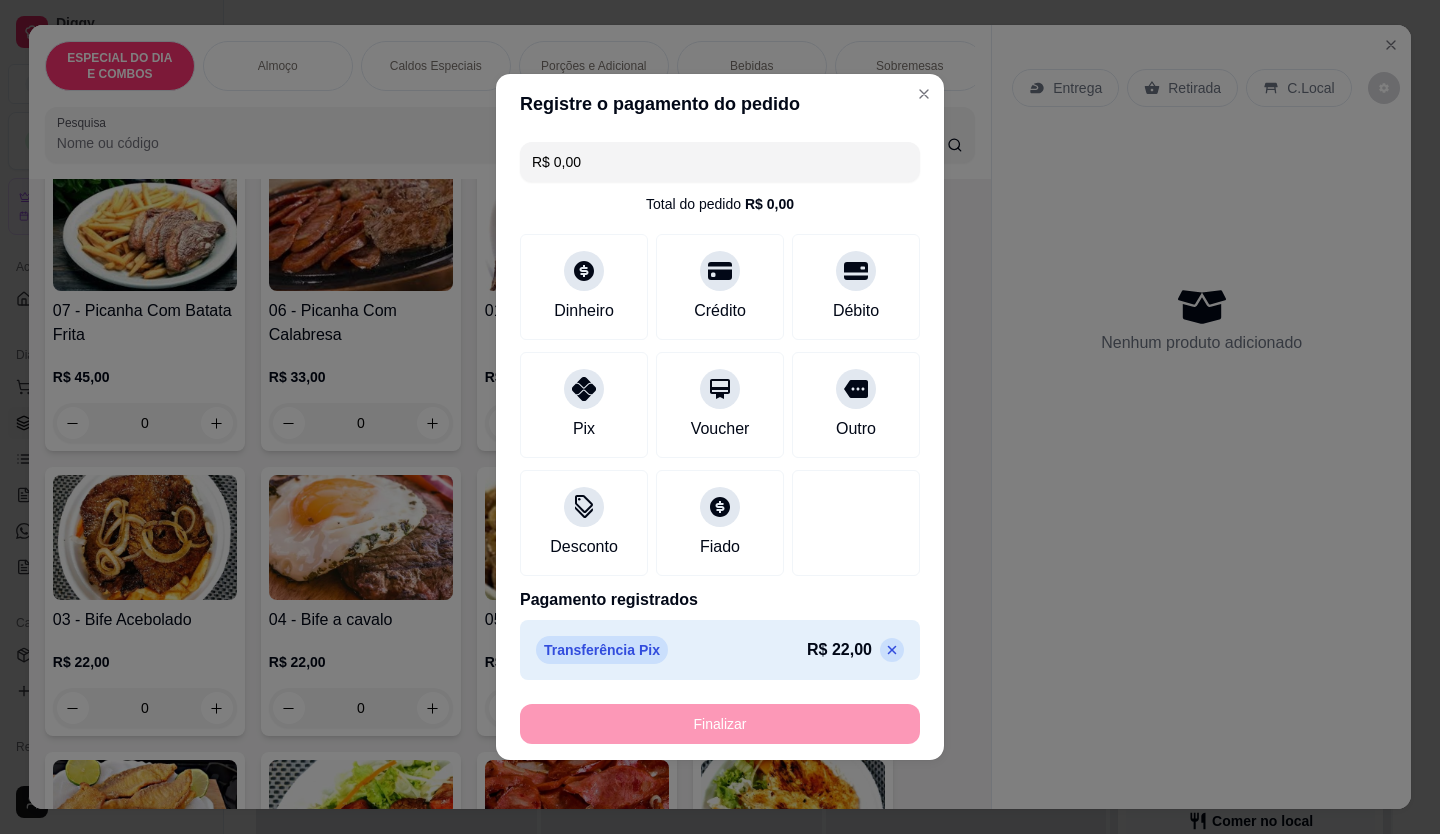 type on "-R$ 22,00" 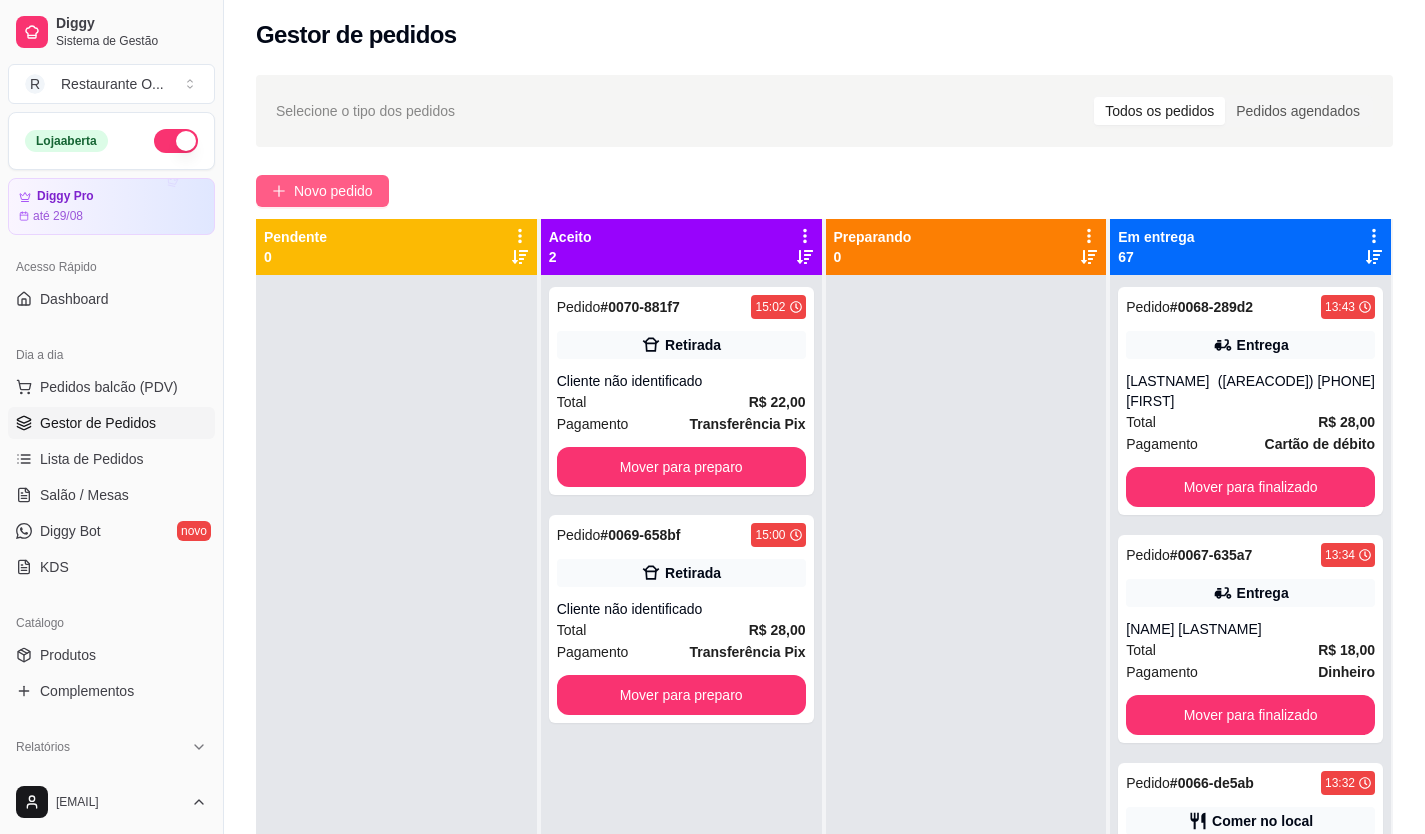 click on "Novo pedido" at bounding box center [333, 191] 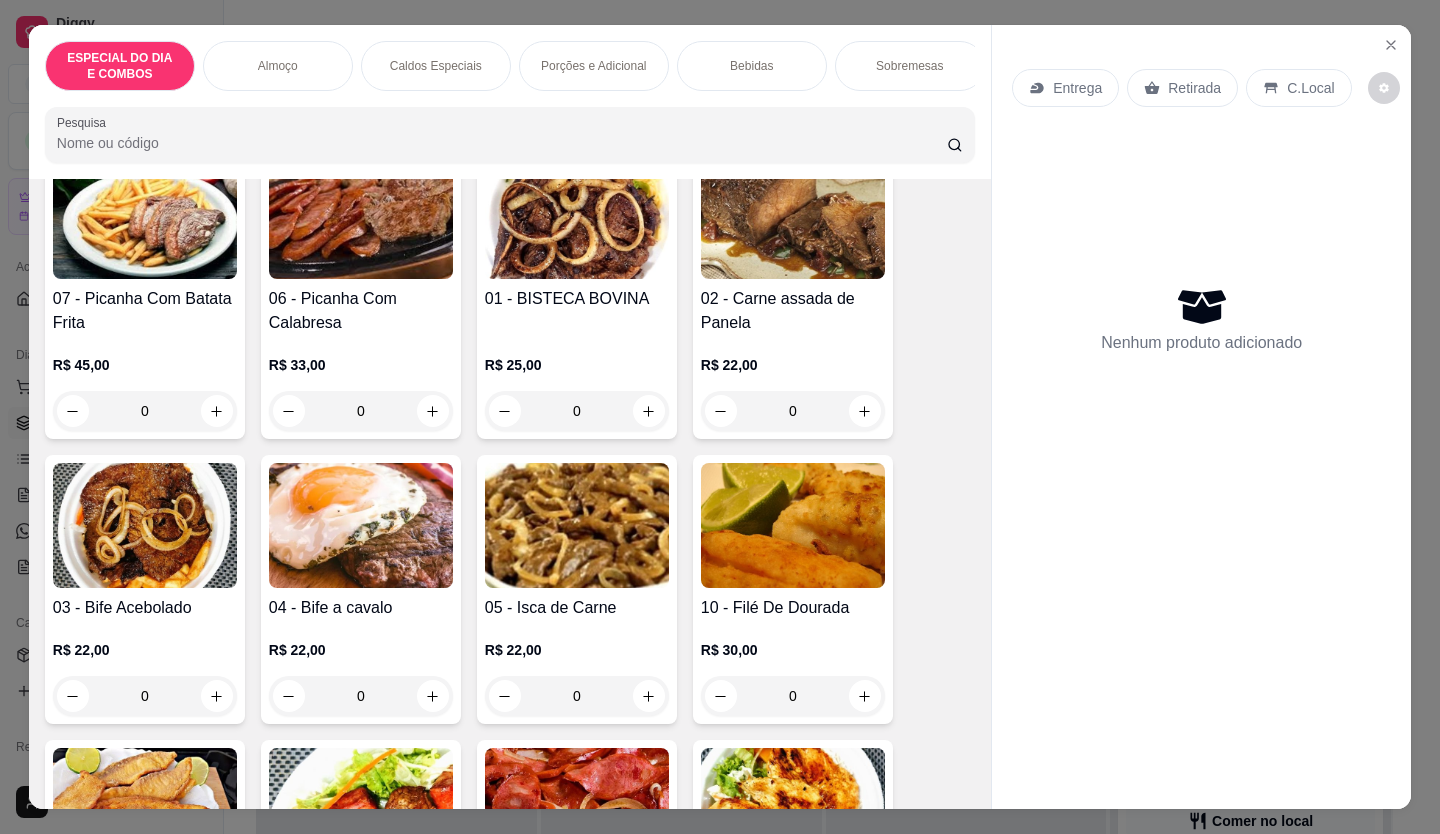 scroll, scrollTop: 500, scrollLeft: 0, axis: vertical 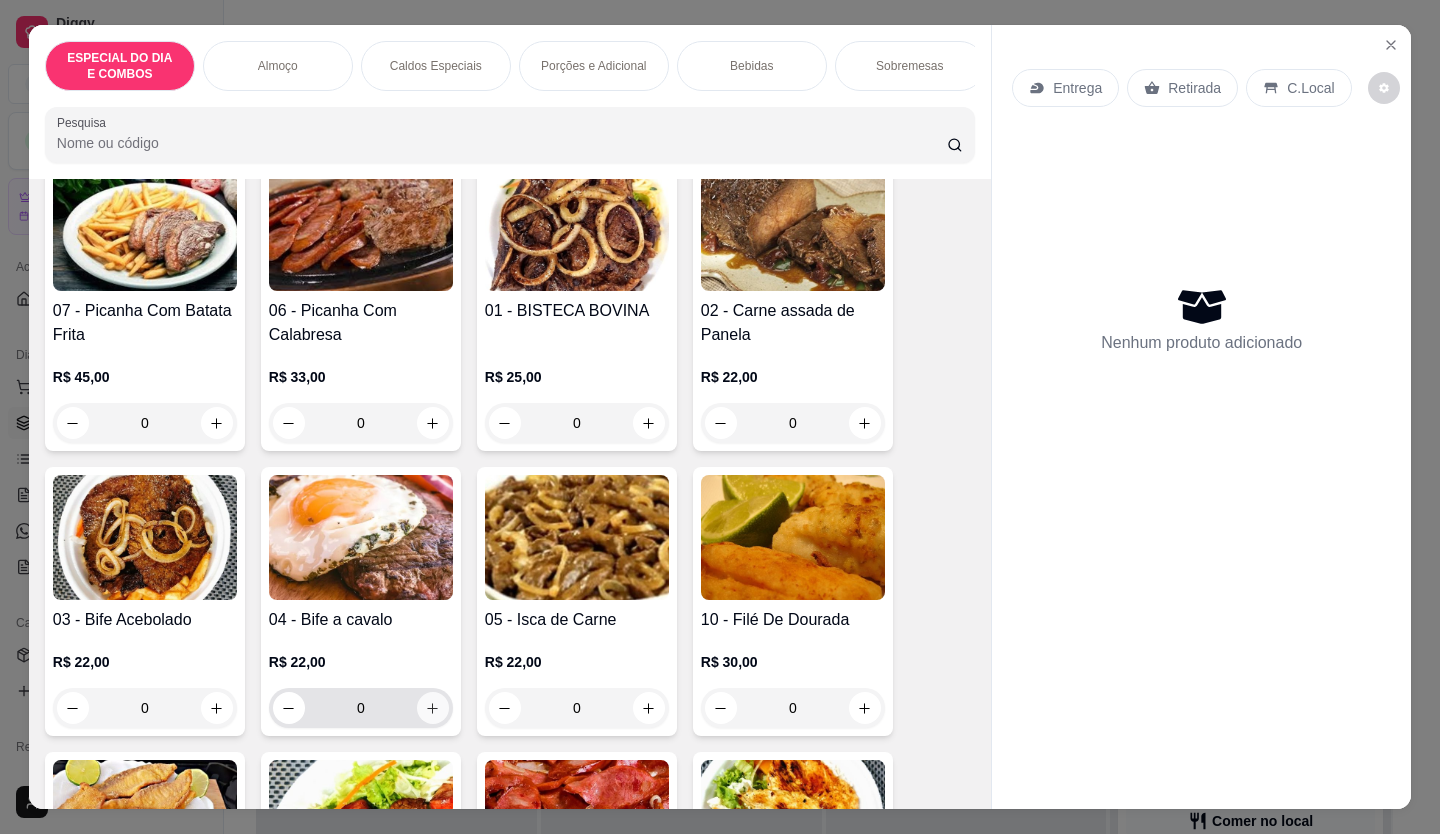 click at bounding box center (433, 708) 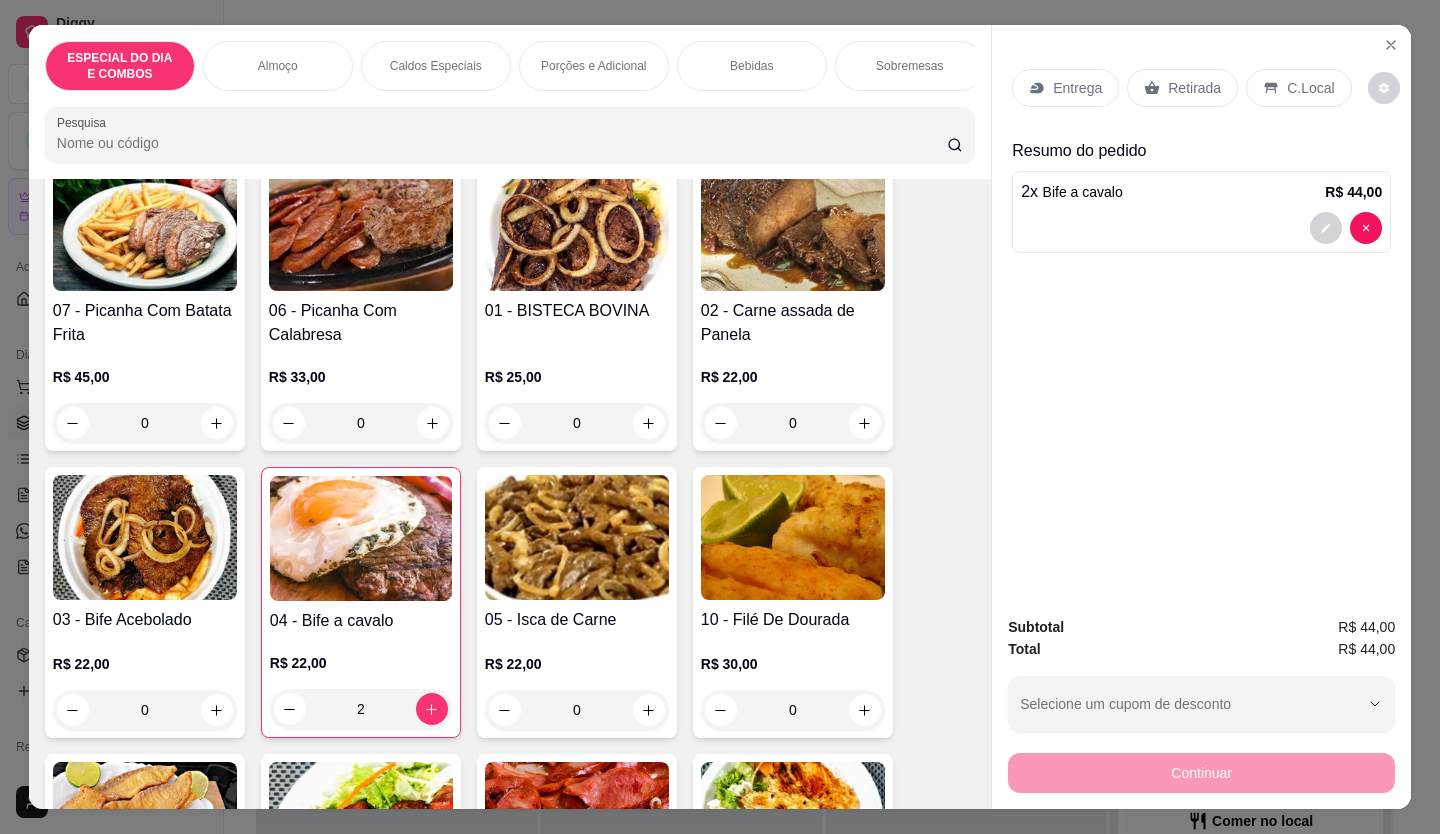 click on "Retirada" at bounding box center (1182, 88) 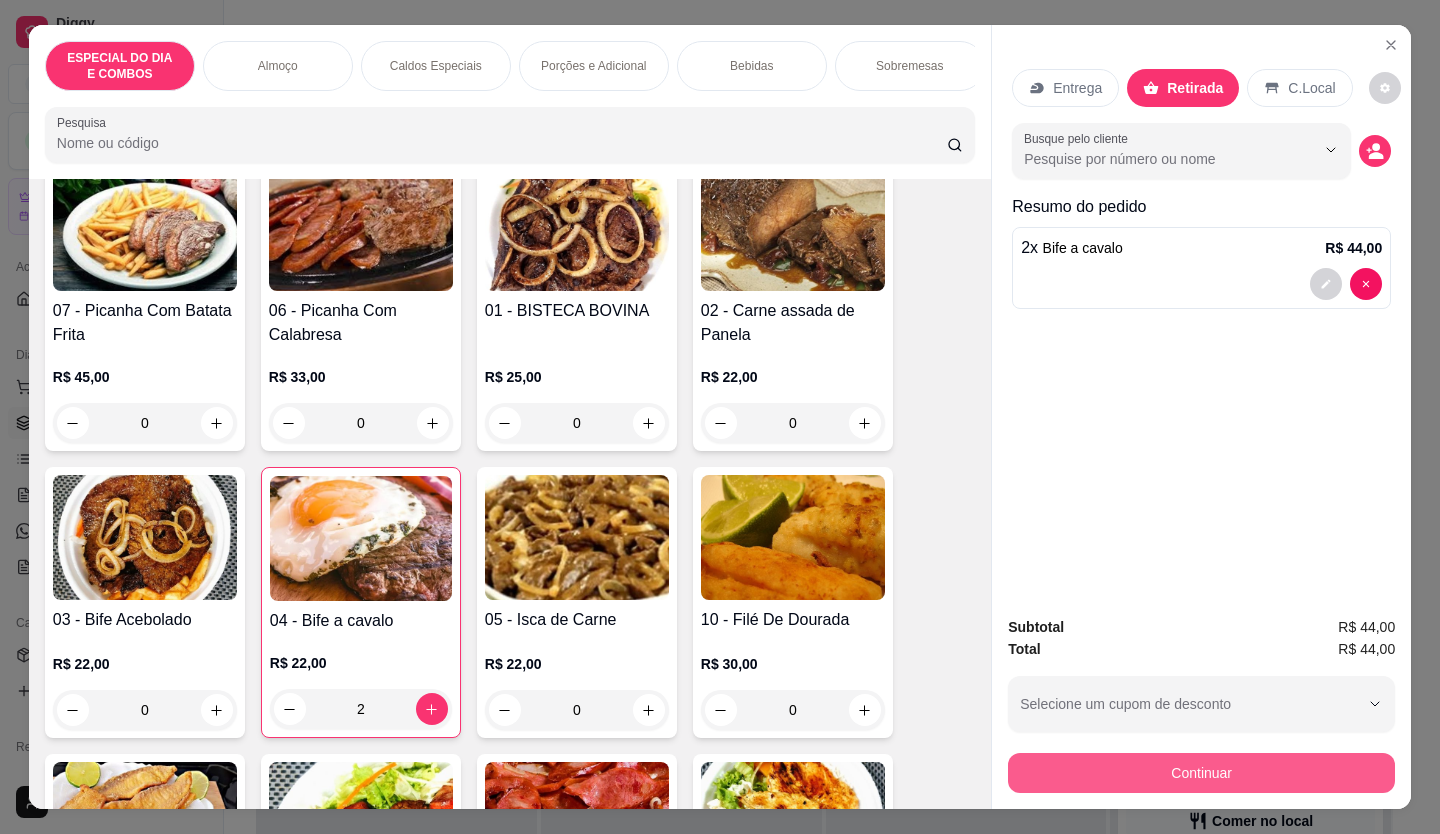 click on "Continuar" at bounding box center (1201, 773) 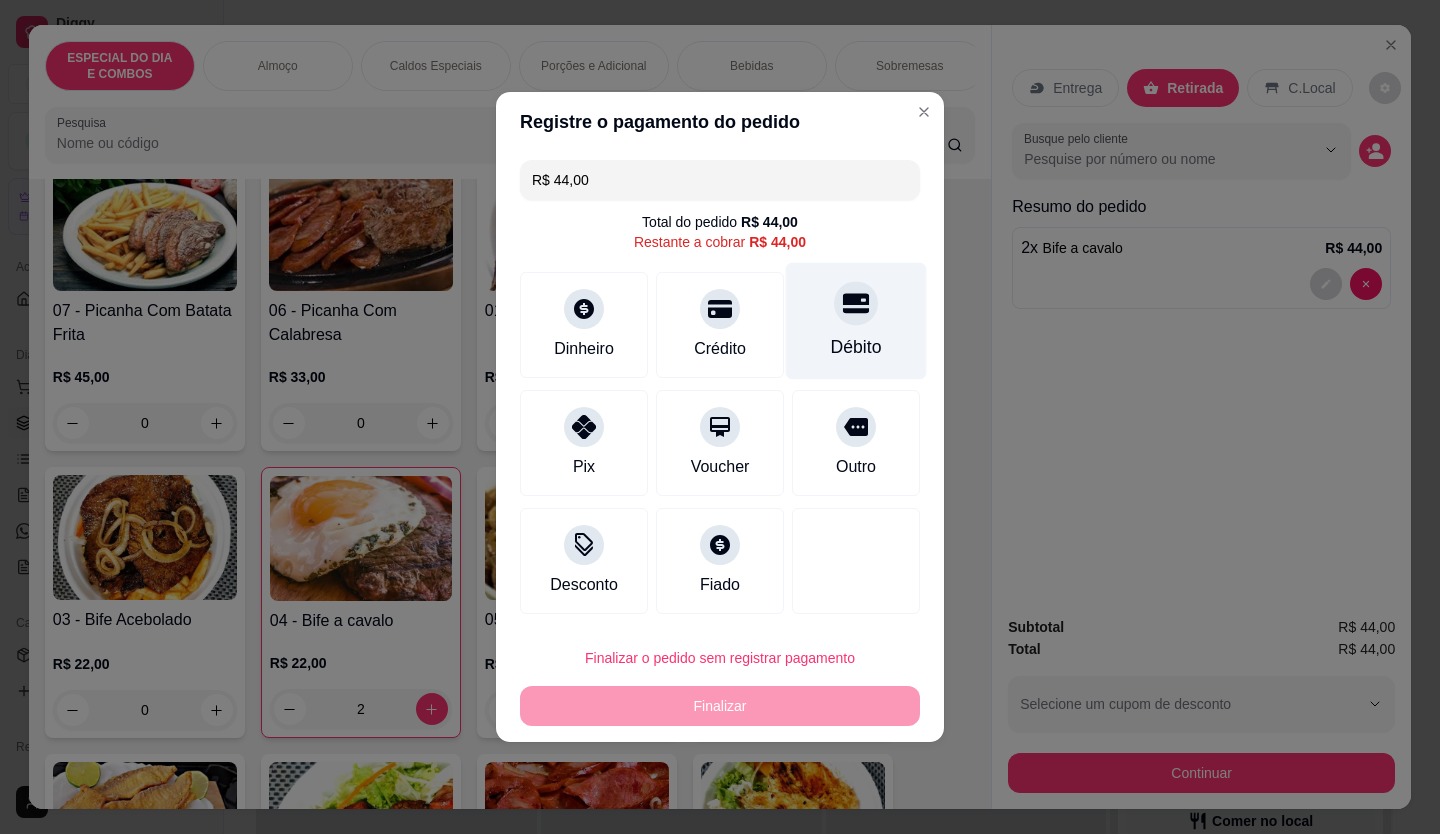 click on "Débito" at bounding box center (856, 321) 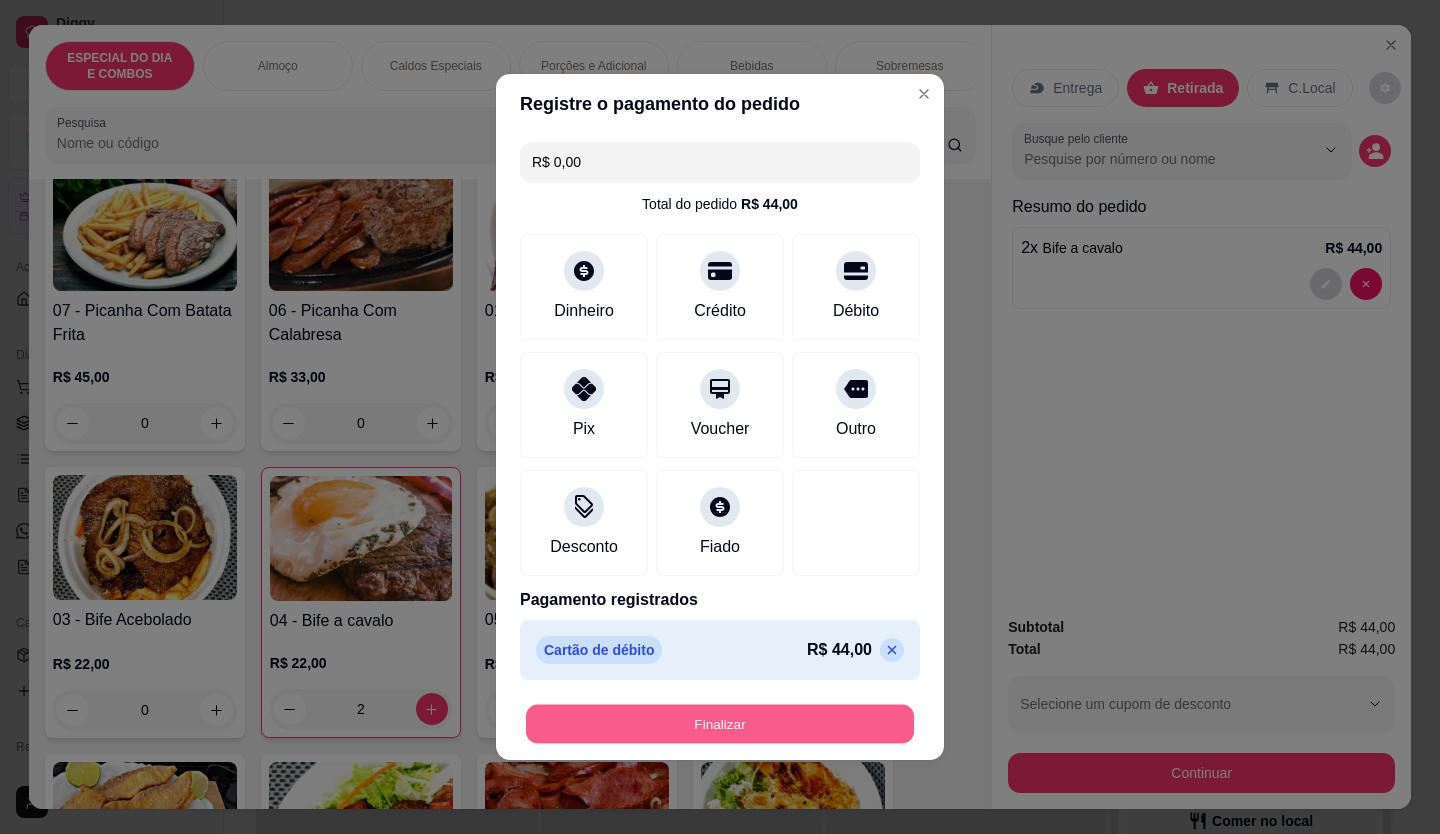 click on "Finalizar" at bounding box center (720, 724) 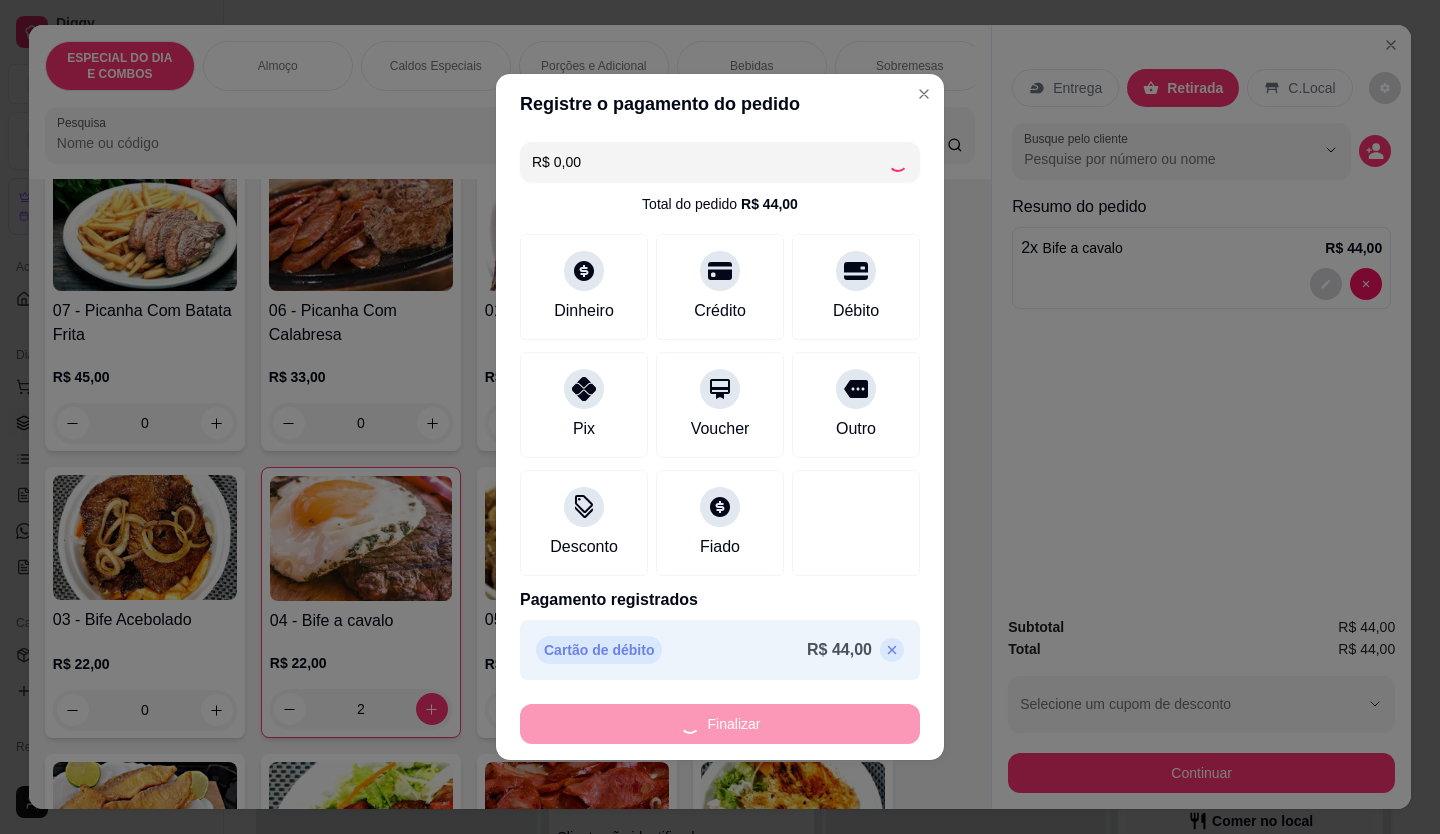 type on "0" 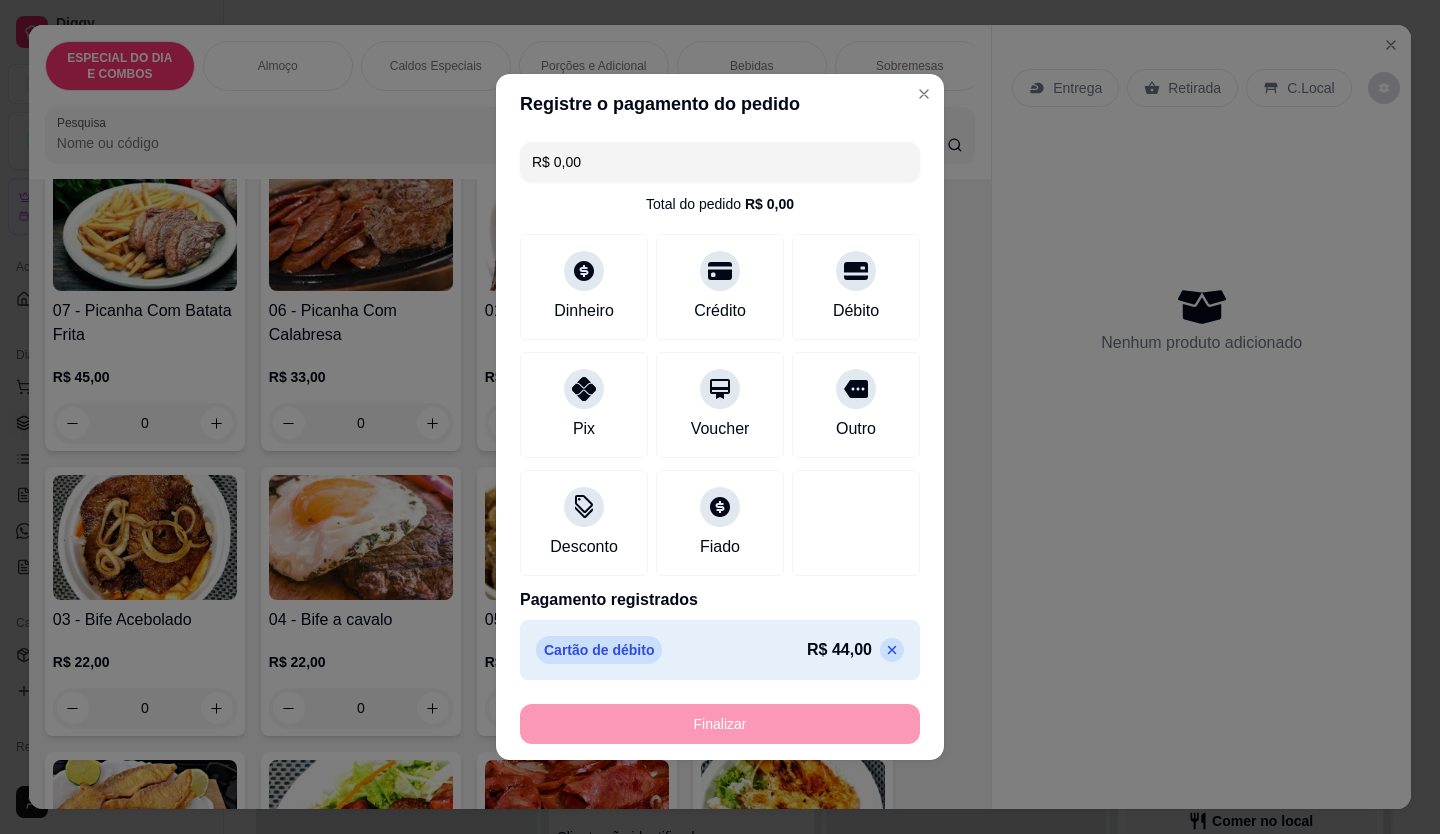 type on "-R$ 44,00" 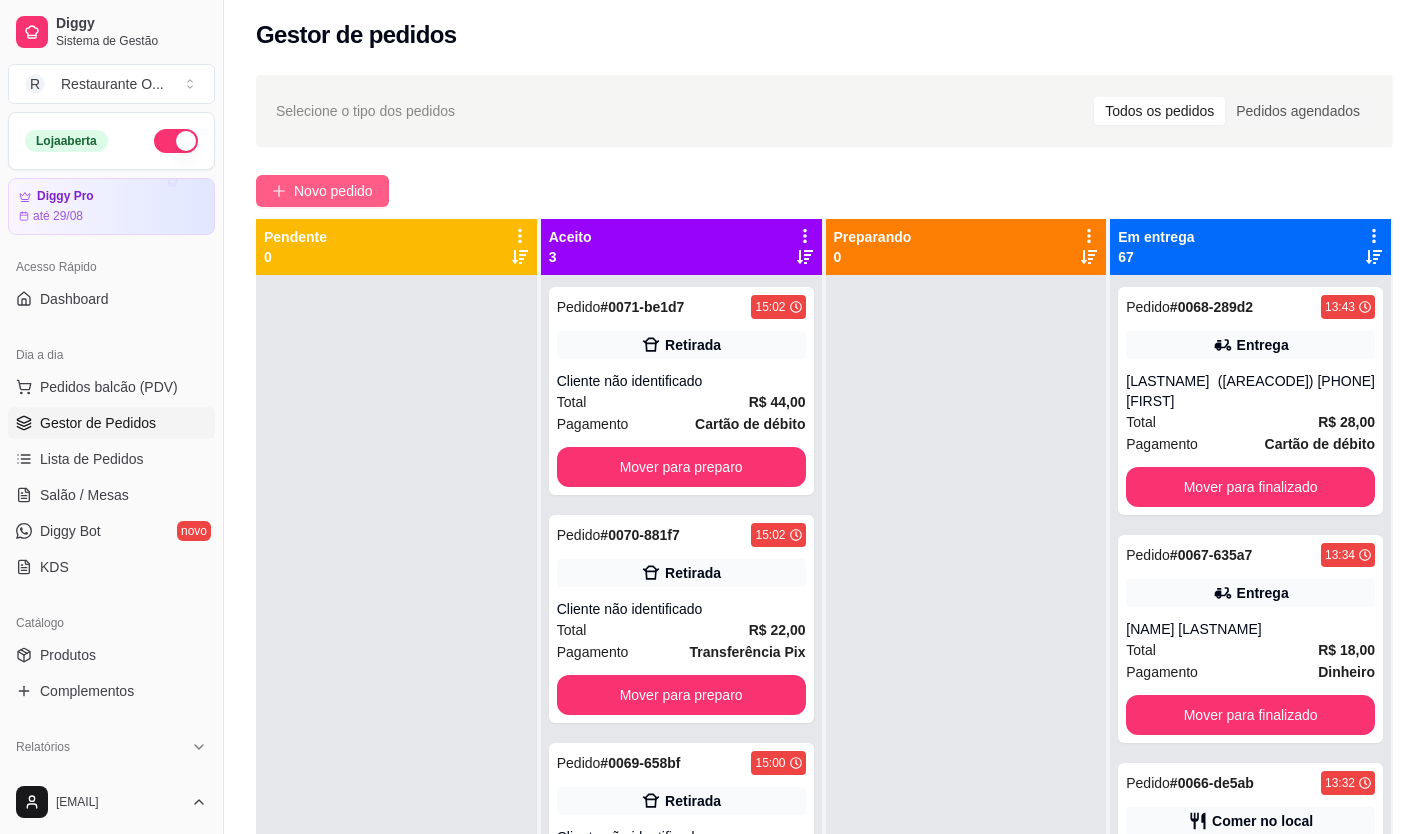 click on "Novo pedido" at bounding box center [333, 191] 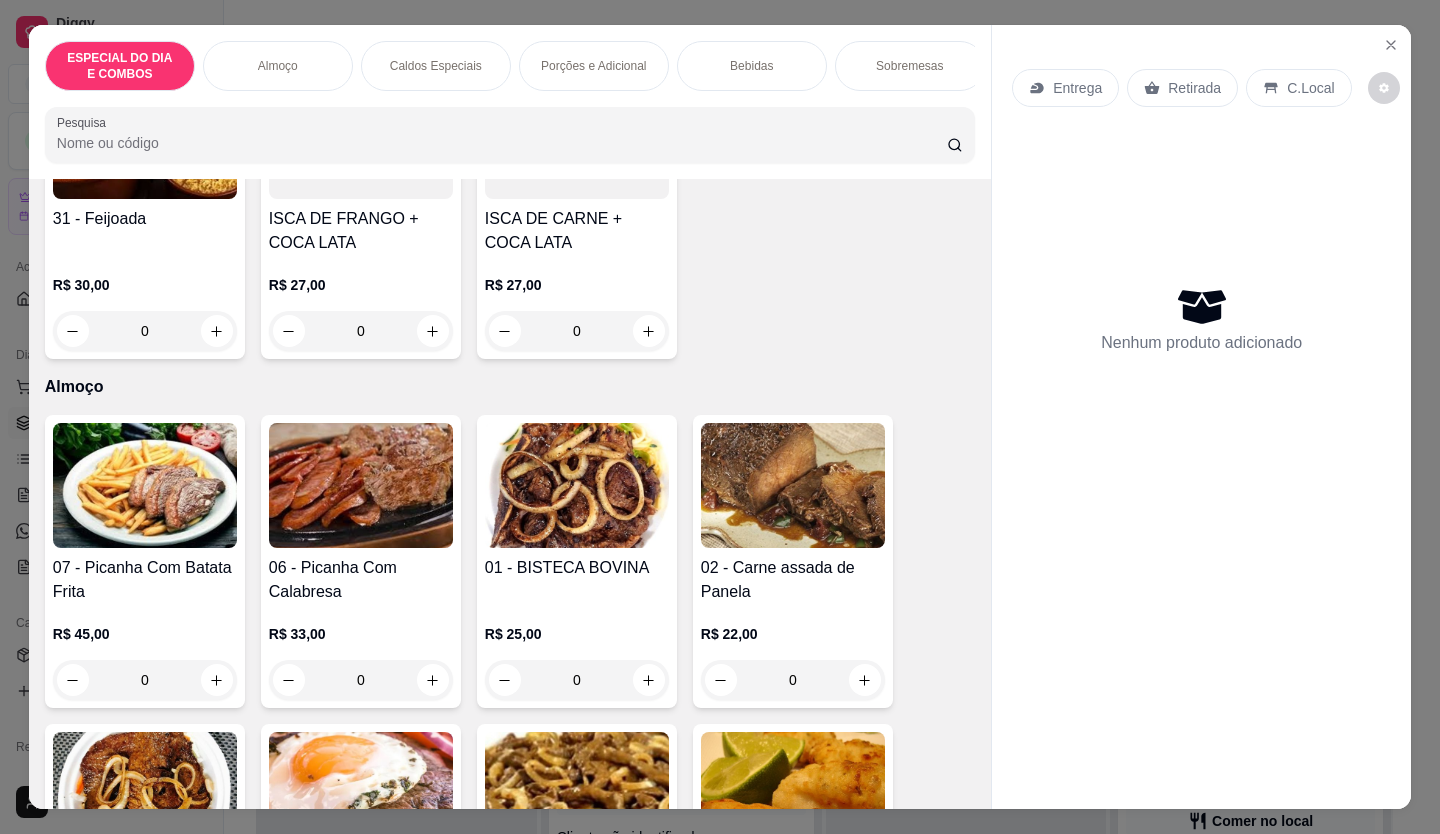 scroll, scrollTop: 300, scrollLeft: 0, axis: vertical 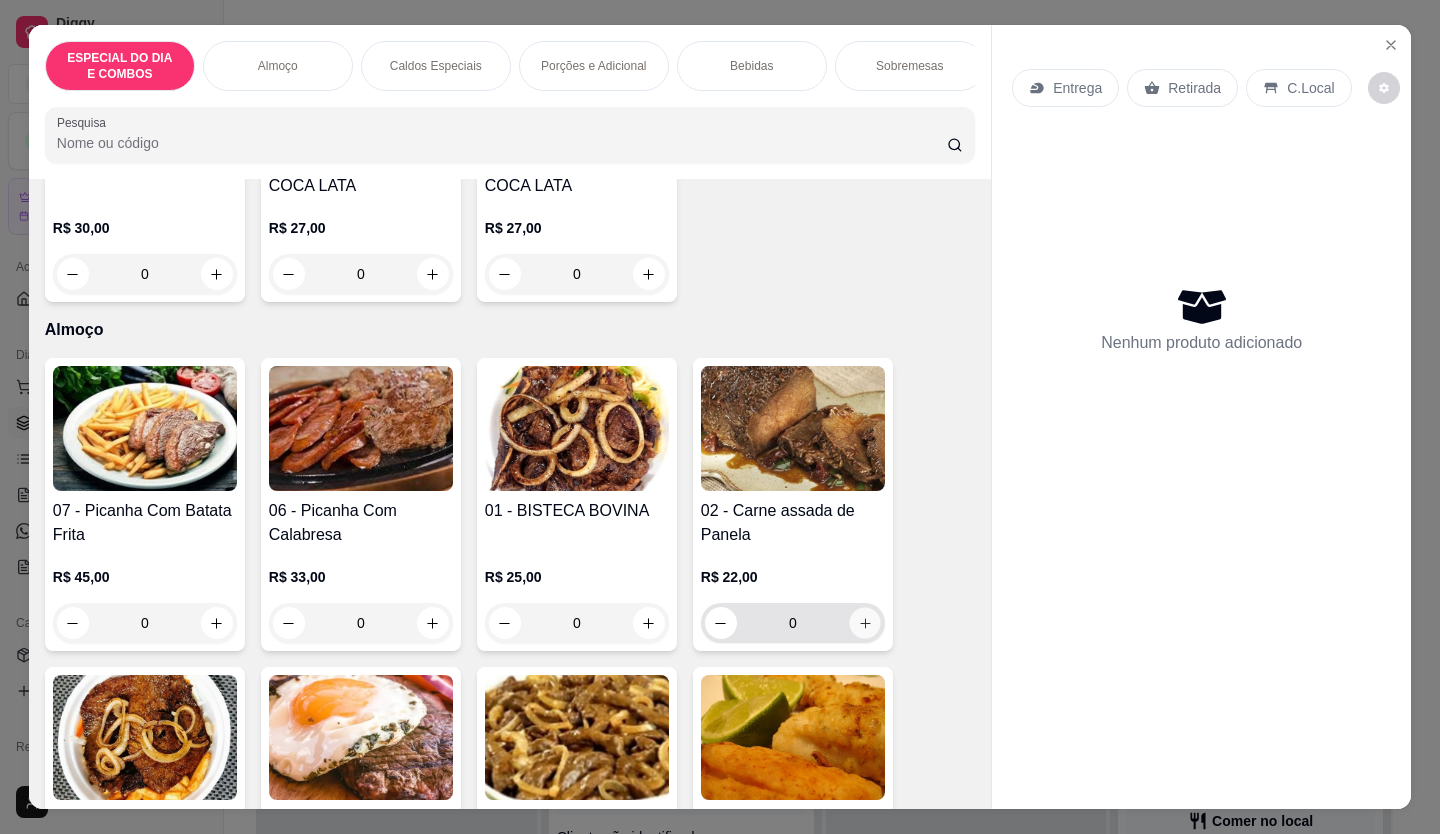 click 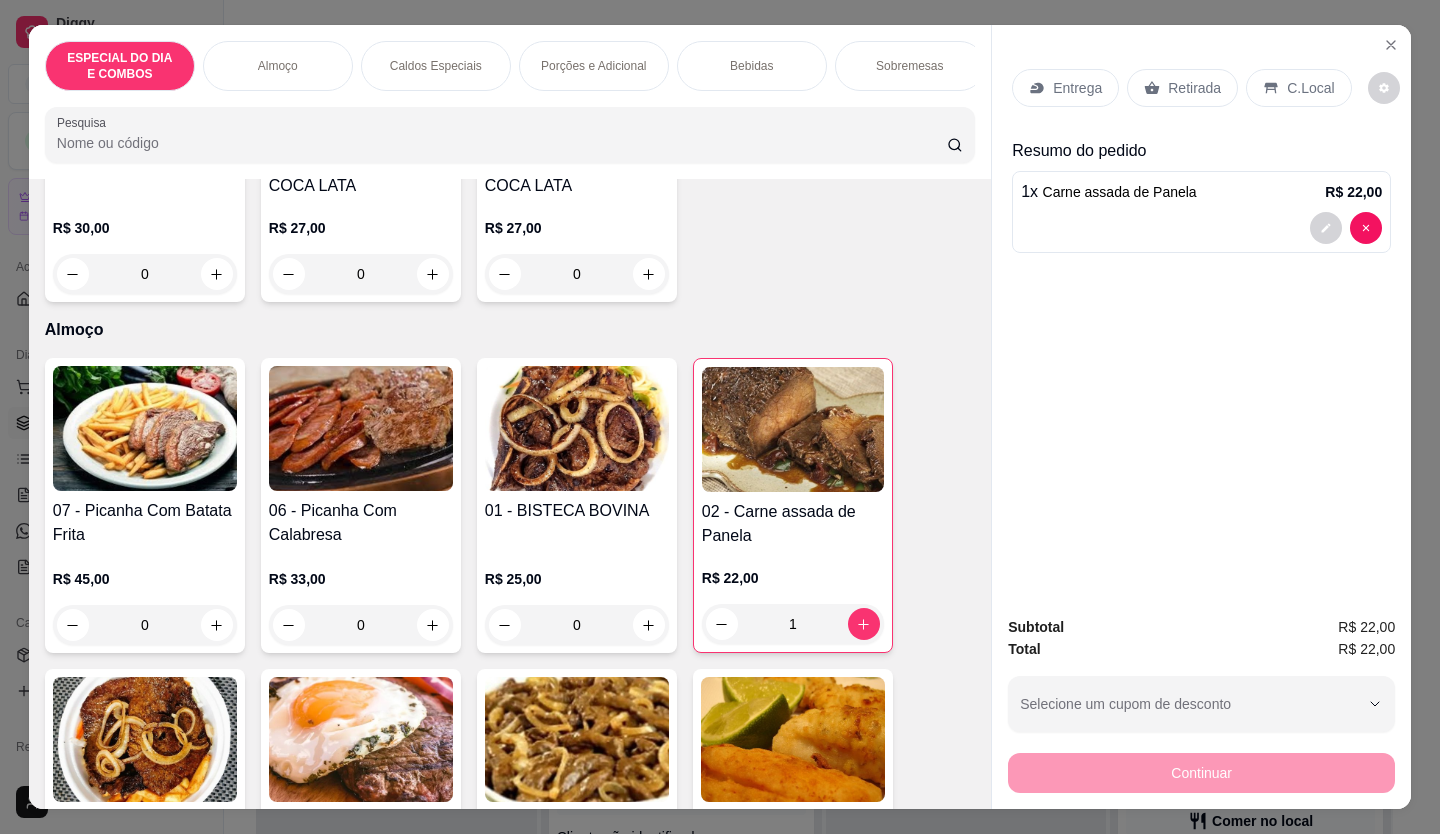 click on "Retirada" at bounding box center (1194, 88) 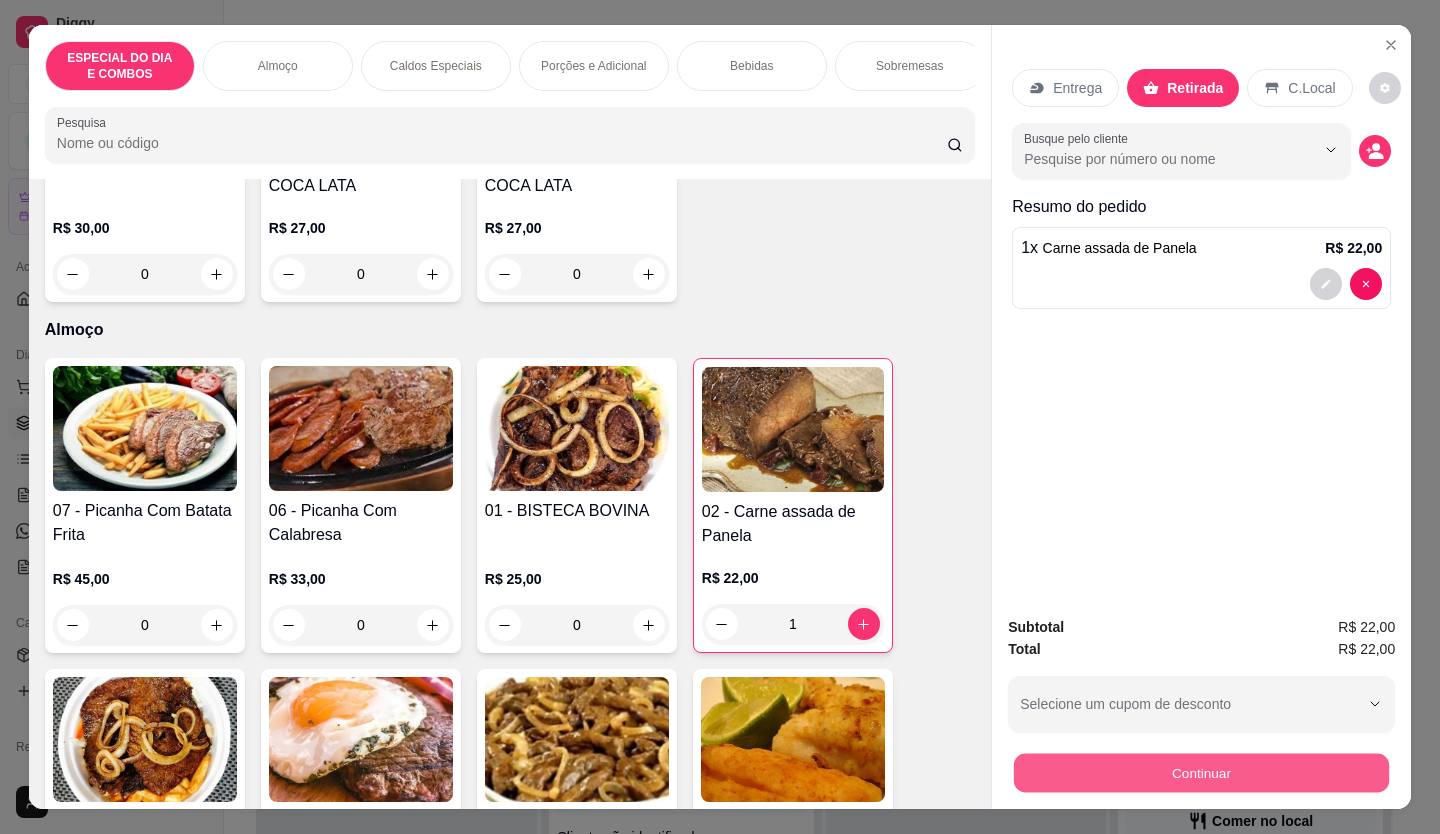 click on "Continuar" at bounding box center [1201, 773] 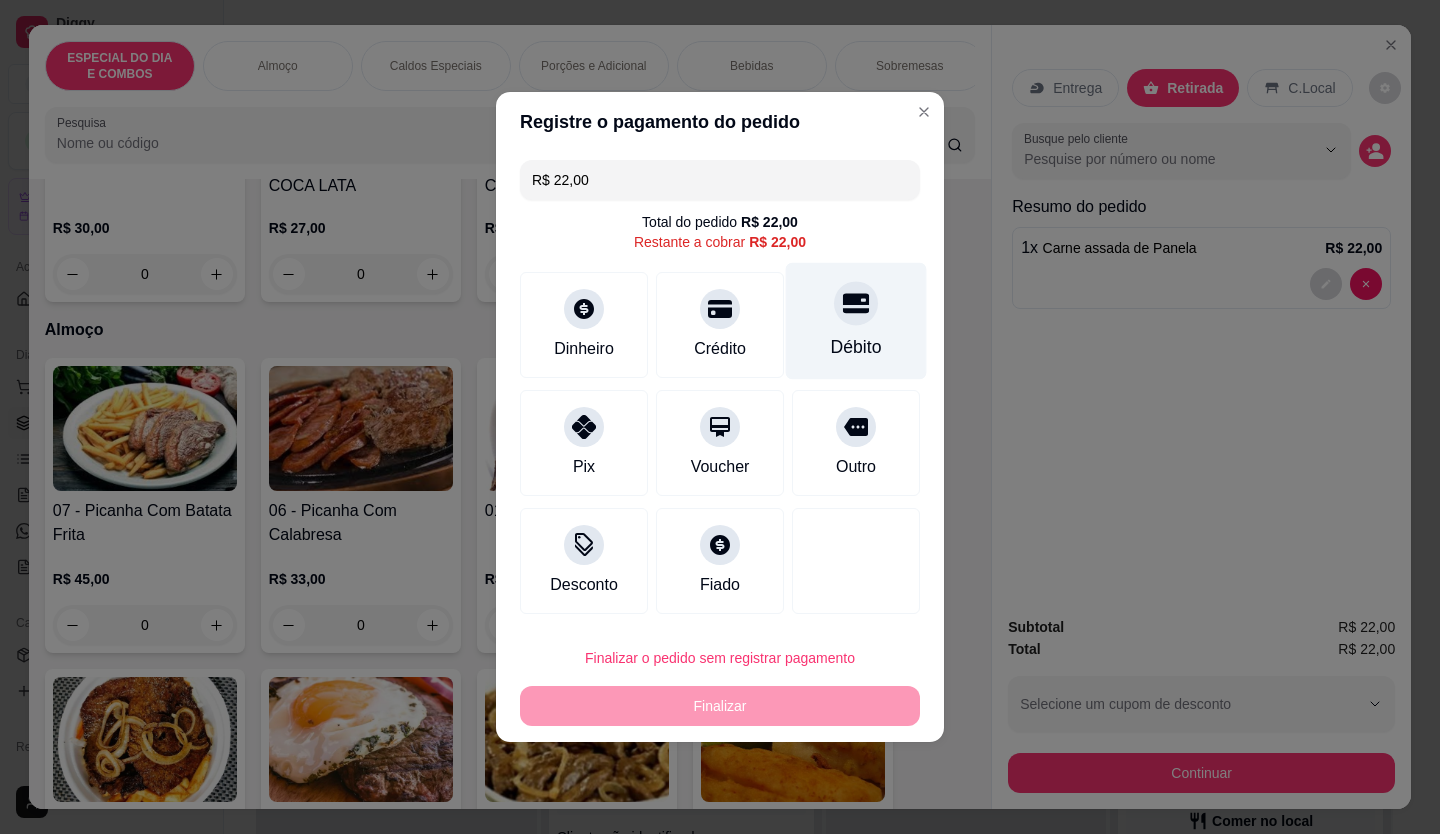 click on "Débito" at bounding box center (856, 321) 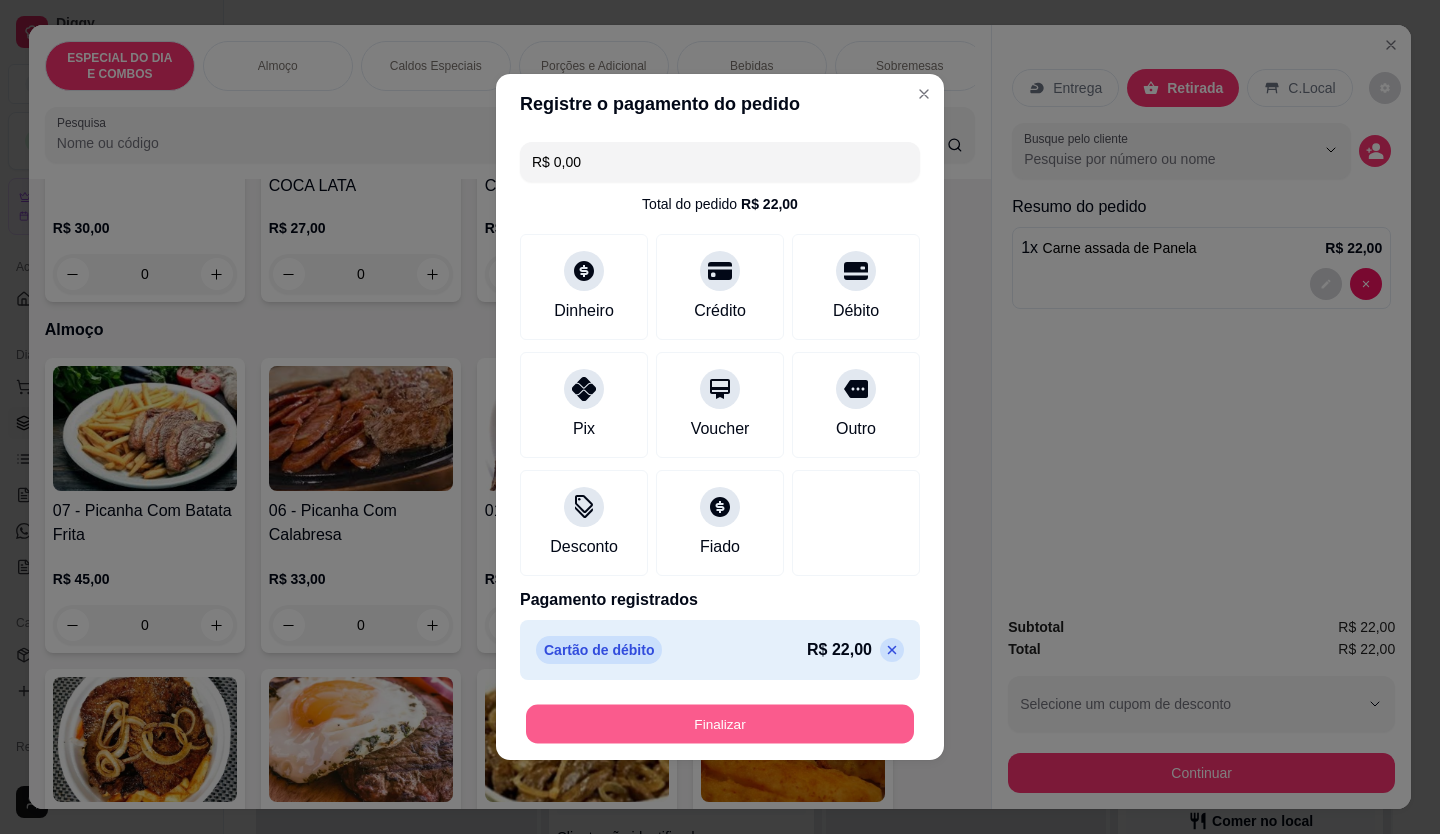 click on "Finalizar" at bounding box center (720, 724) 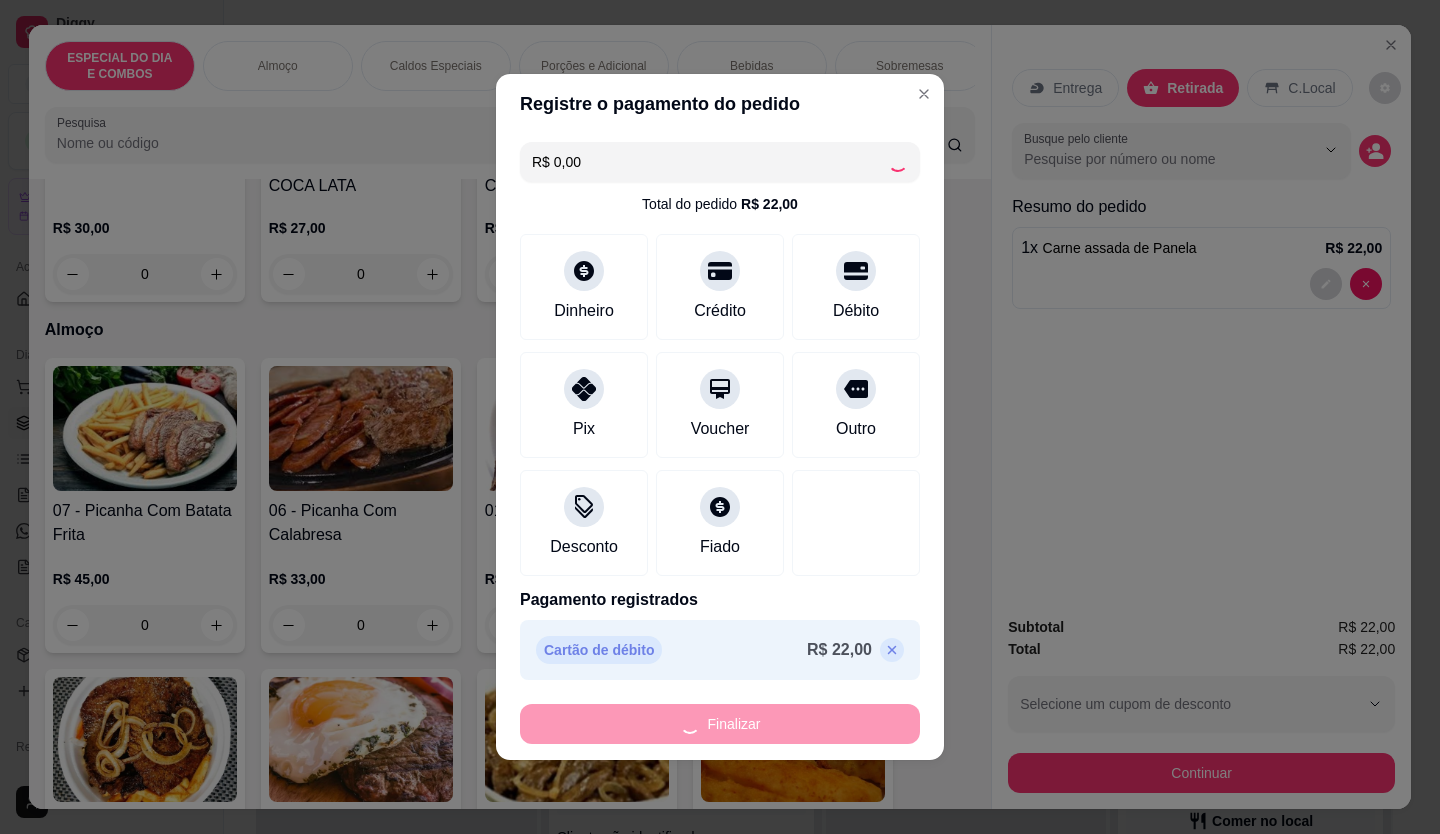 type on "0" 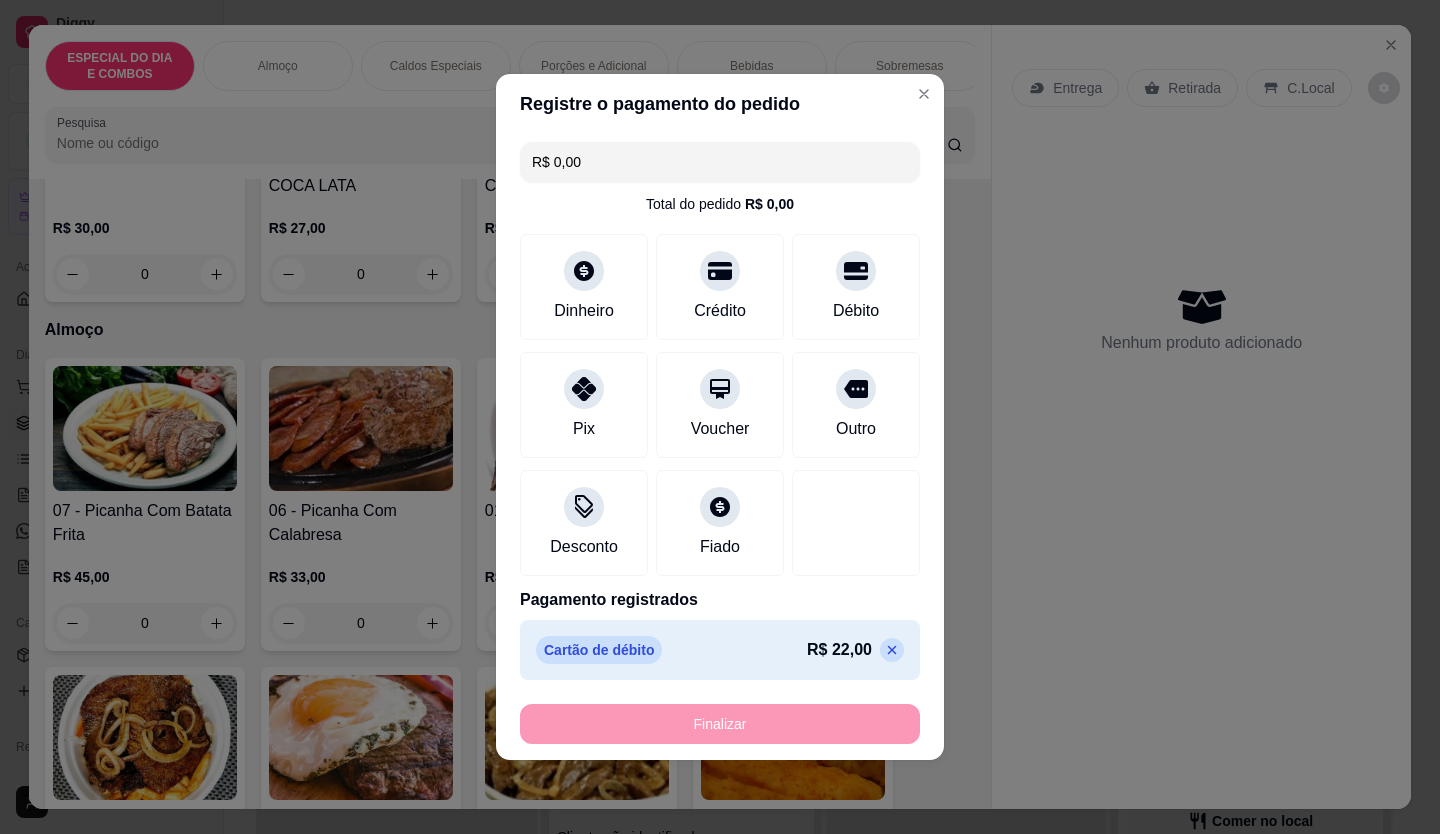type on "-R$ 22,00" 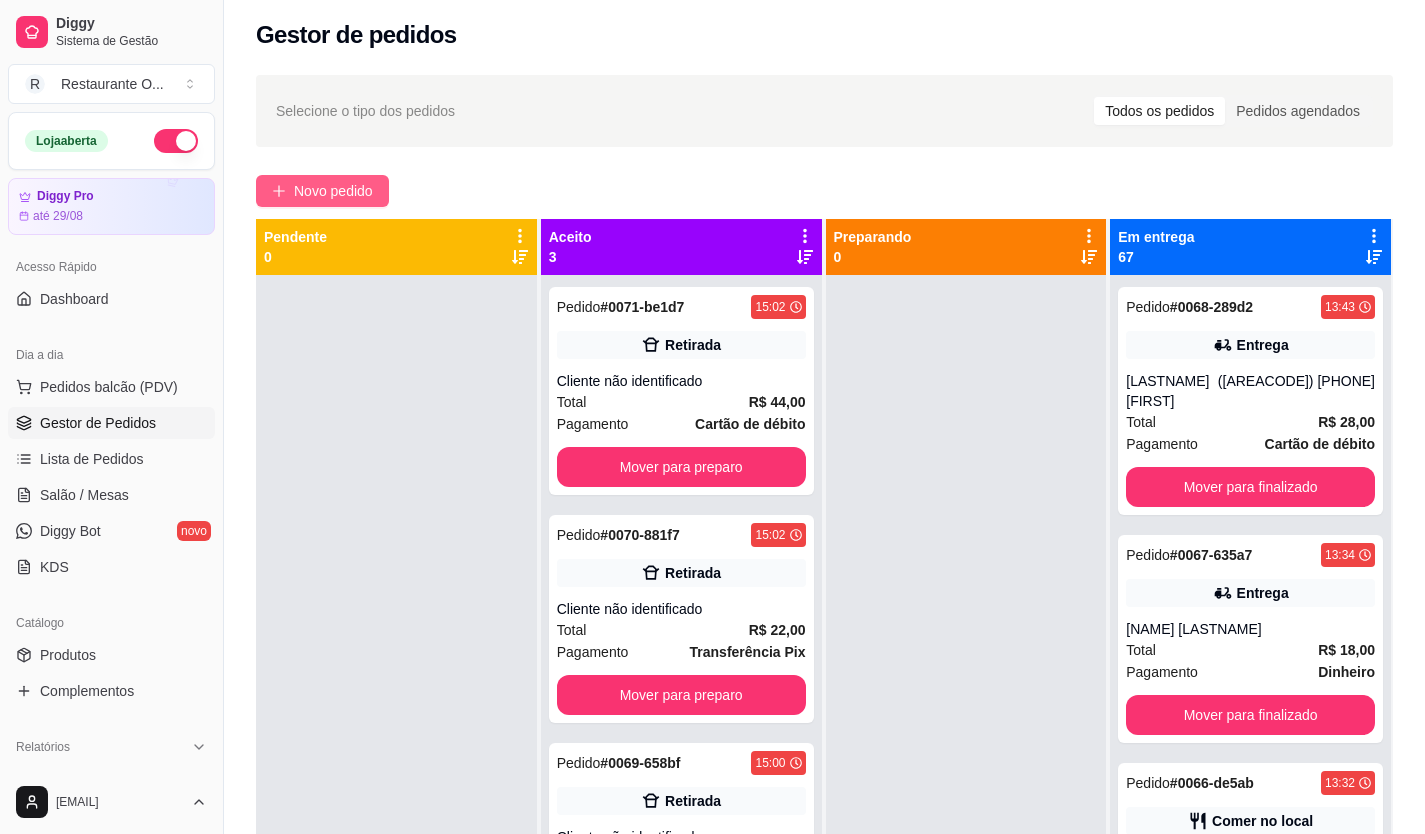 click on "Novo pedido" at bounding box center [322, 191] 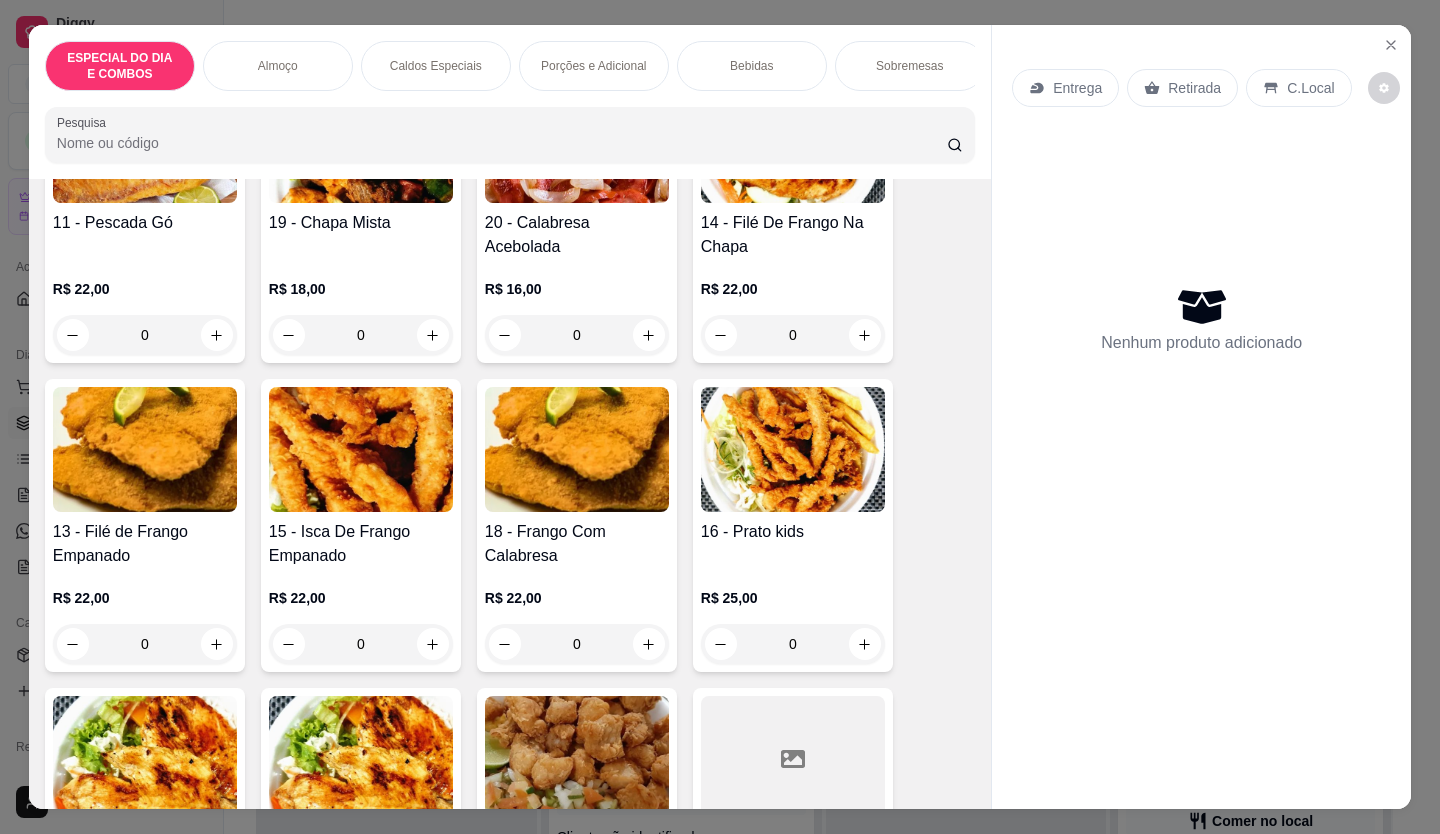scroll, scrollTop: 1200, scrollLeft: 0, axis: vertical 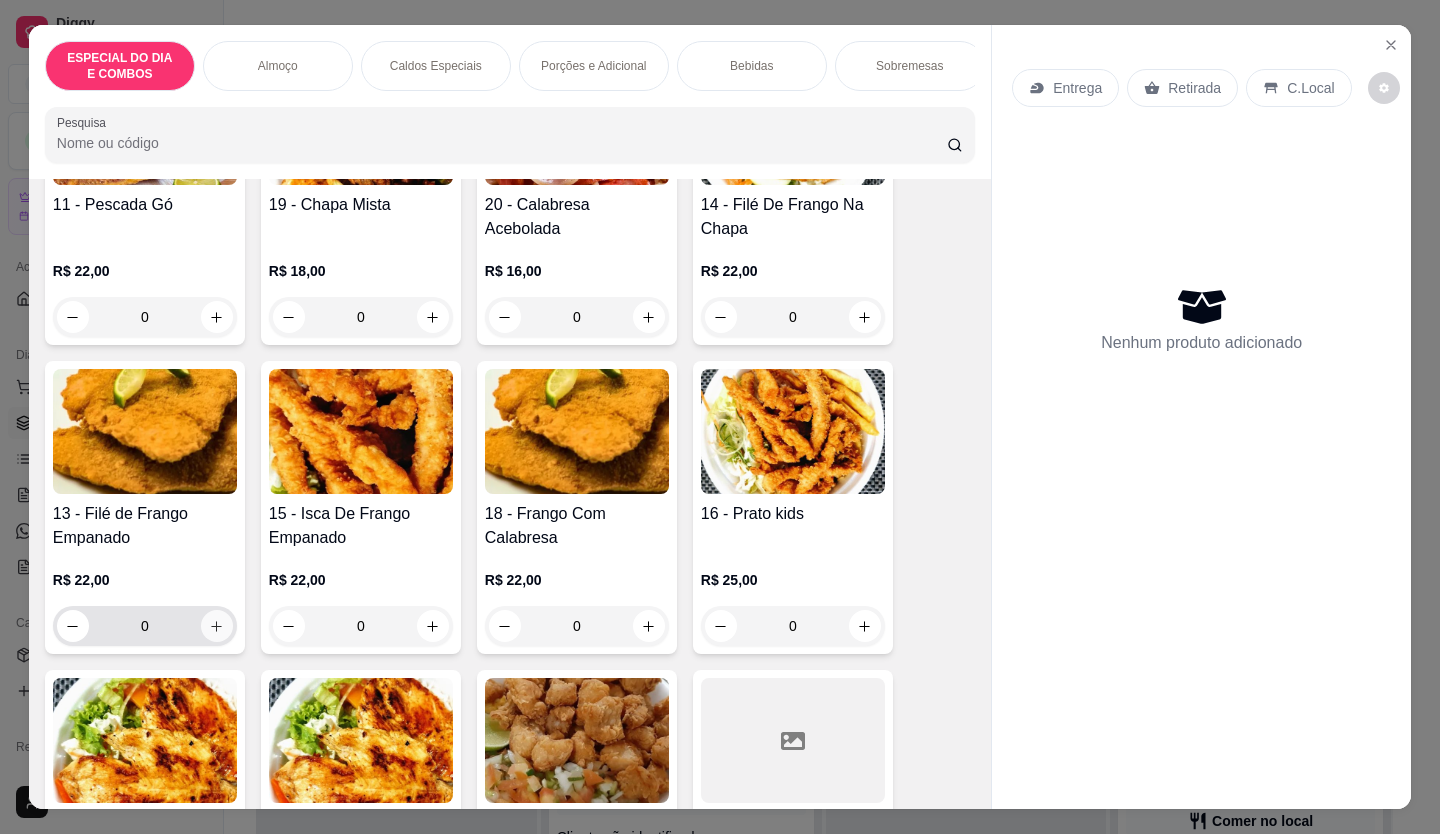 click at bounding box center [217, 626] 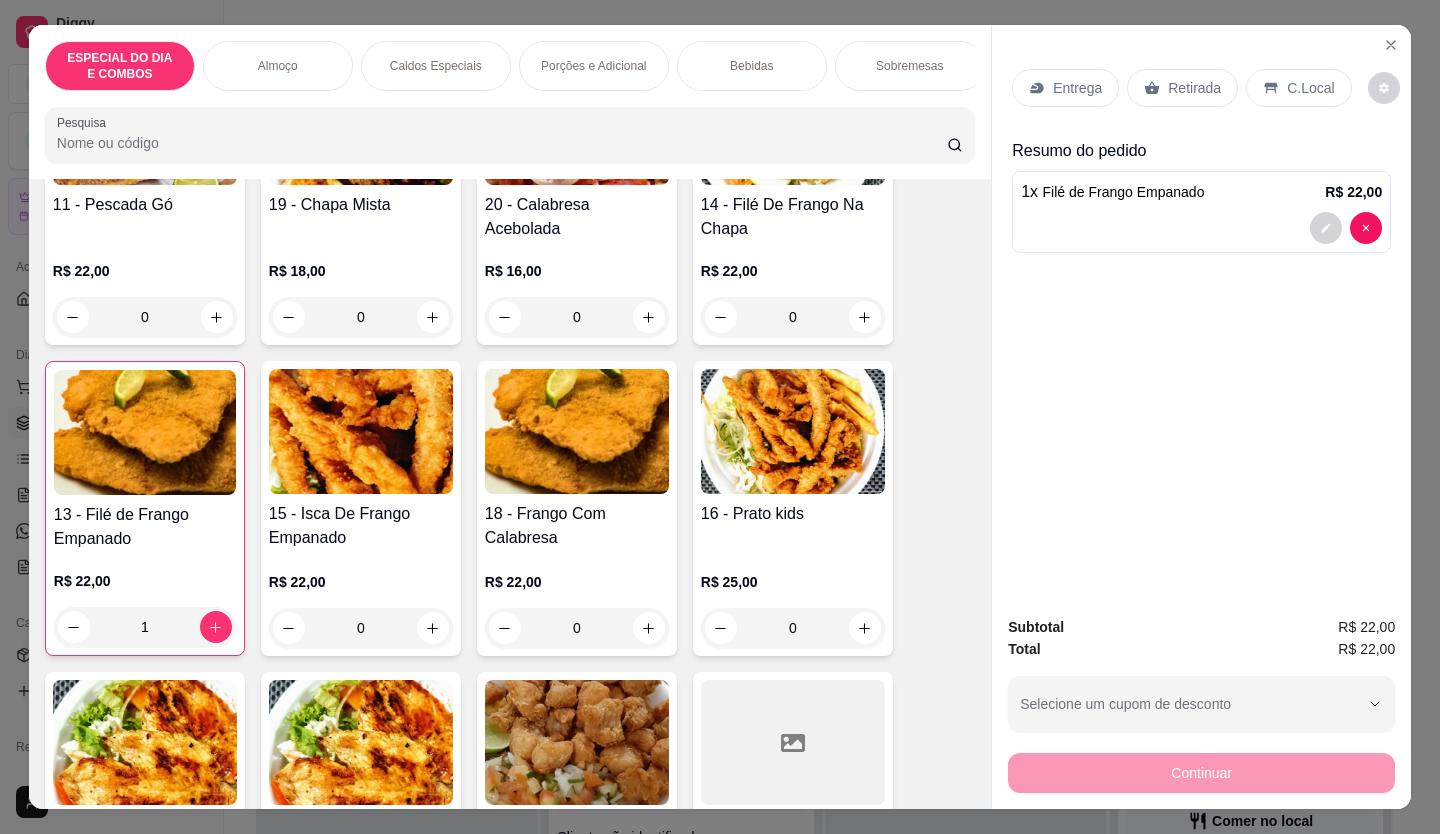 click on "Bebidas" at bounding box center [751, 66] 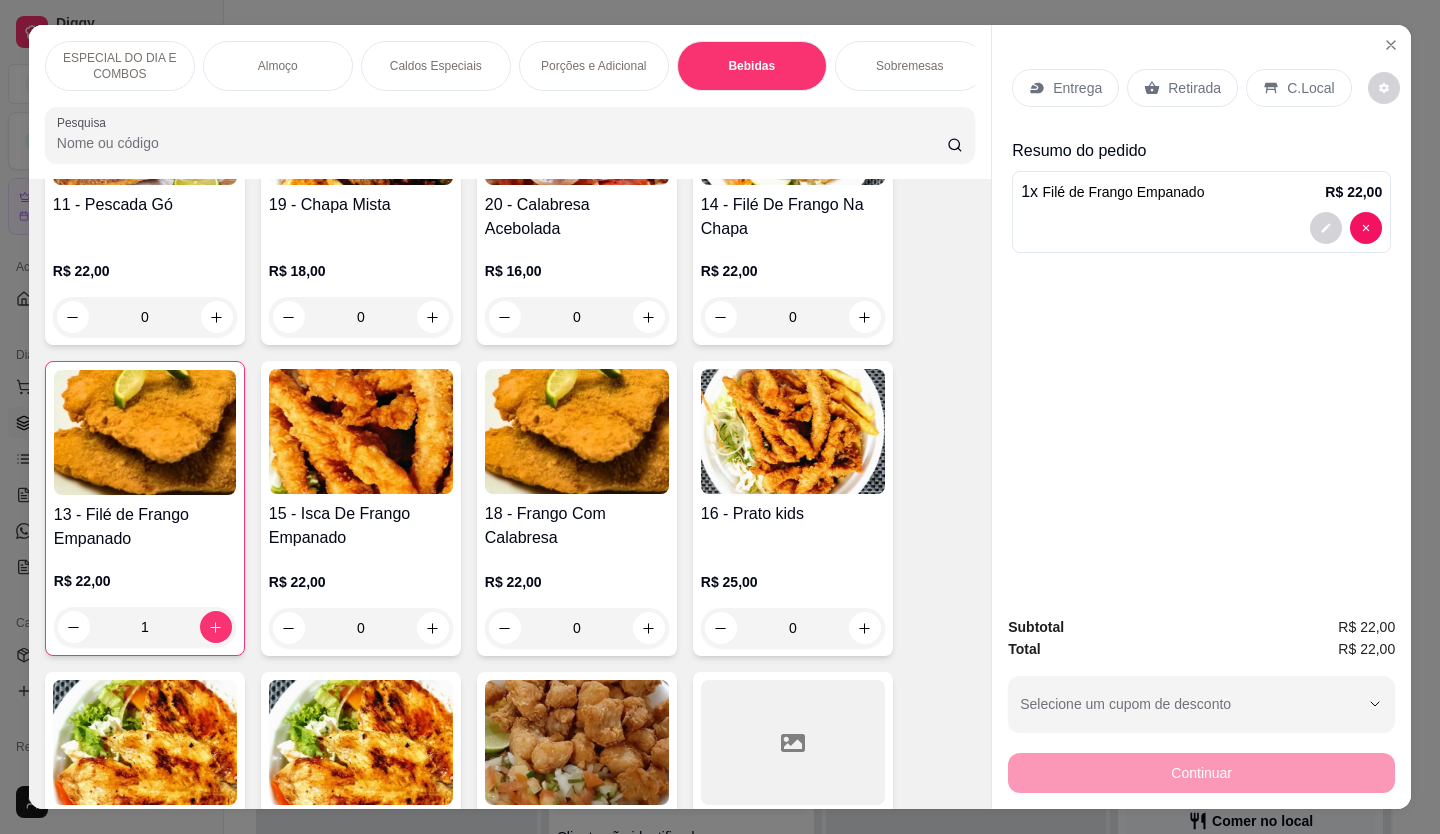 scroll, scrollTop: 3531, scrollLeft: 0, axis: vertical 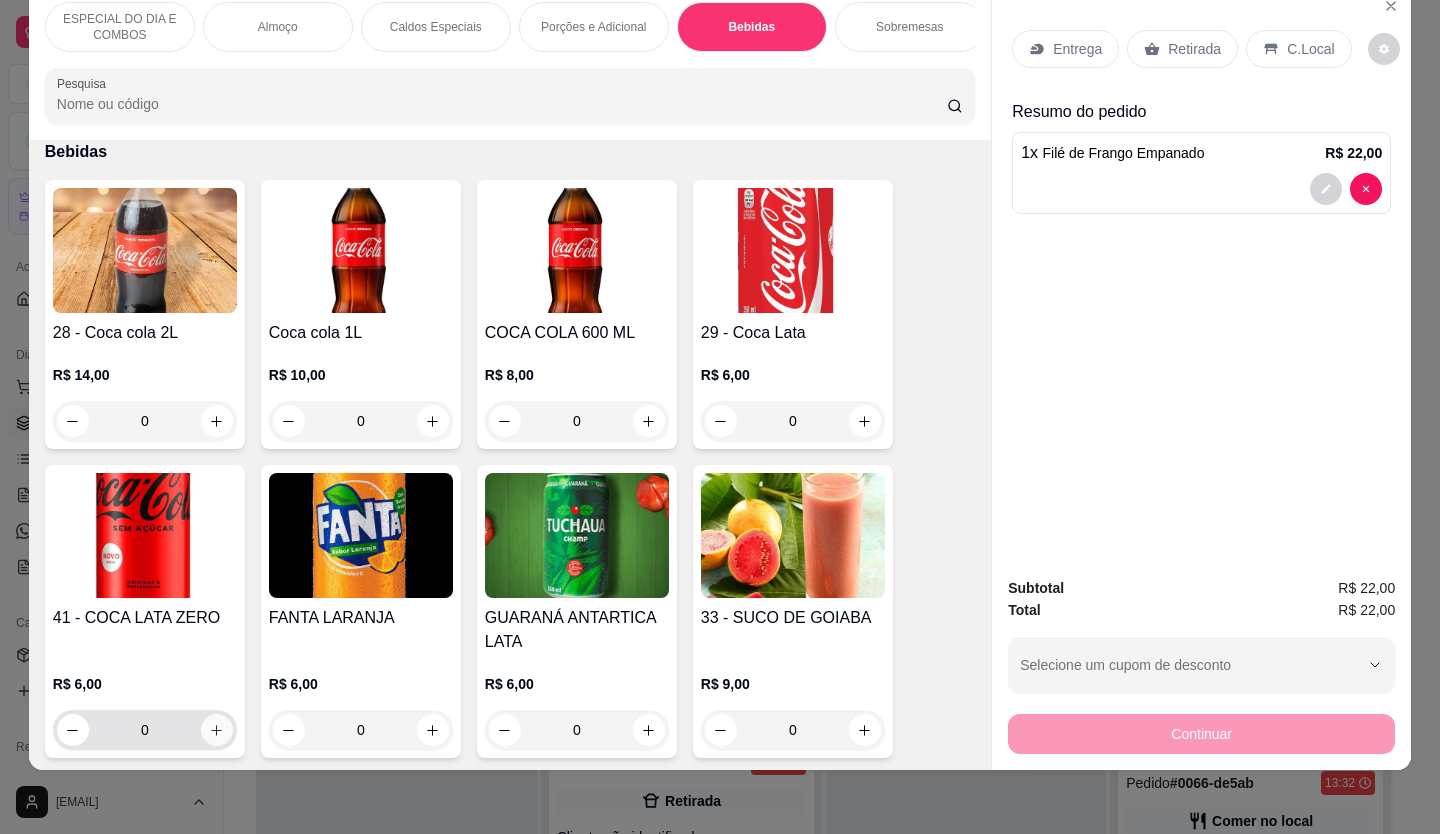 click 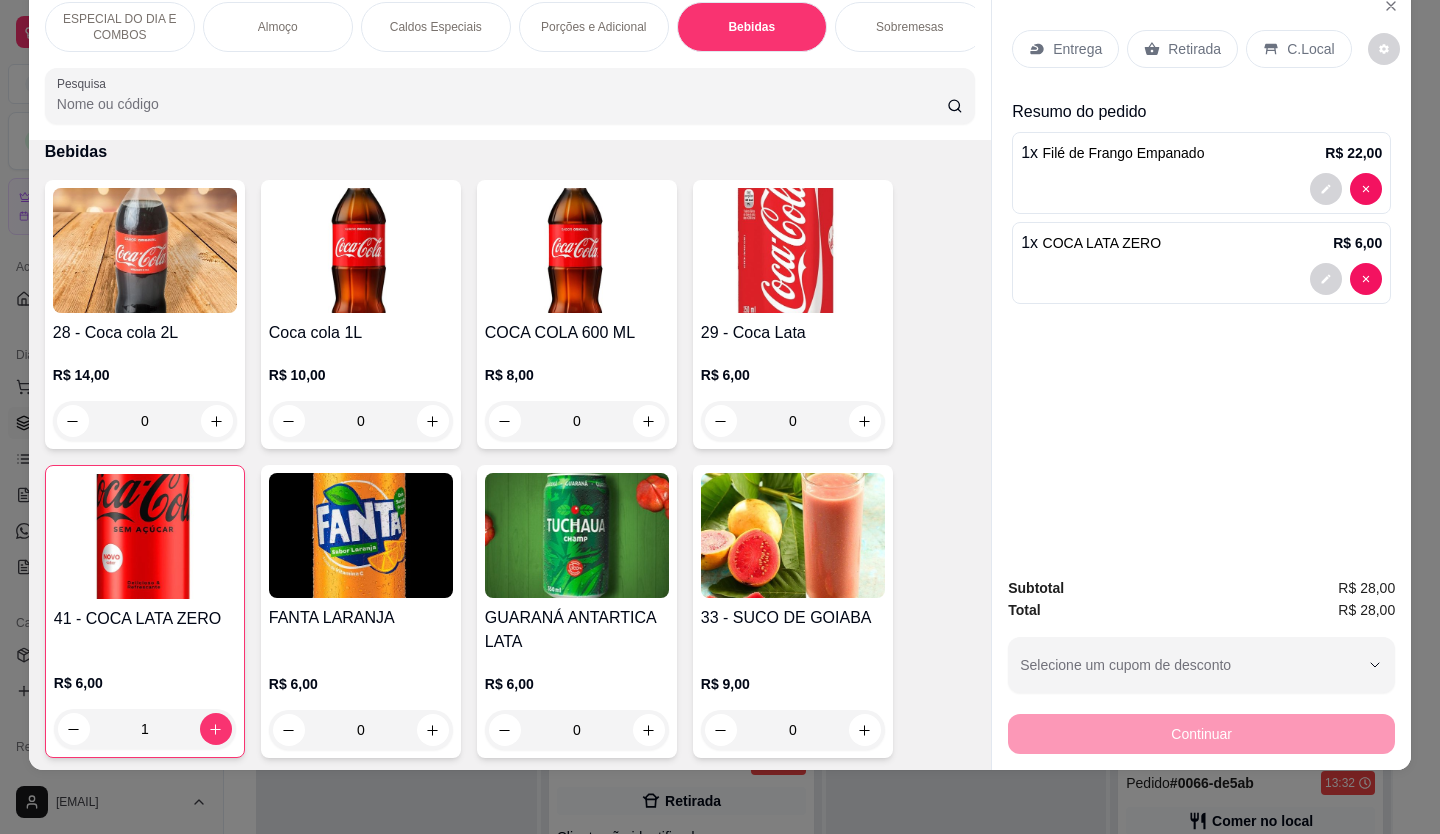 click on "C.Local" at bounding box center [1310, 49] 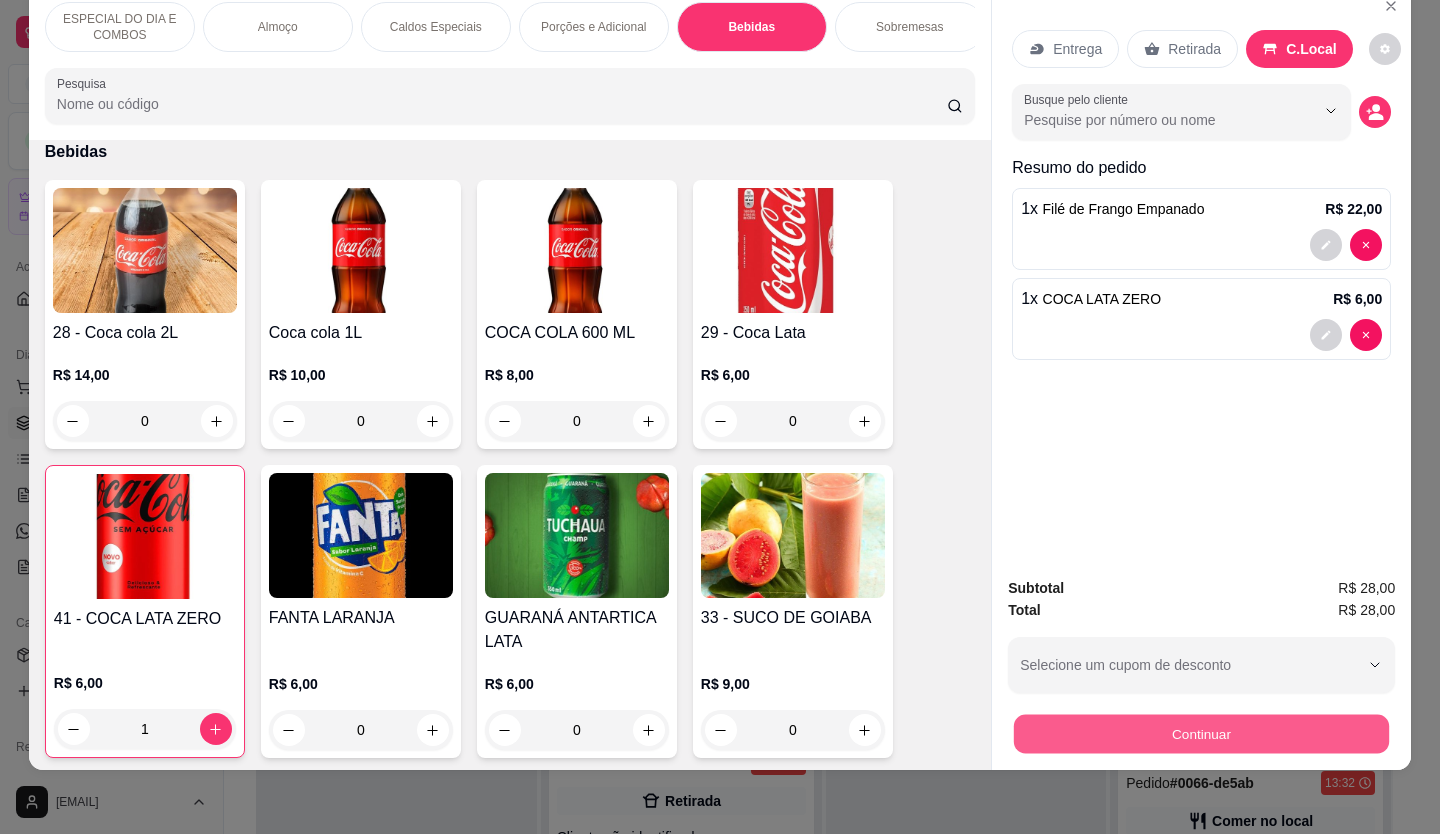 click on "Continuar" at bounding box center [1201, 734] 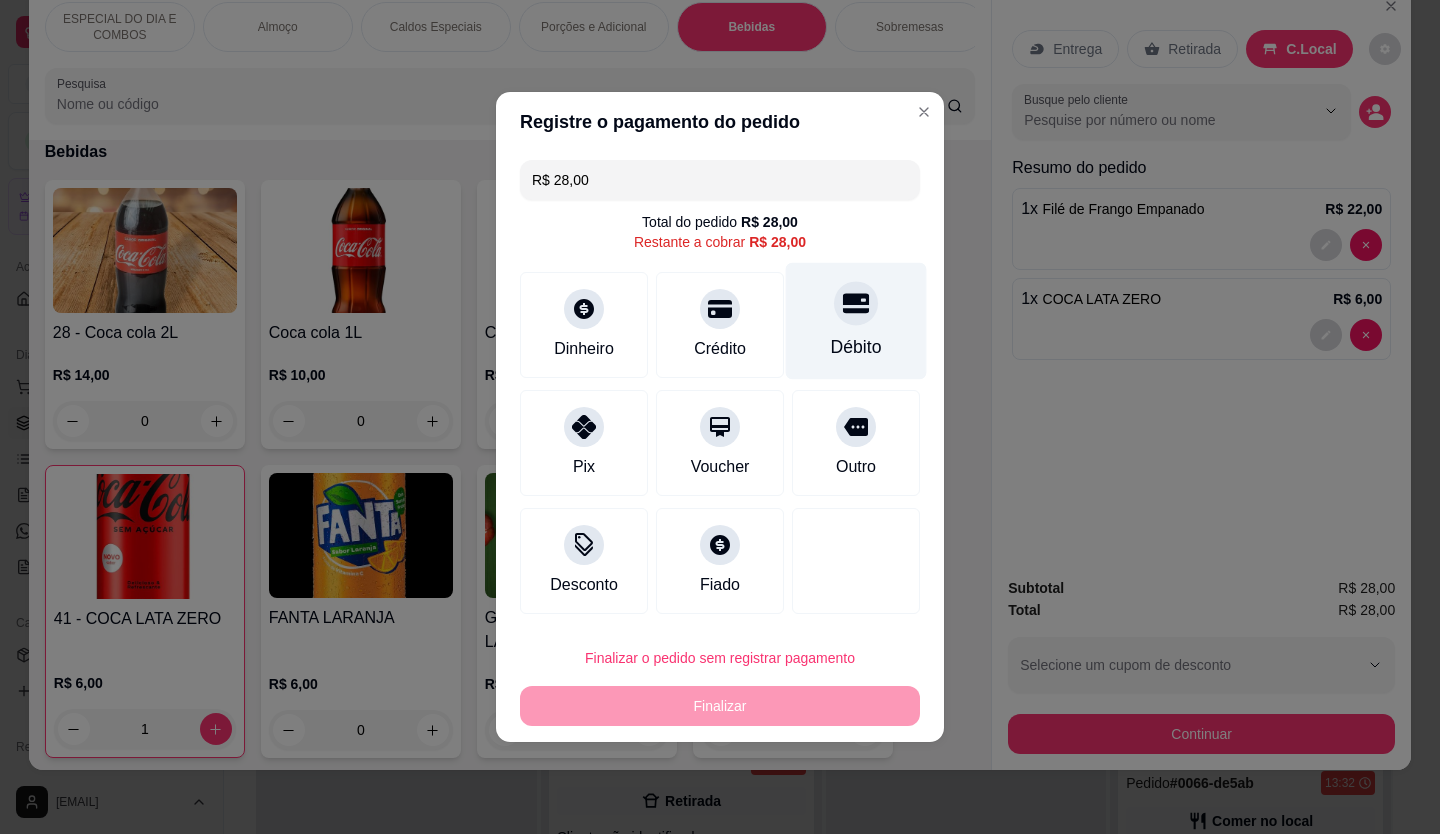 click on "Débito" at bounding box center [856, 321] 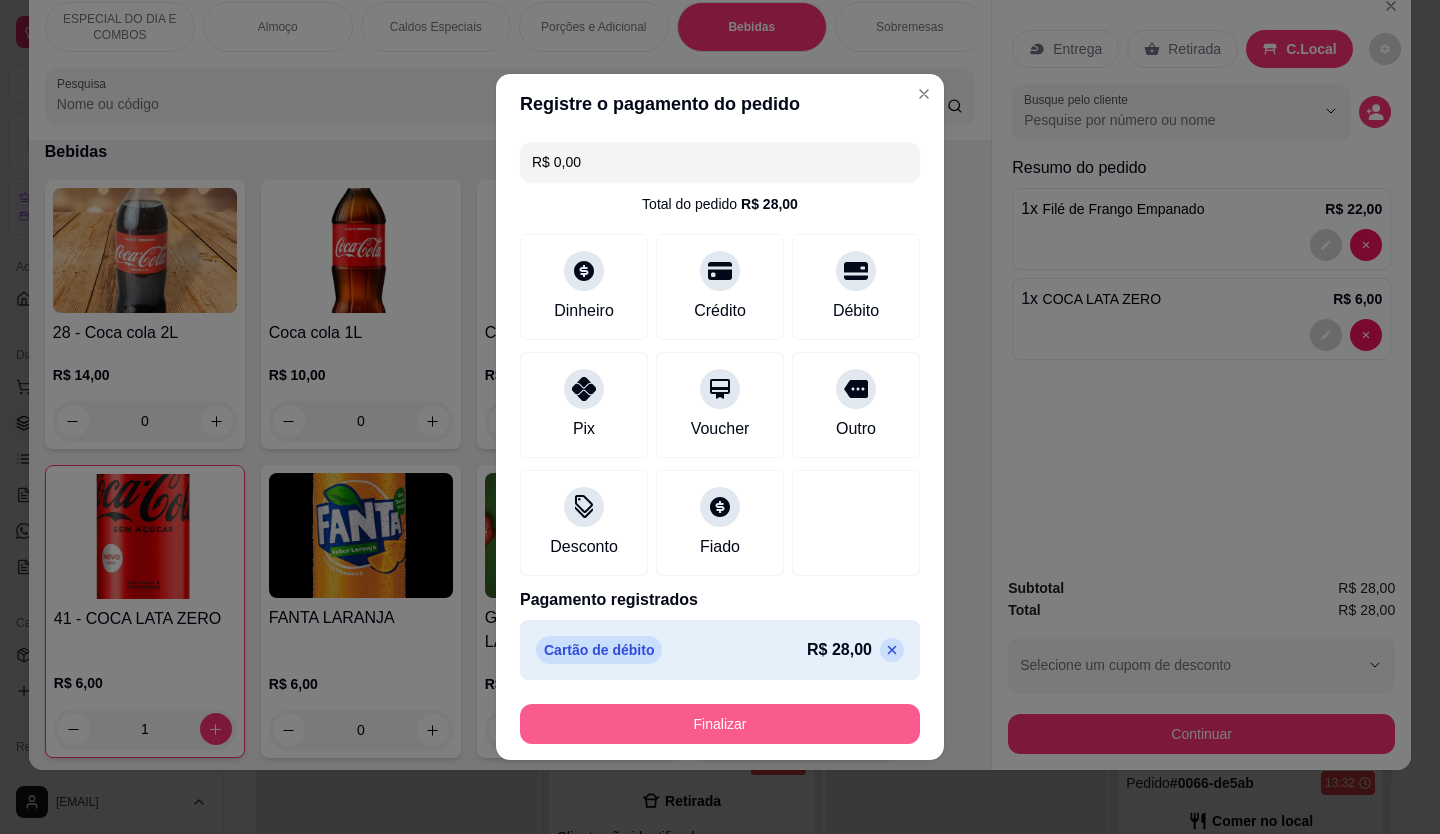 click on "Finalizar" at bounding box center [720, 724] 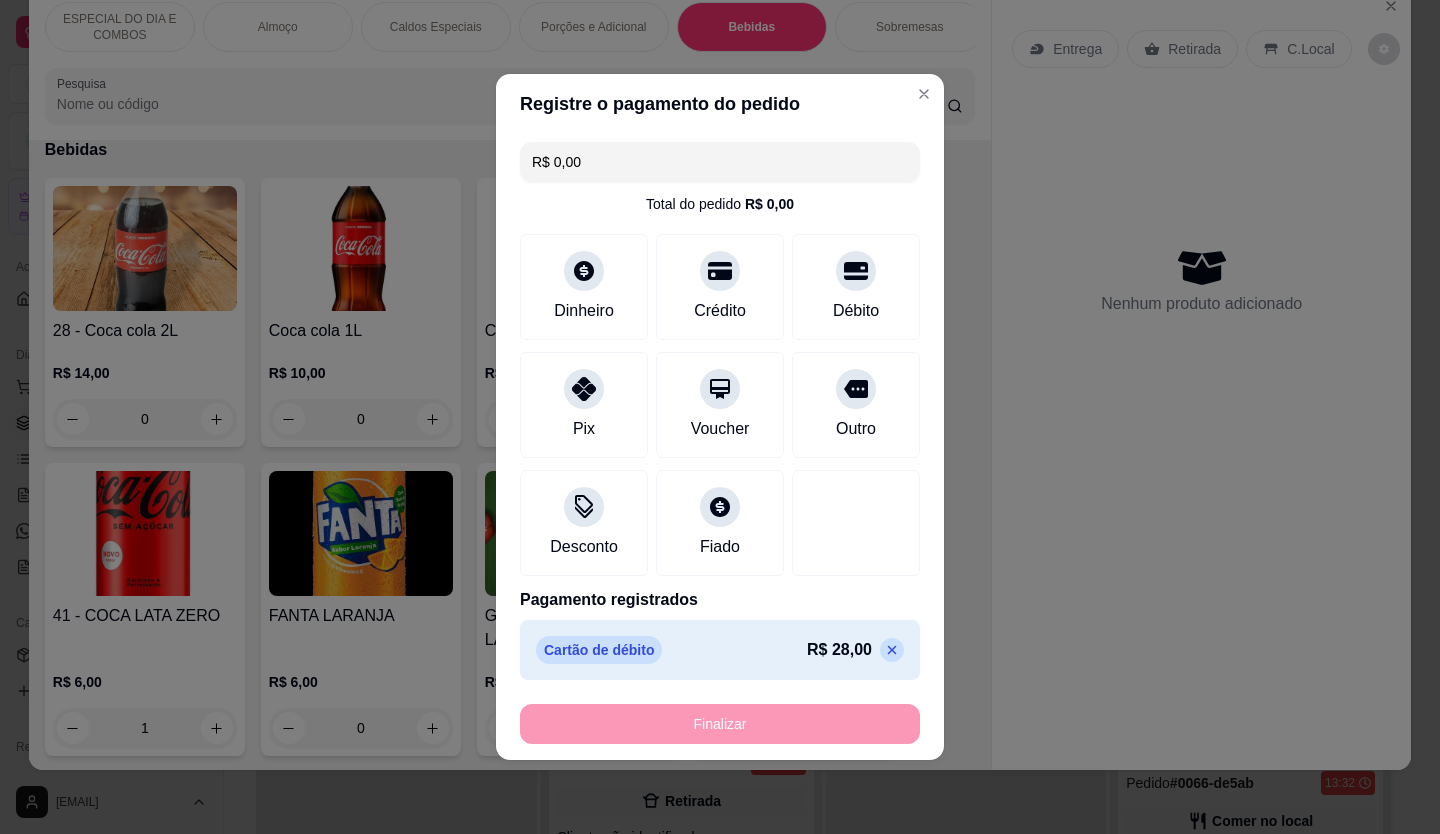 type on "0" 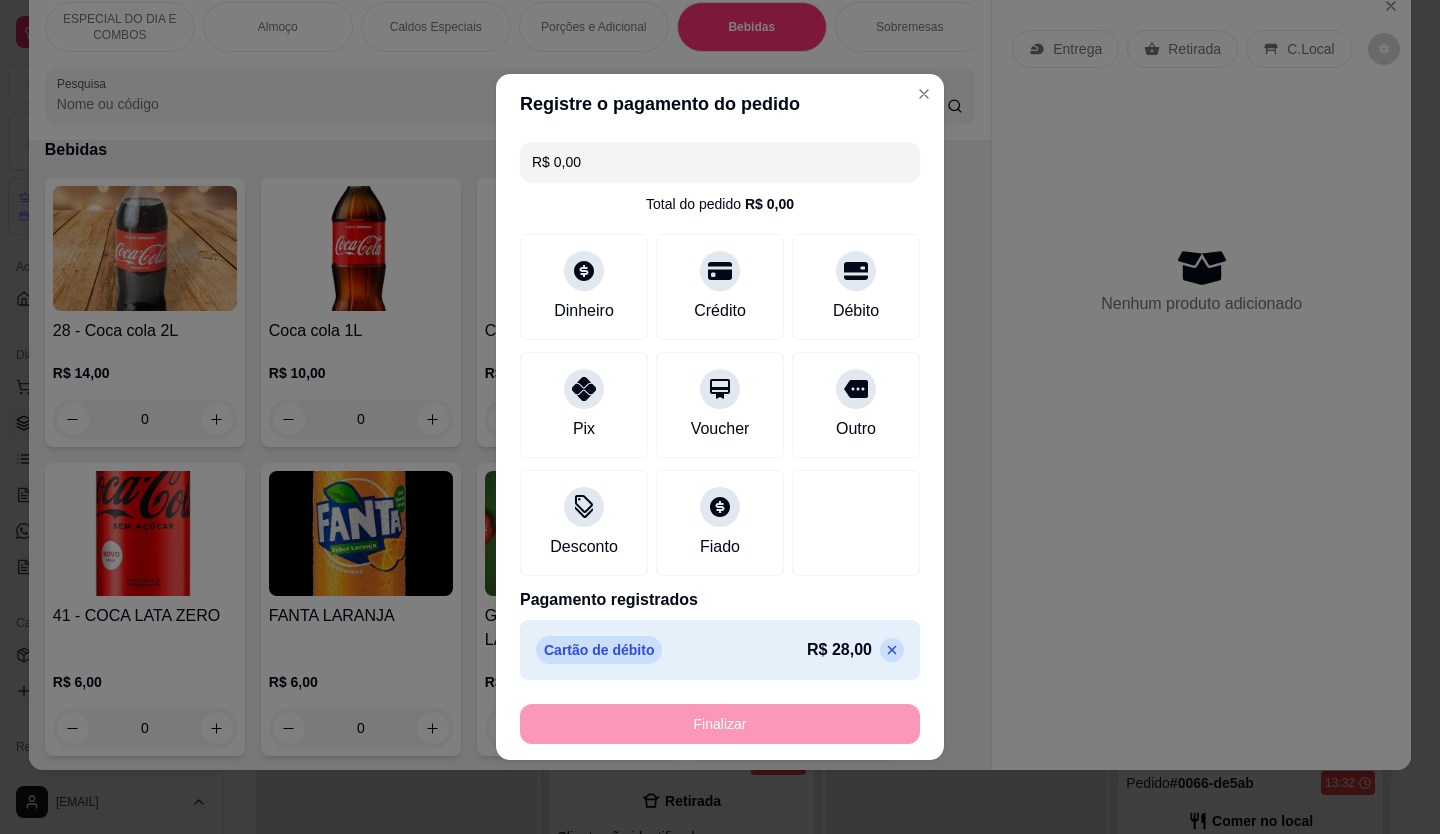 type on "-R$ 28,00" 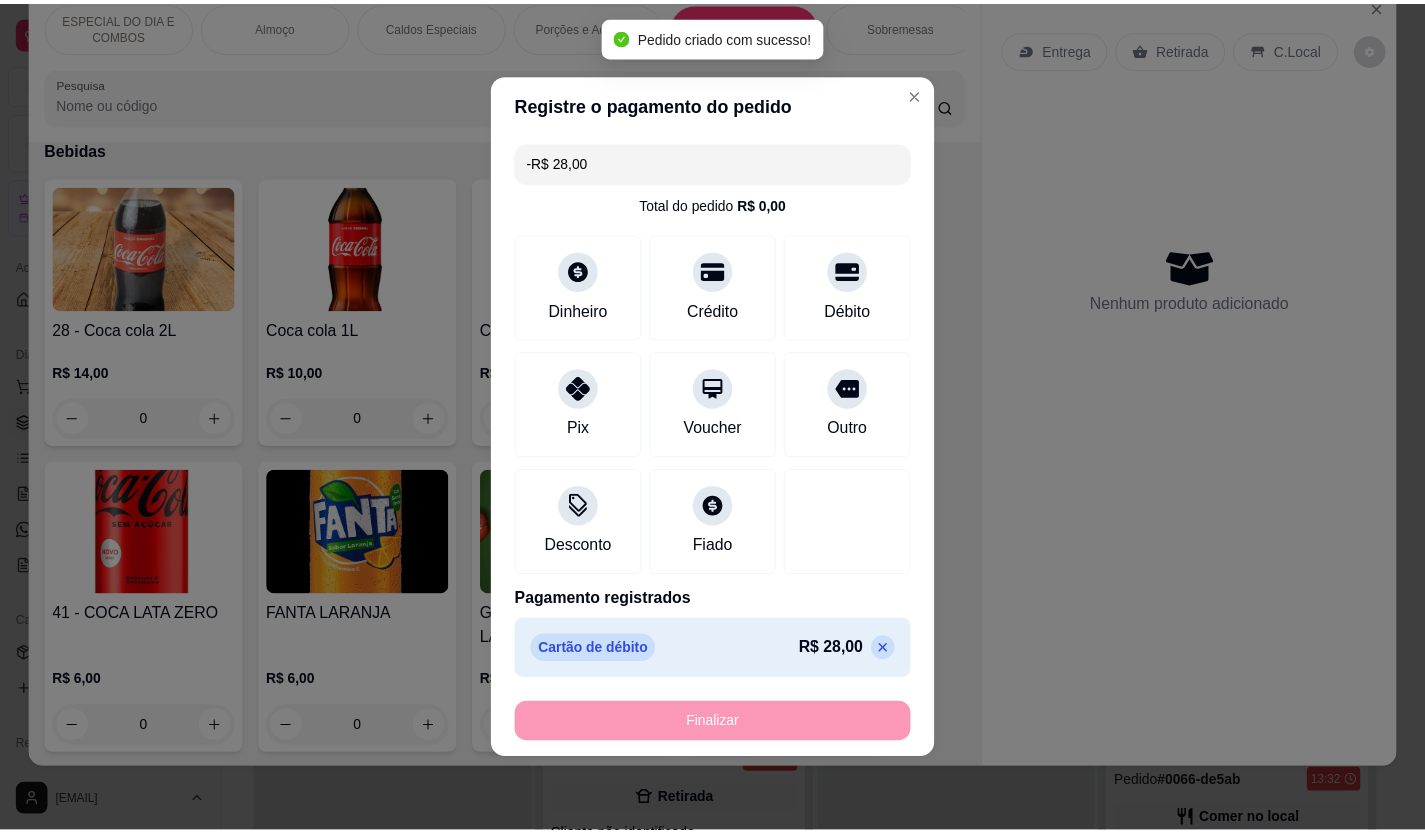 scroll, scrollTop: 3529, scrollLeft: 0, axis: vertical 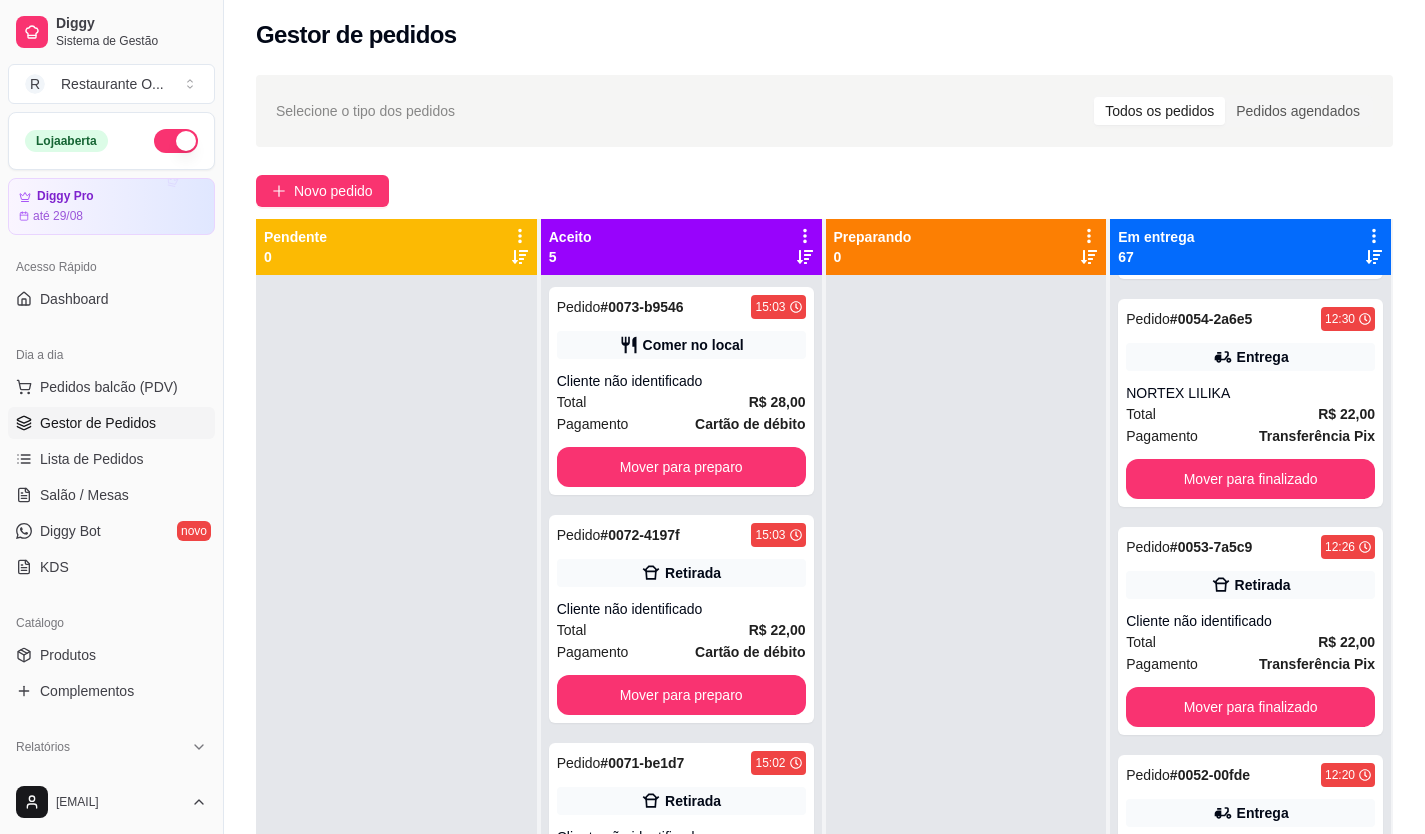click on "Pedido # [ORDER_ID] [TIME] Retirada Cliente não identificado Total [PRICE] Pagamento Transferência Pix Mover para finalizado" at bounding box center [1250, 631] 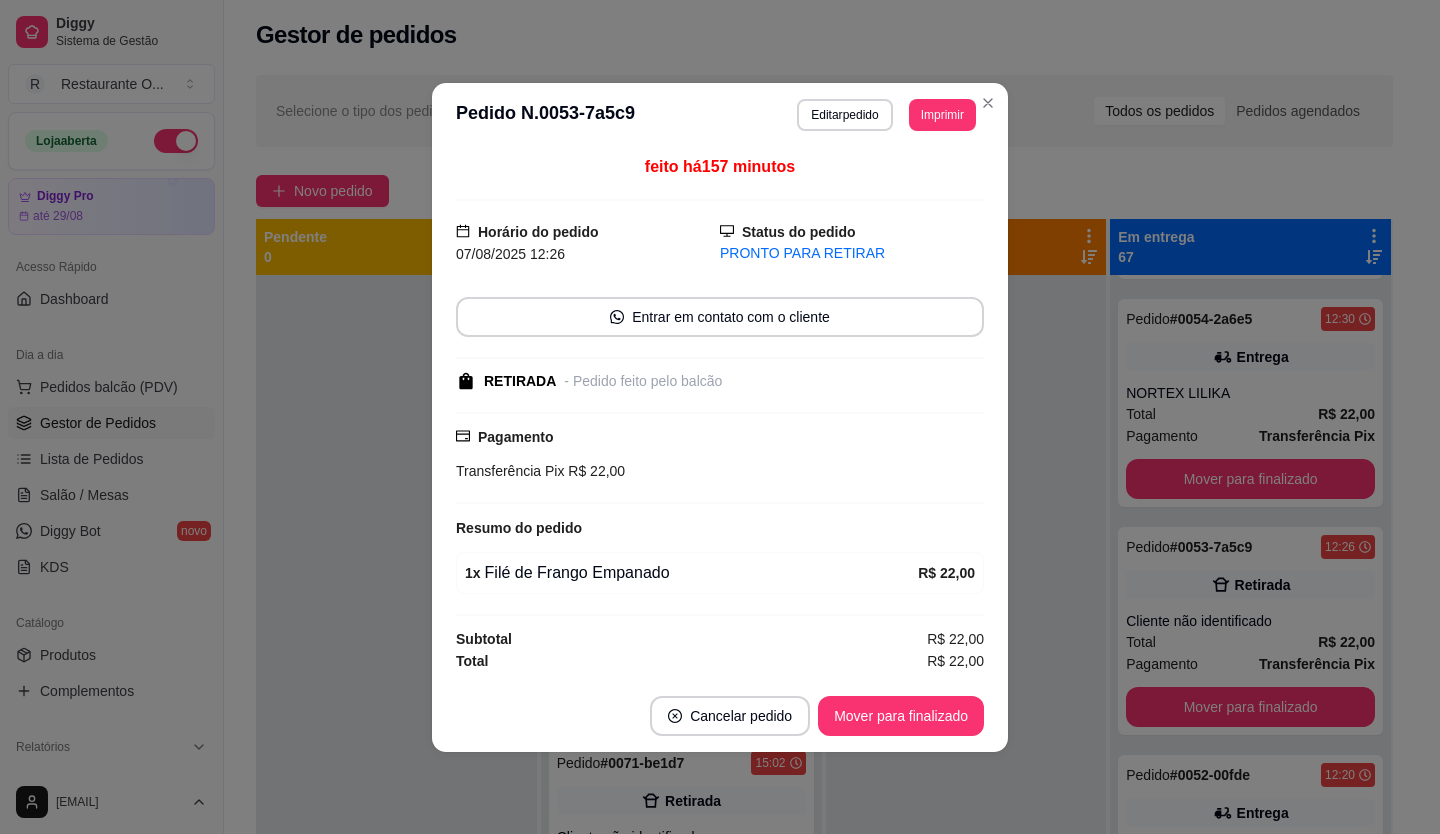 click on "Editar  pedido" at bounding box center [844, 115] 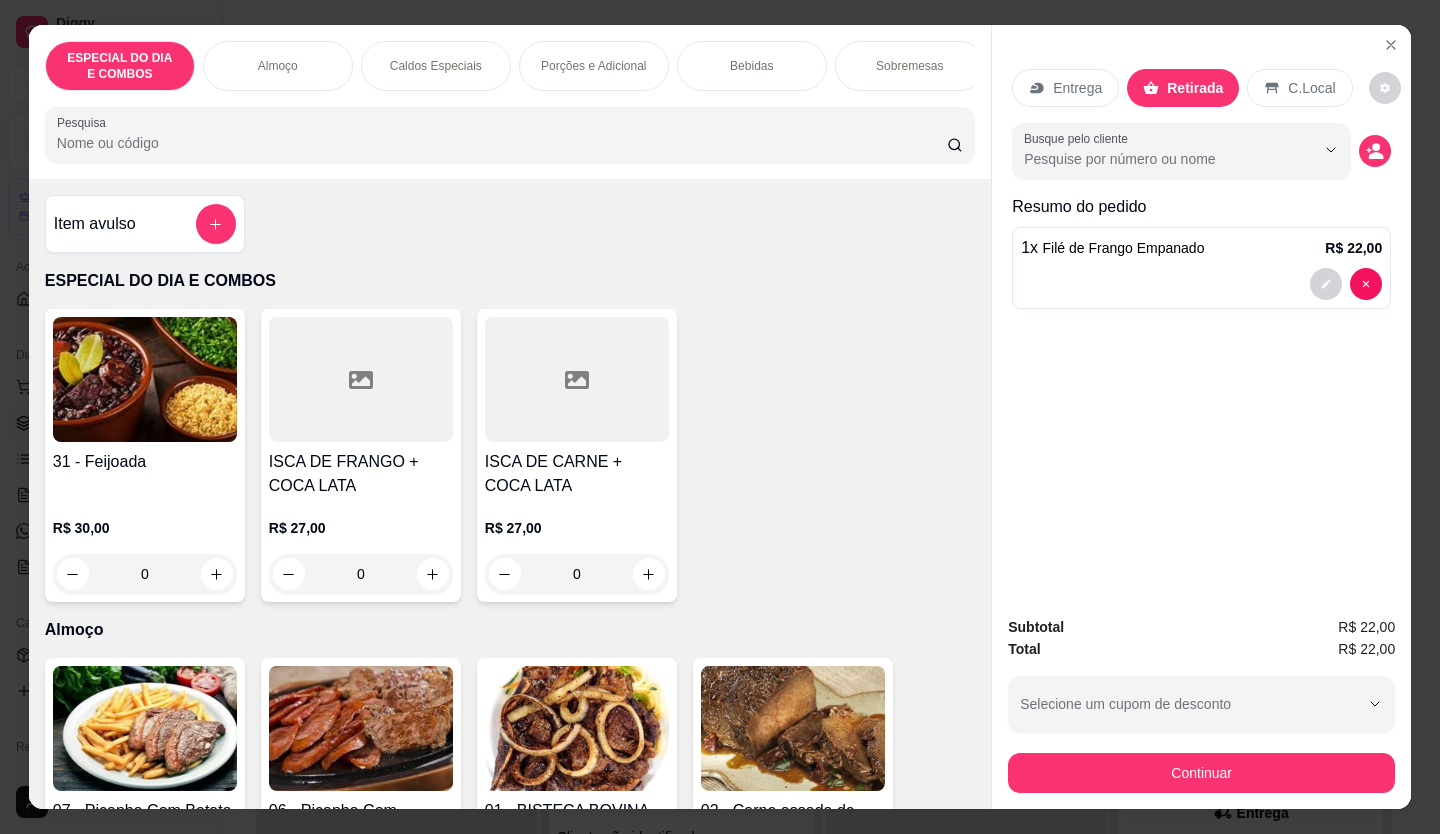 click on "Bebidas" at bounding box center [752, 66] 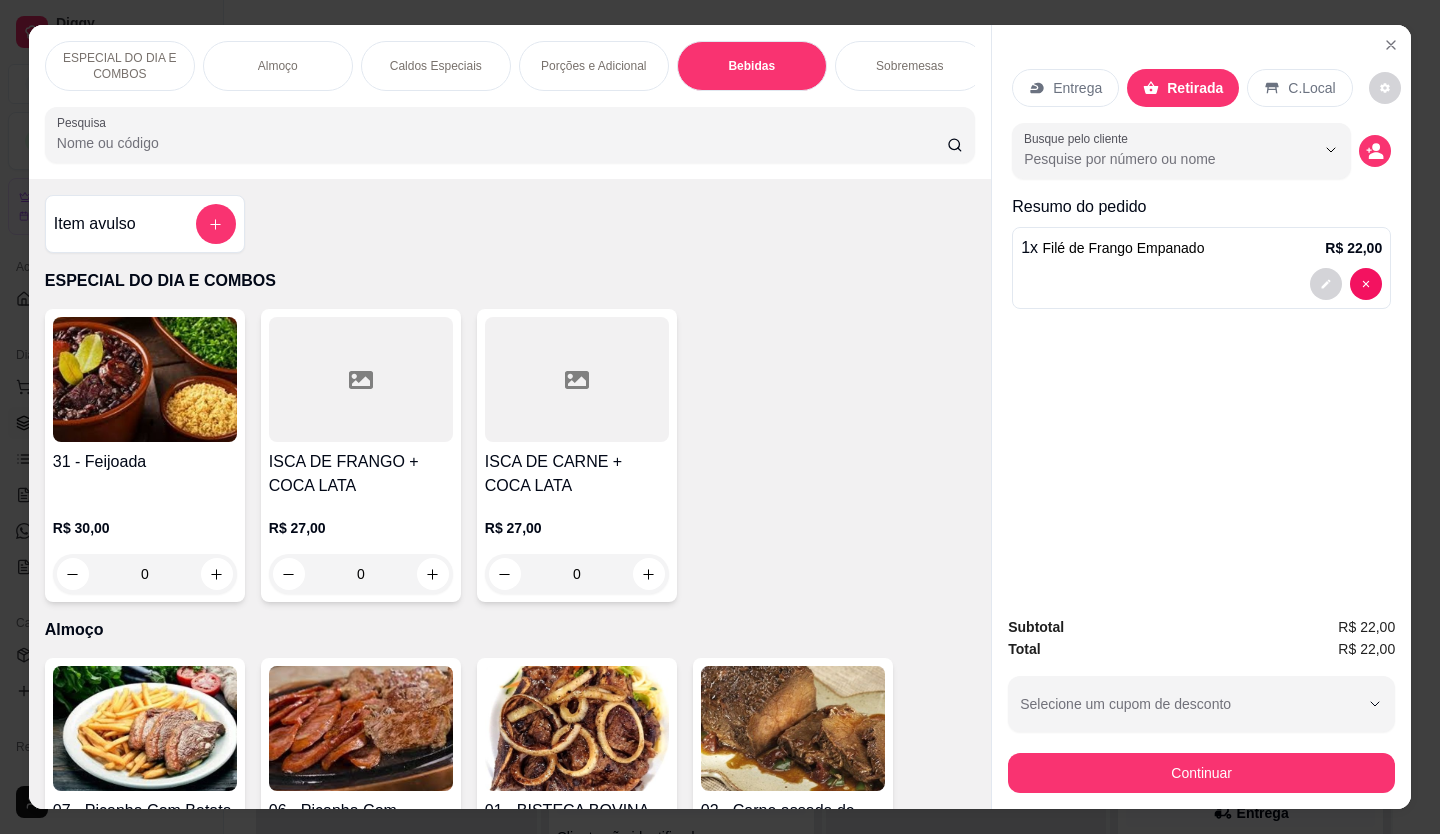 scroll, scrollTop: 3531, scrollLeft: 0, axis: vertical 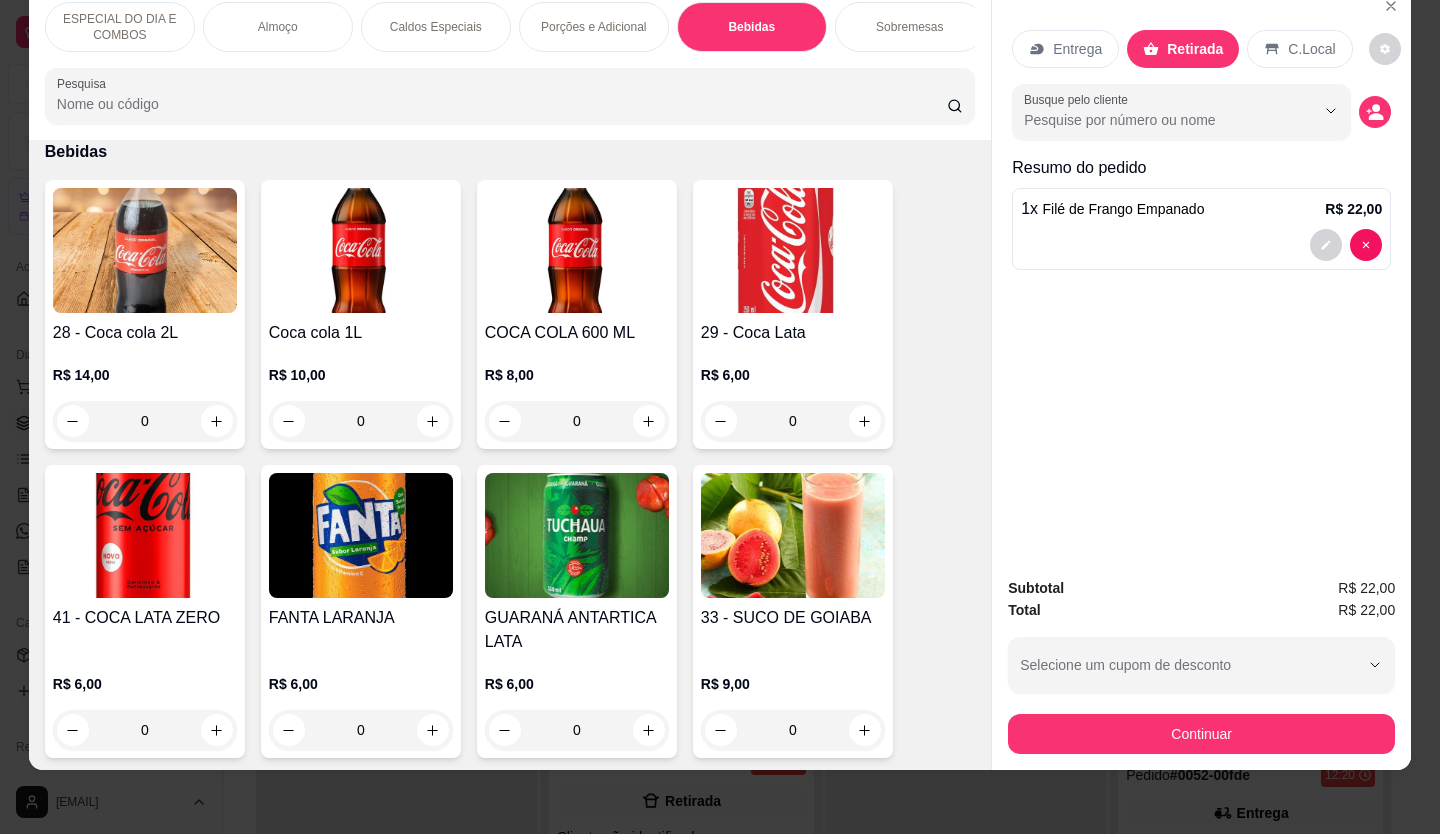 click 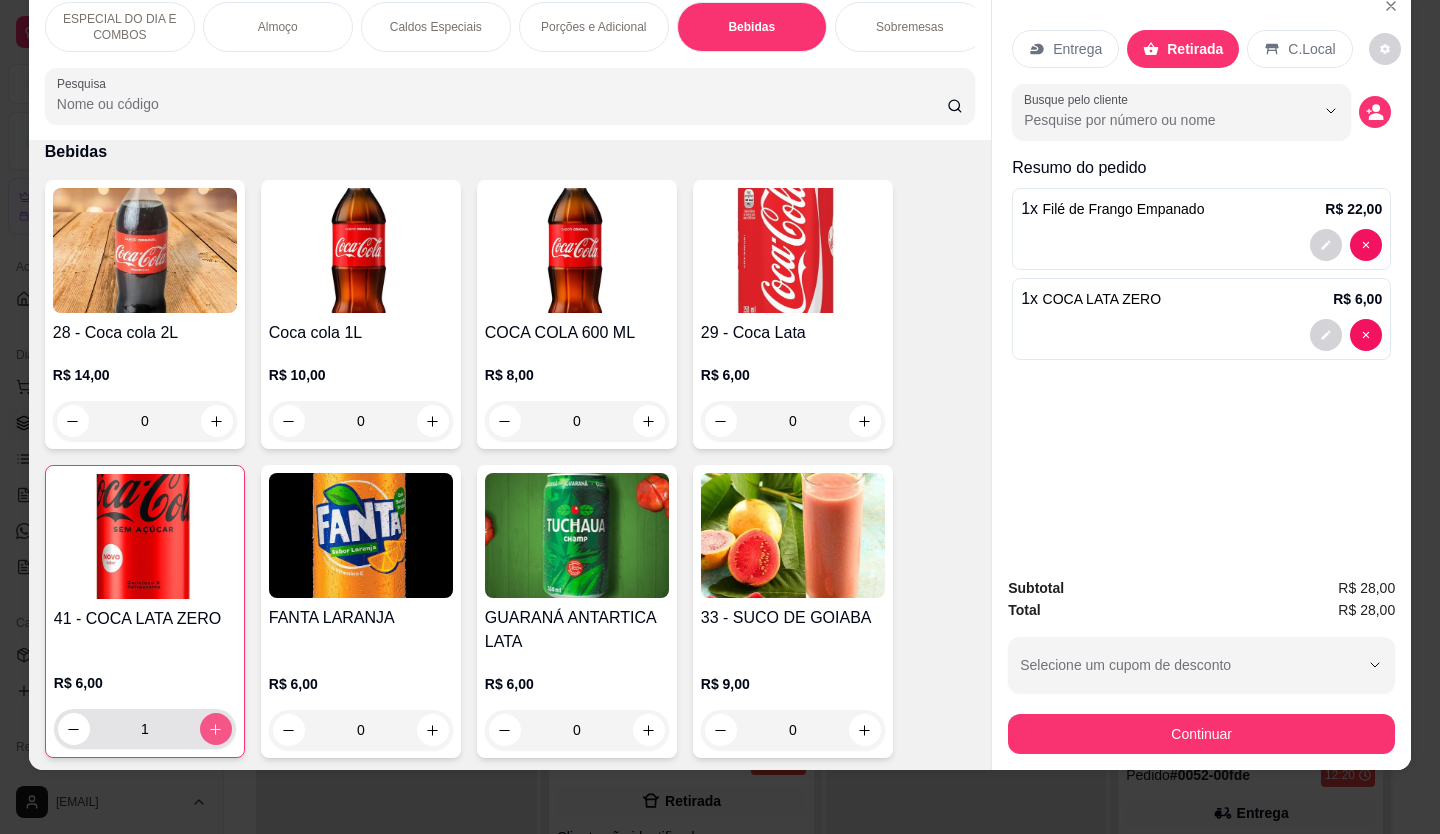 type on "1" 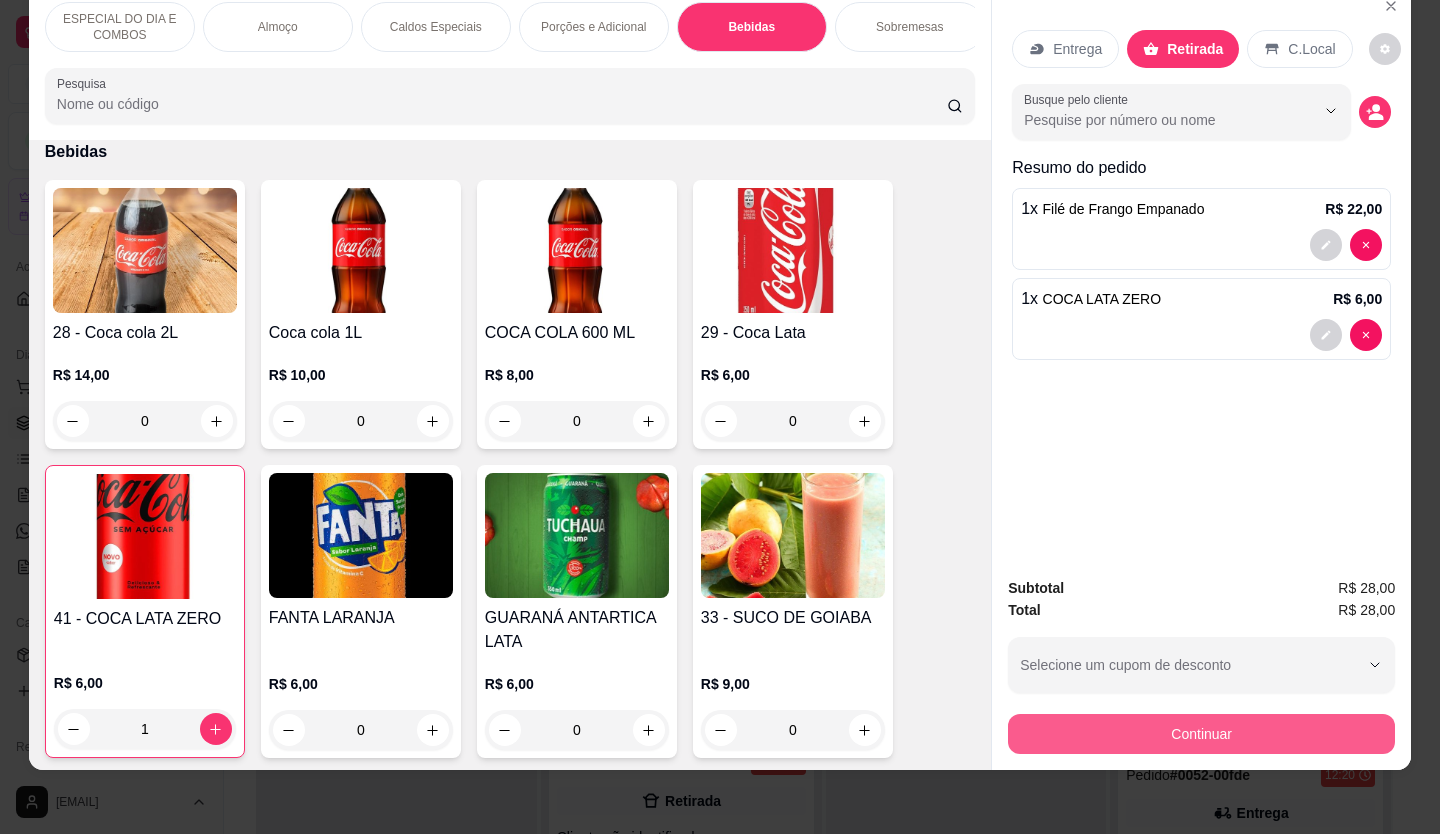 click on "Continuar" at bounding box center (1201, 734) 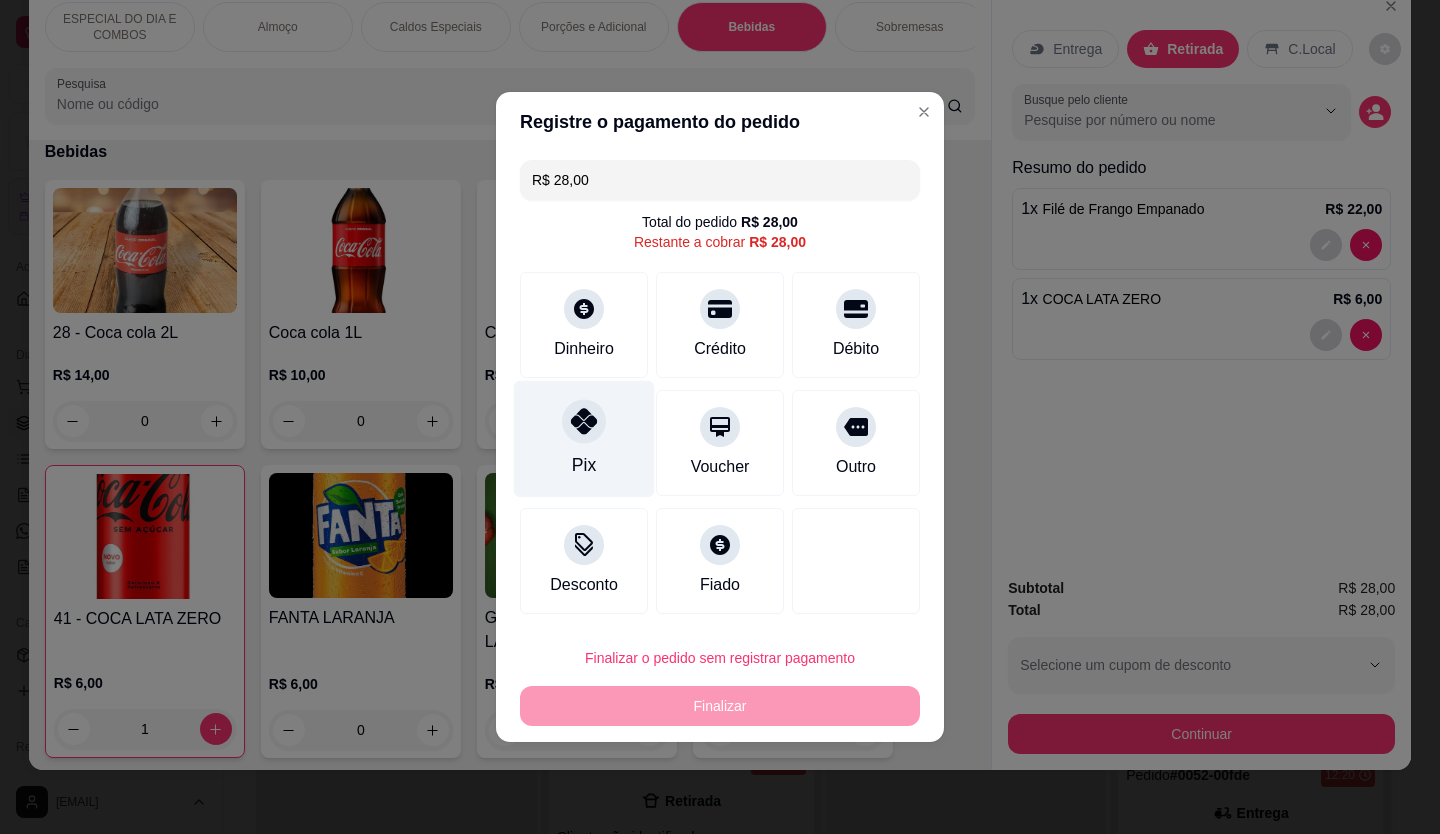 click on "Pix" at bounding box center [584, 439] 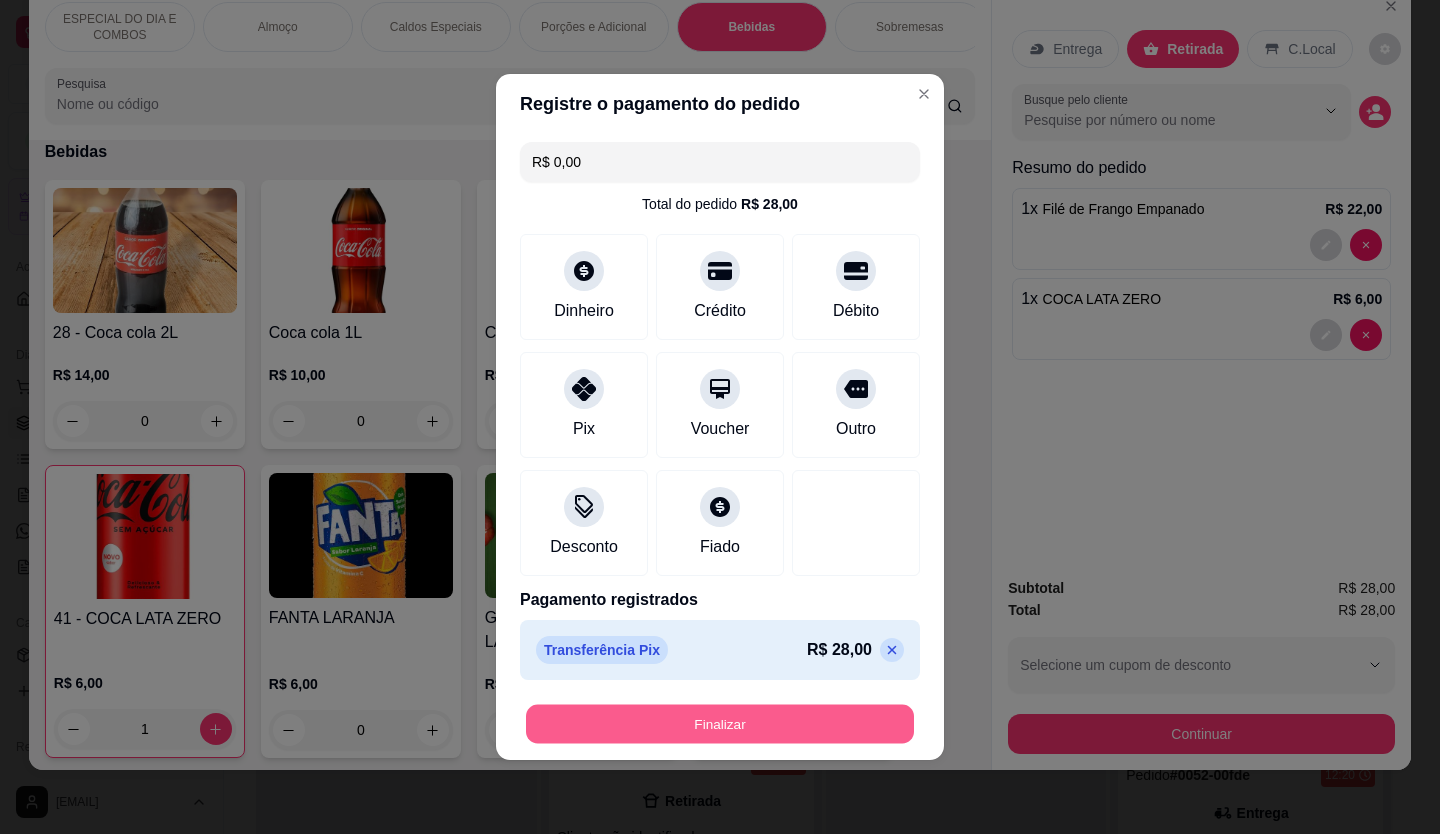 click on "Finalizar" at bounding box center (720, 724) 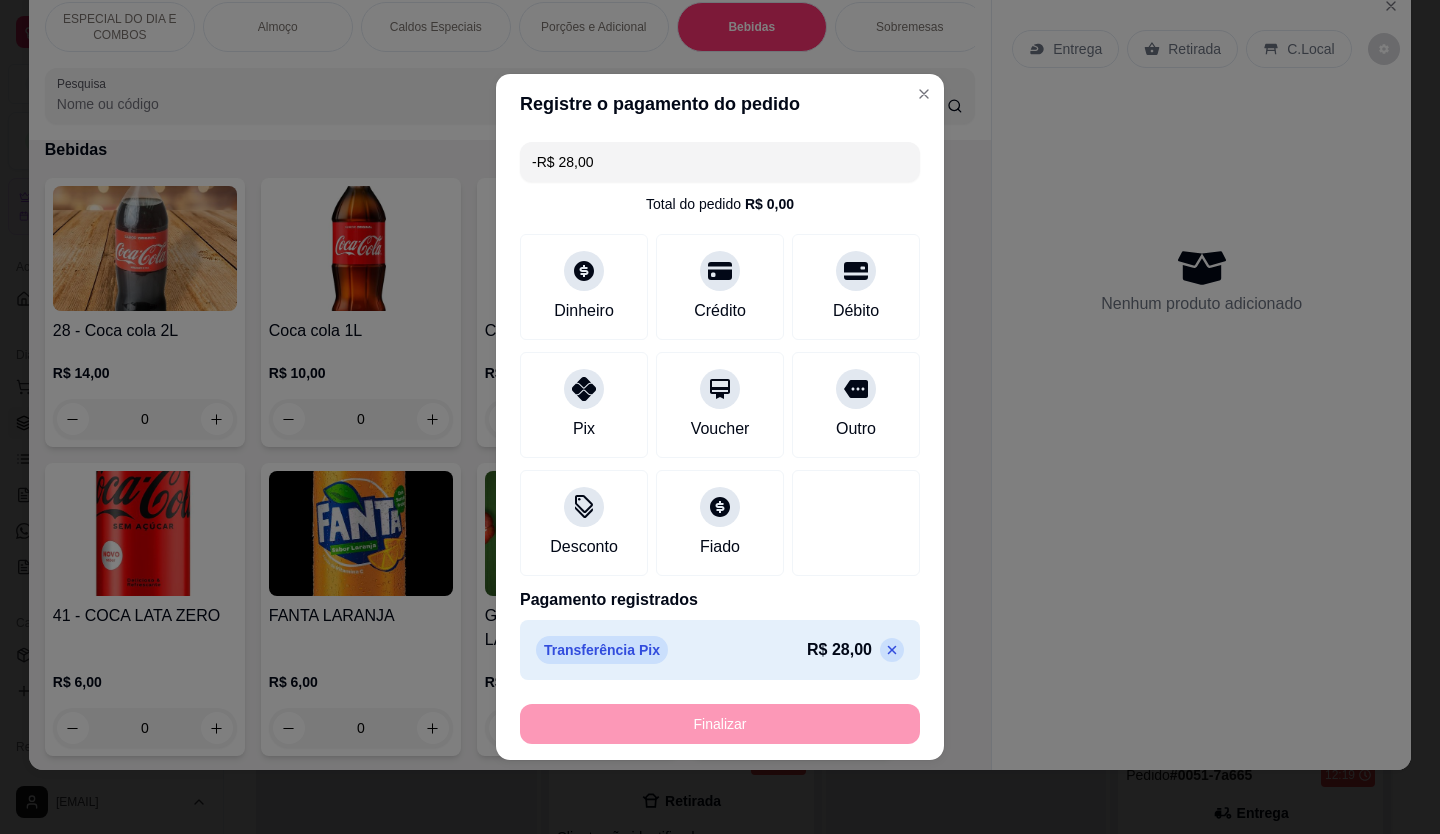 scroll, scrollTop: 0, scrollLeft: 0, axis: both 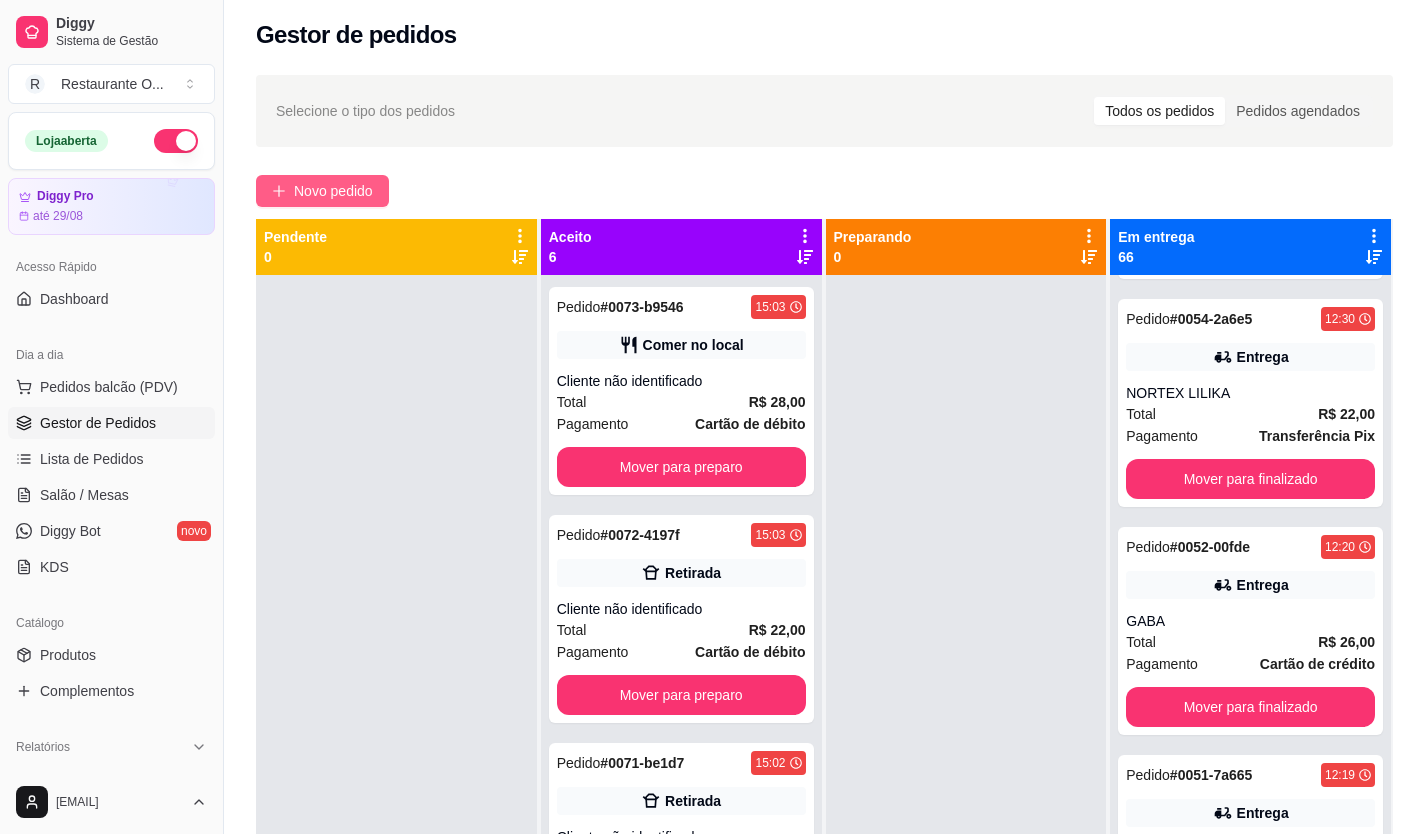 click on "Novo pedido" at bounding box center [333, 191] 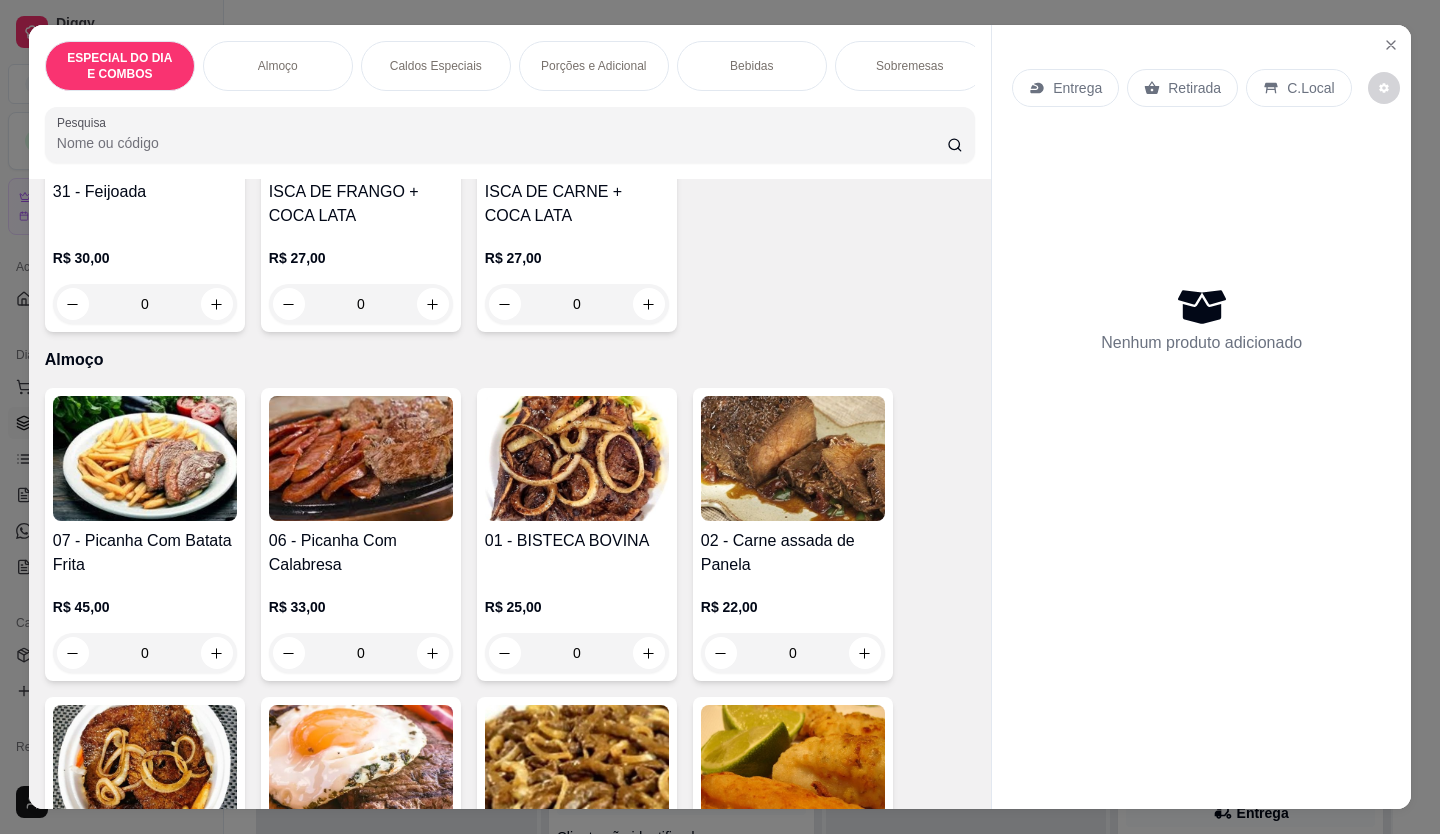 scroll, scrollTop: 300, scrollLeft: 0, axis: vertical 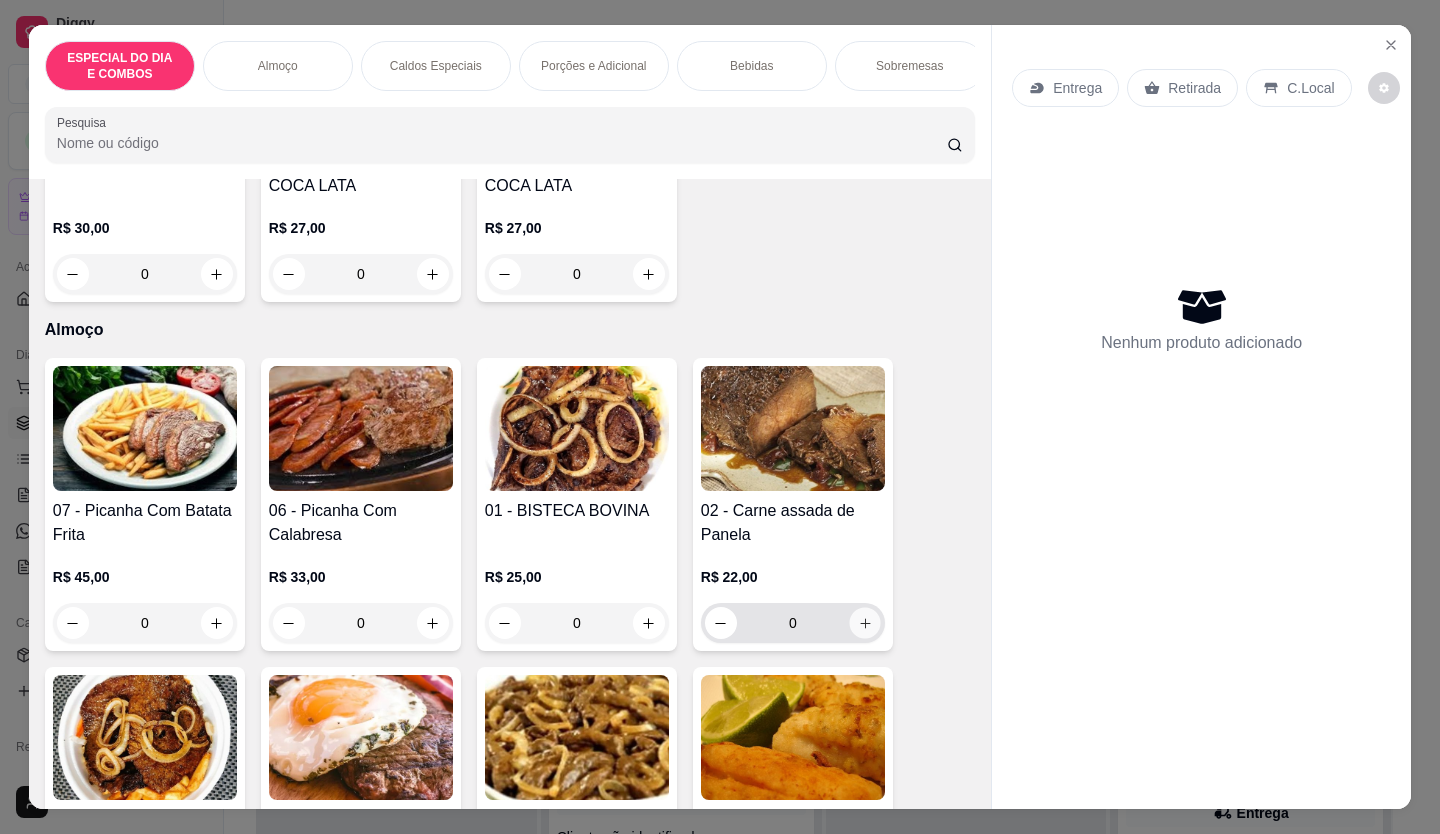 click at bounding box center (864, 623) 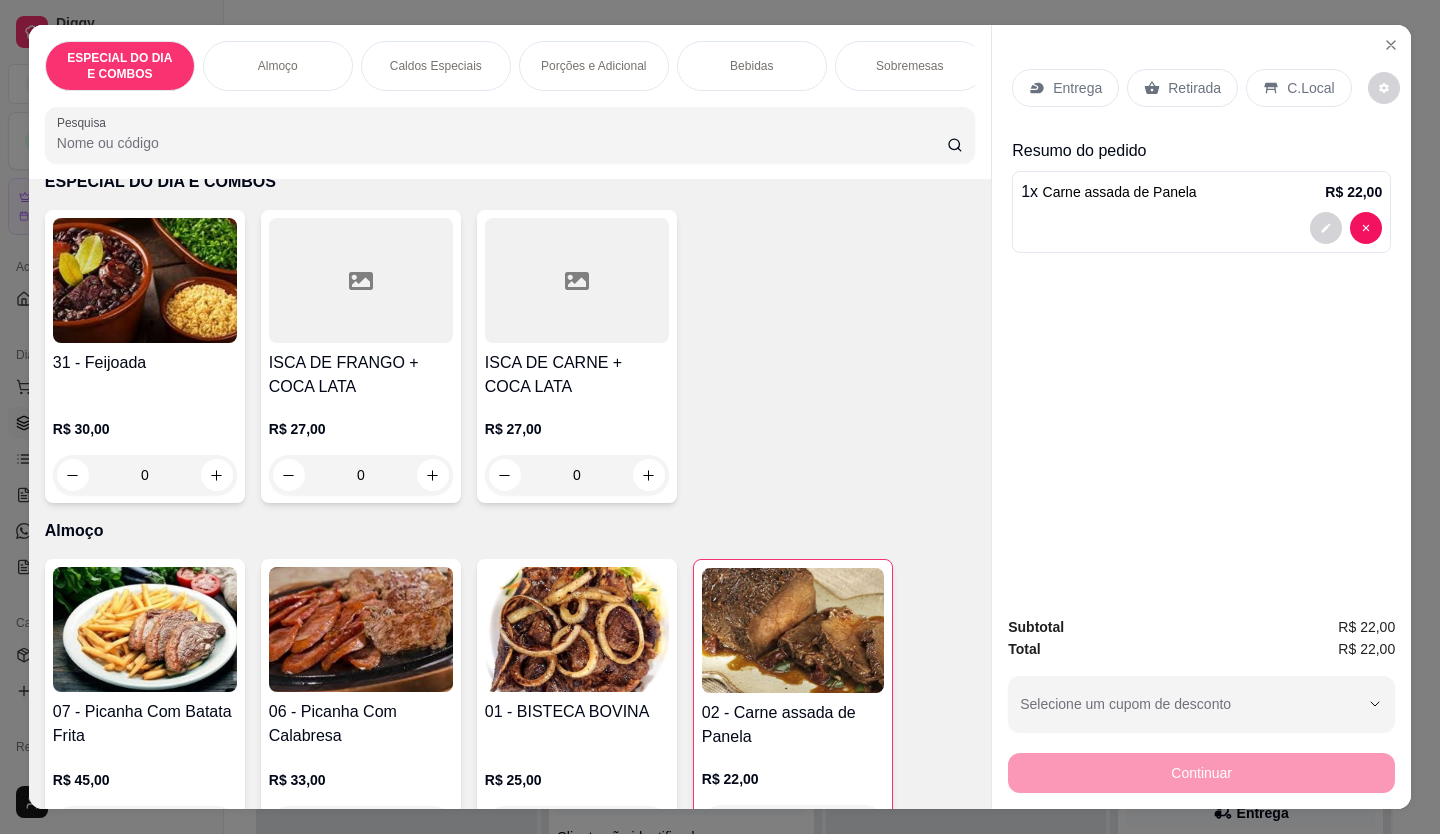 scroll, scrollTop: 200, scrollLeft: 0, axis: vertical 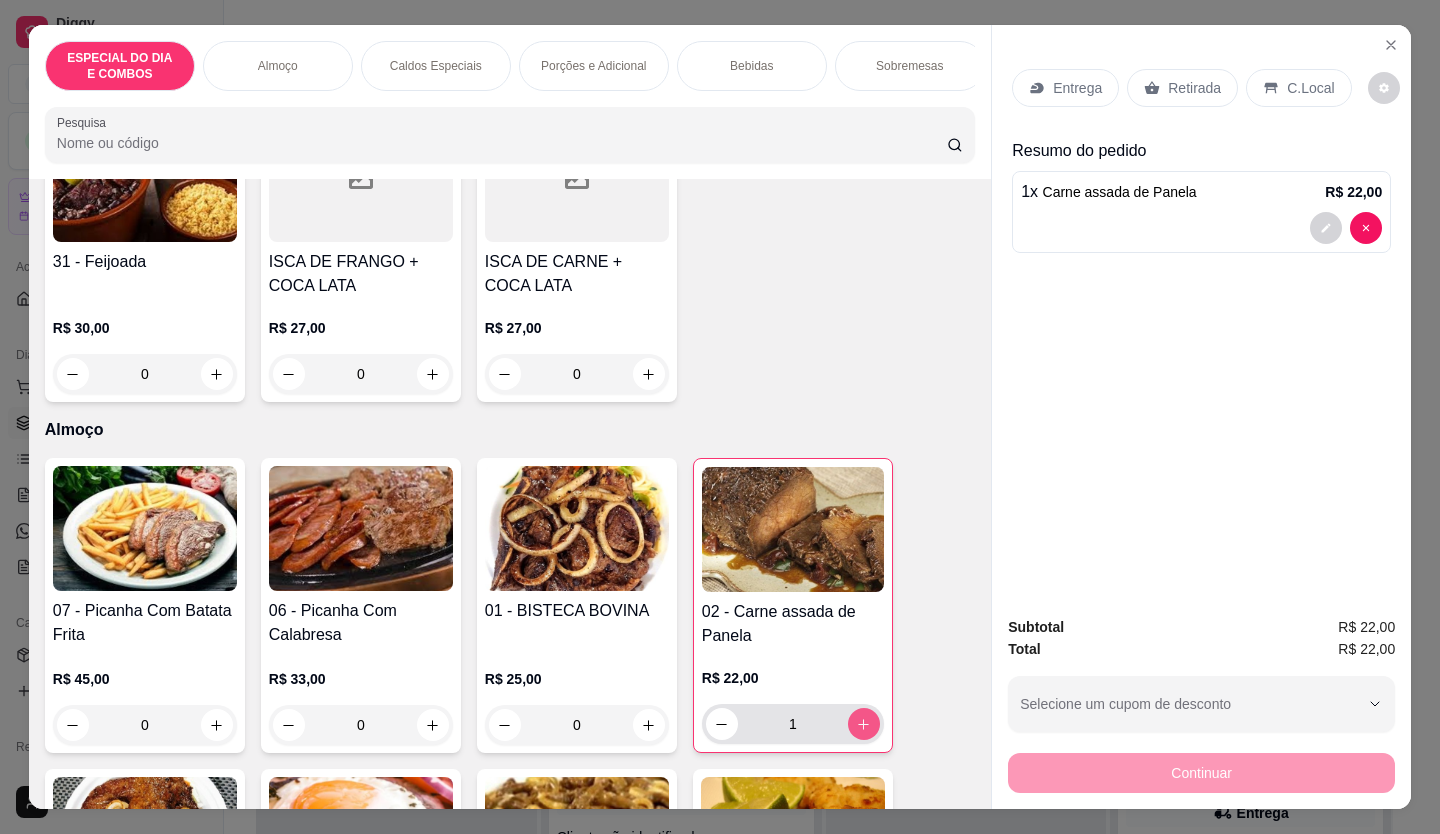 click on "1" at bounding box center [793, 724] 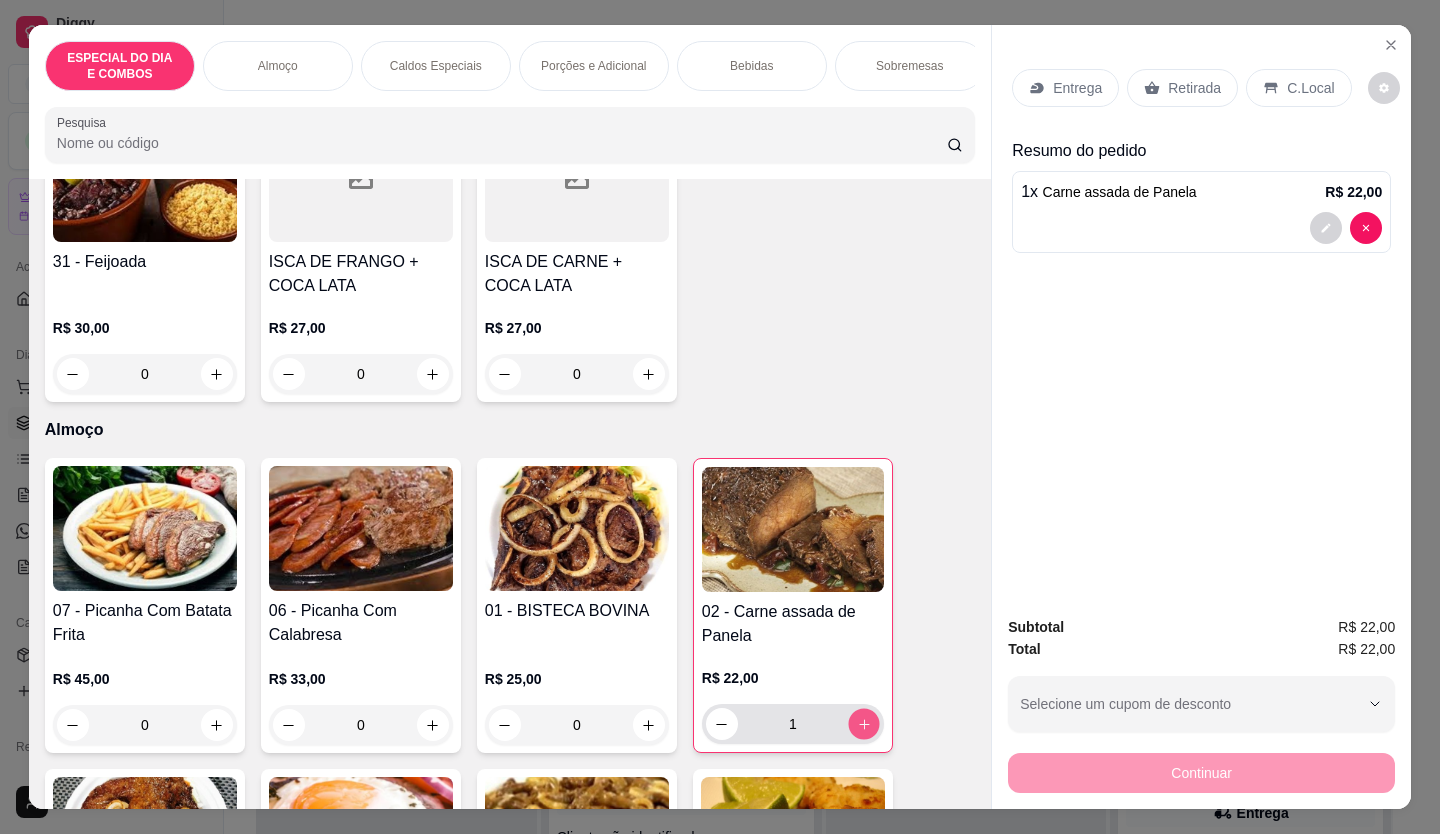click 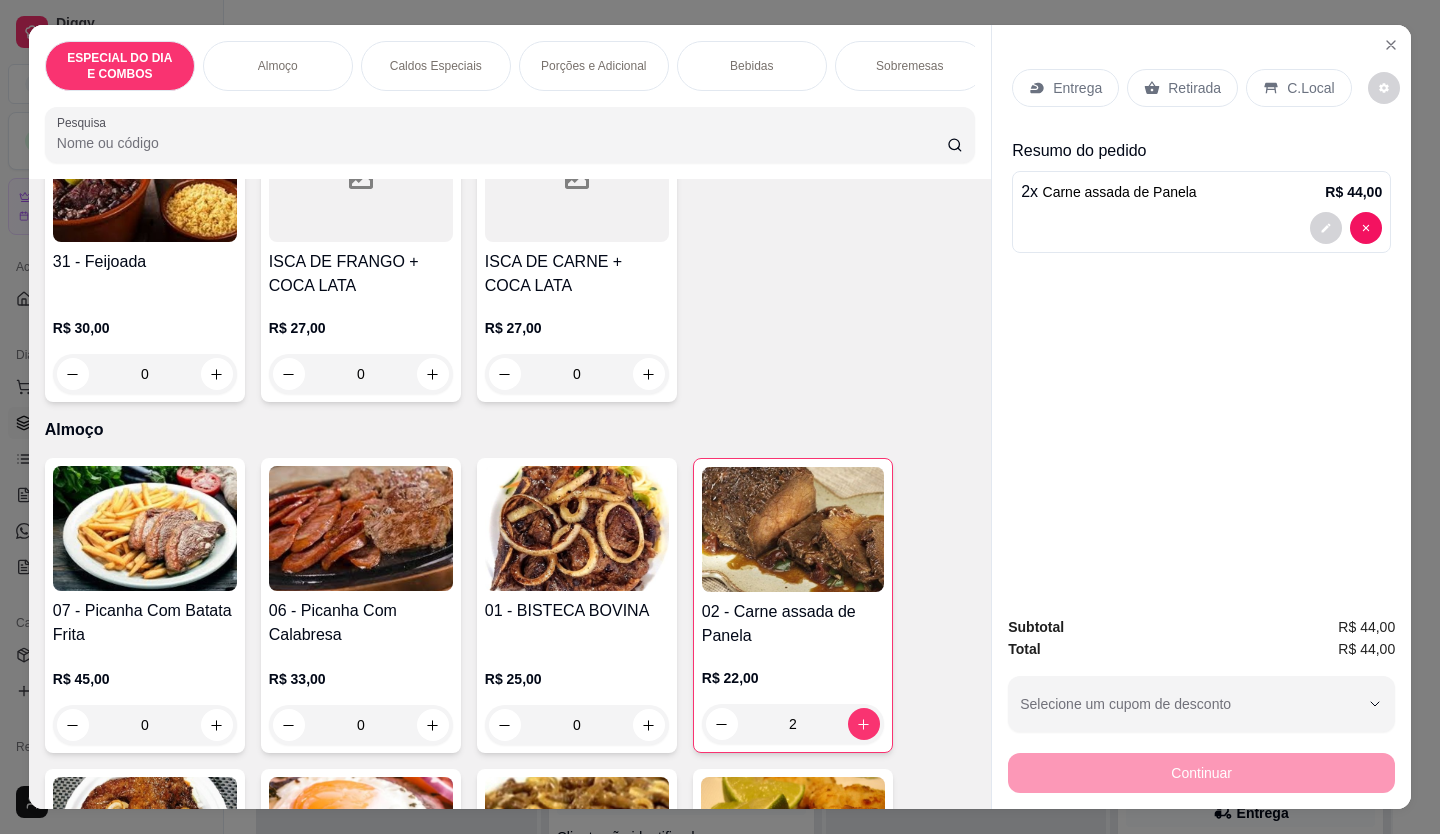 click on "C.Local" at bounding box center [1298, 88] 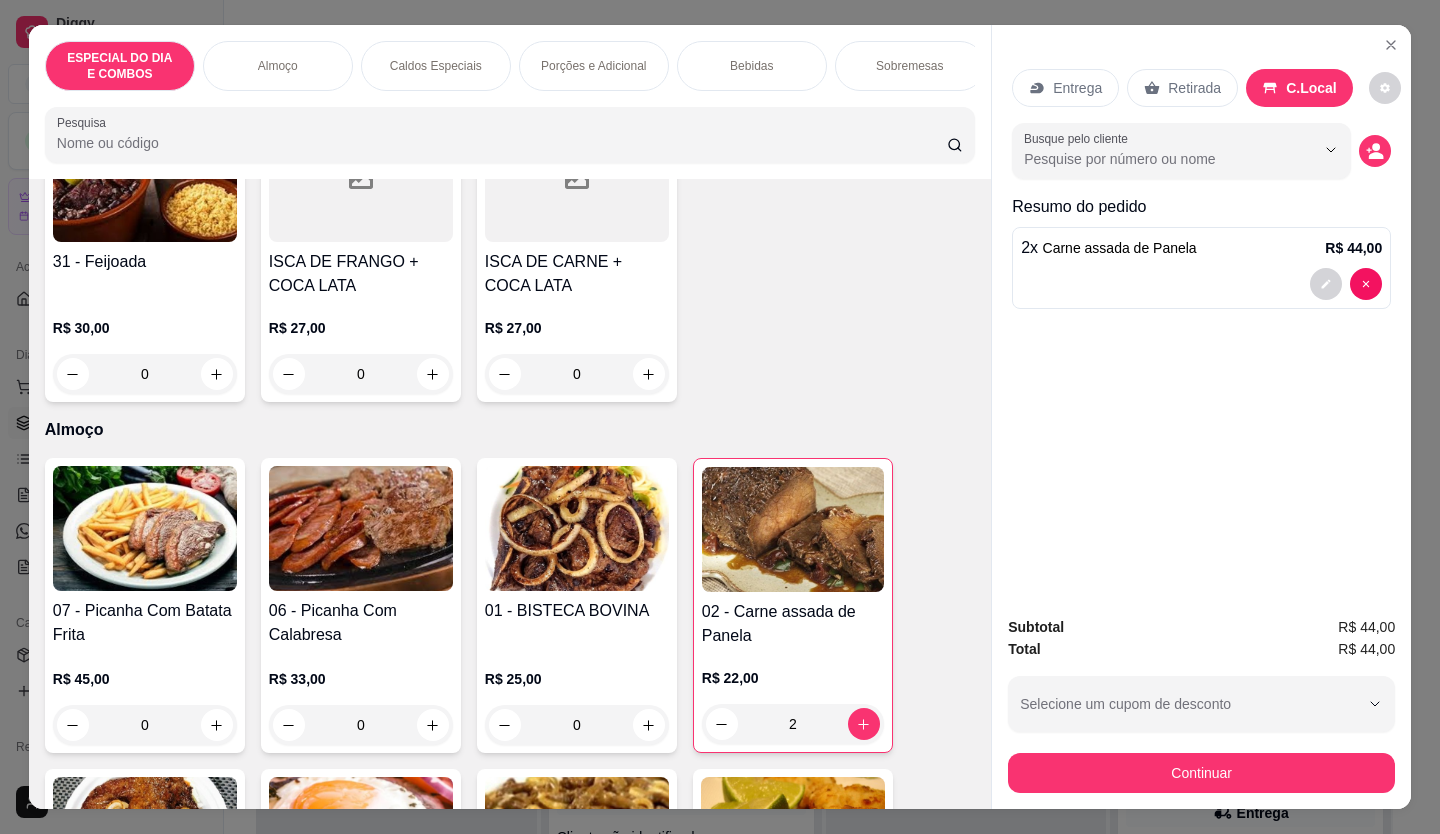 click on "Subtotal R$ 44,00 Total R$ 44,00 Selecione um cupom de desconto 8OFF Selecione um cupom de desconto Continuar" at bounding box center (1201, 704) 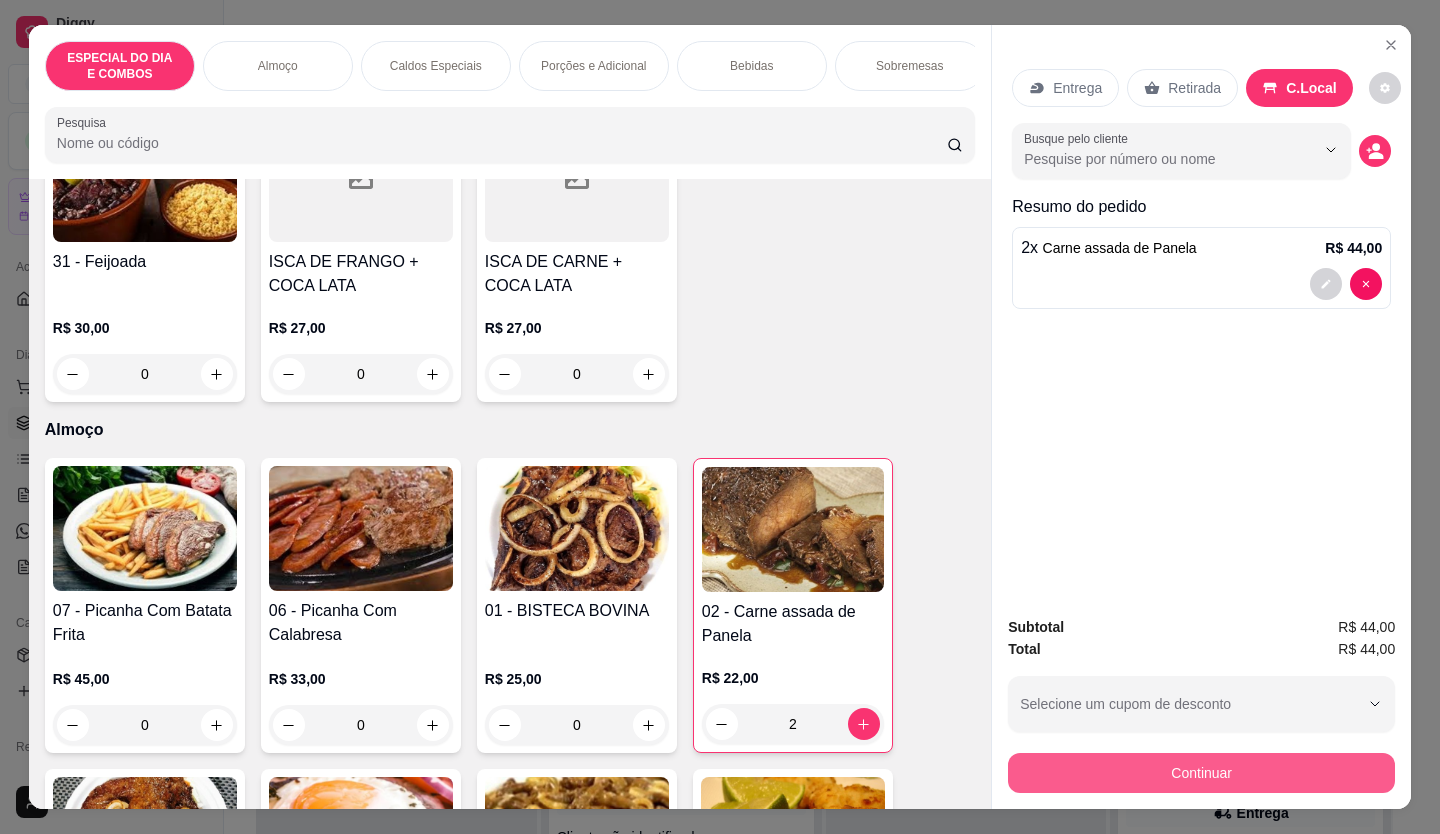 click on "Continuar" at bounding box center [1201, 773] 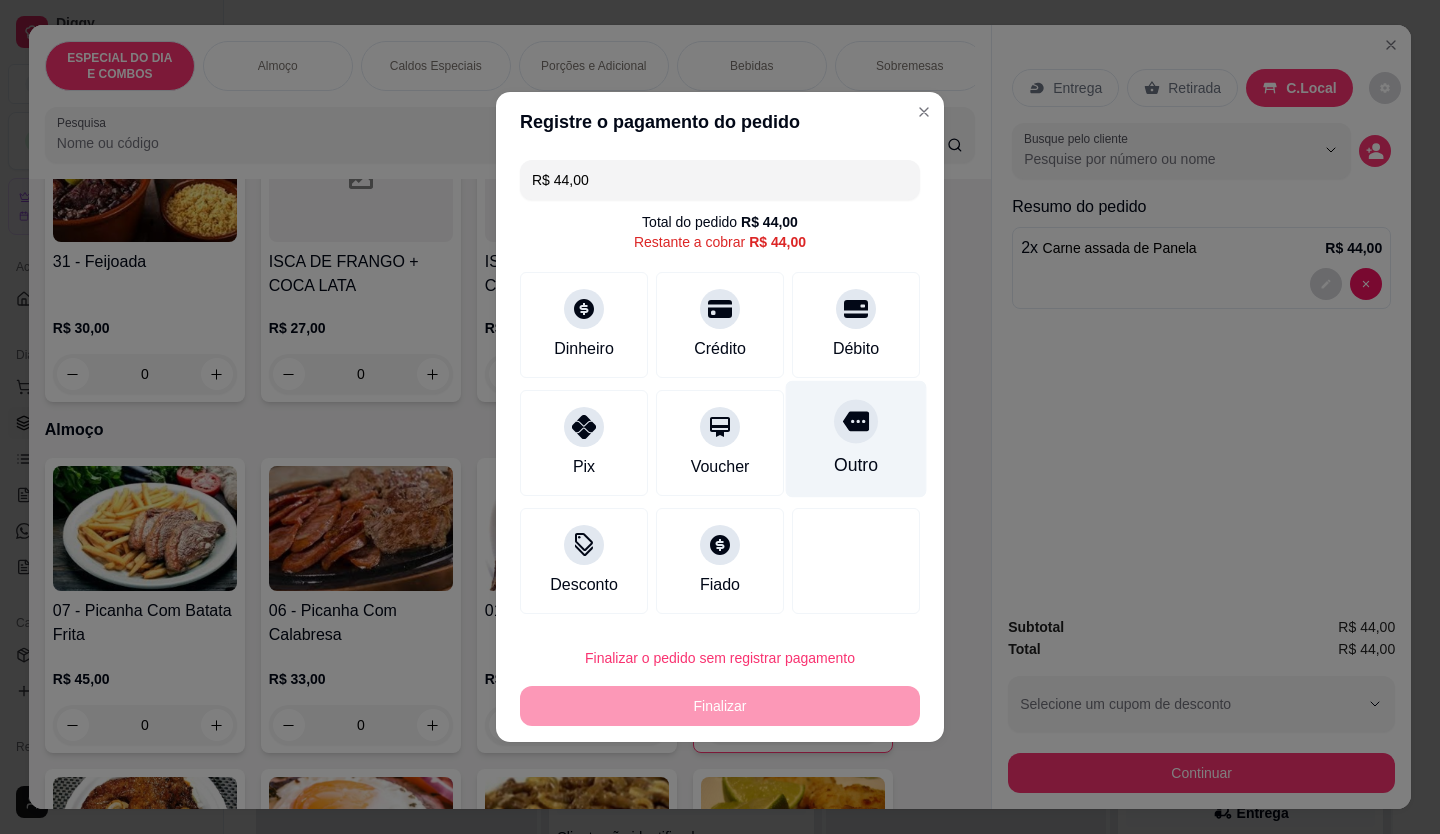 click on "Outro" at bounding box center (856, 439) 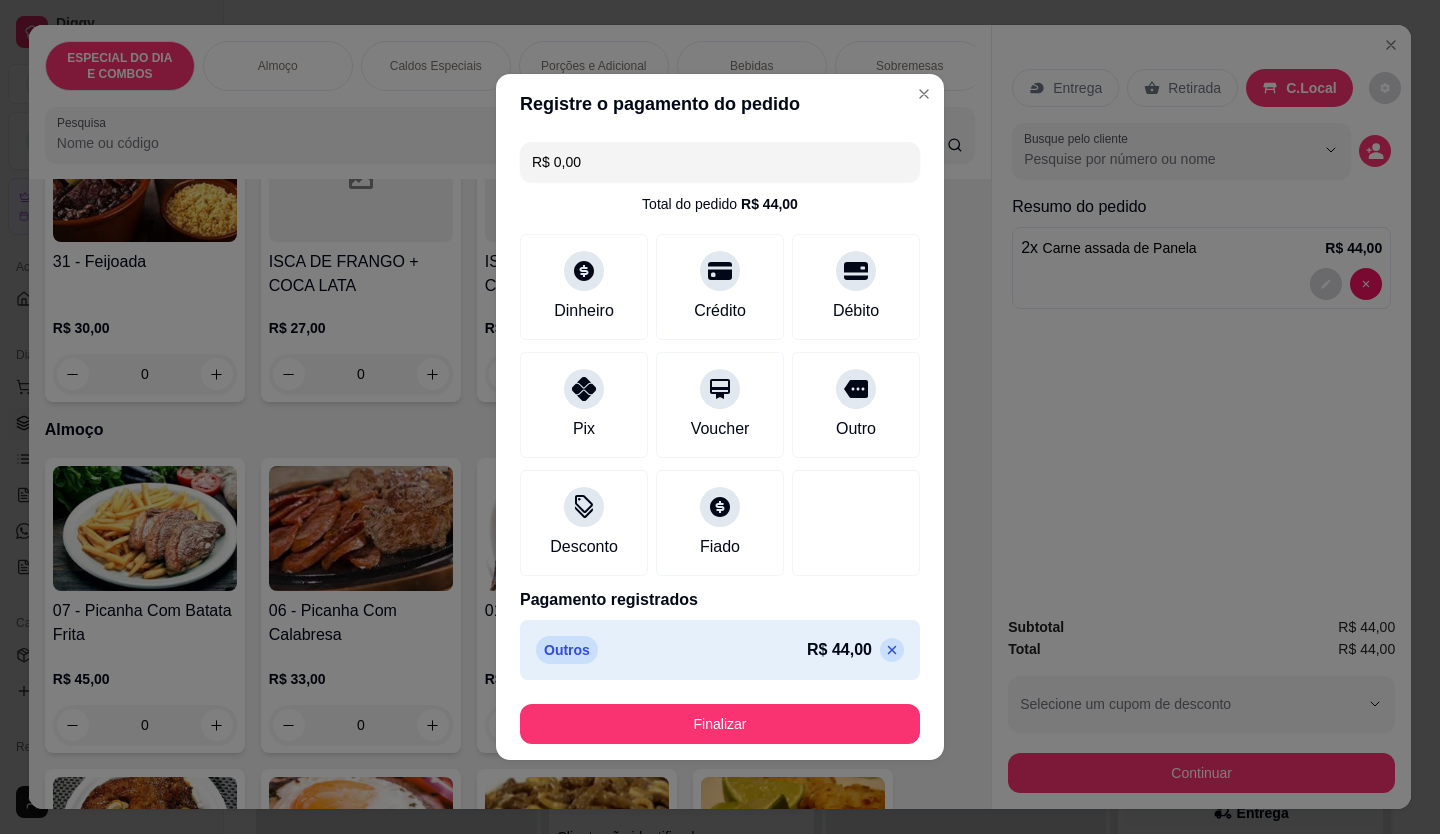 click on "Outros R$ 44,00" at bounding box center [720, 650] 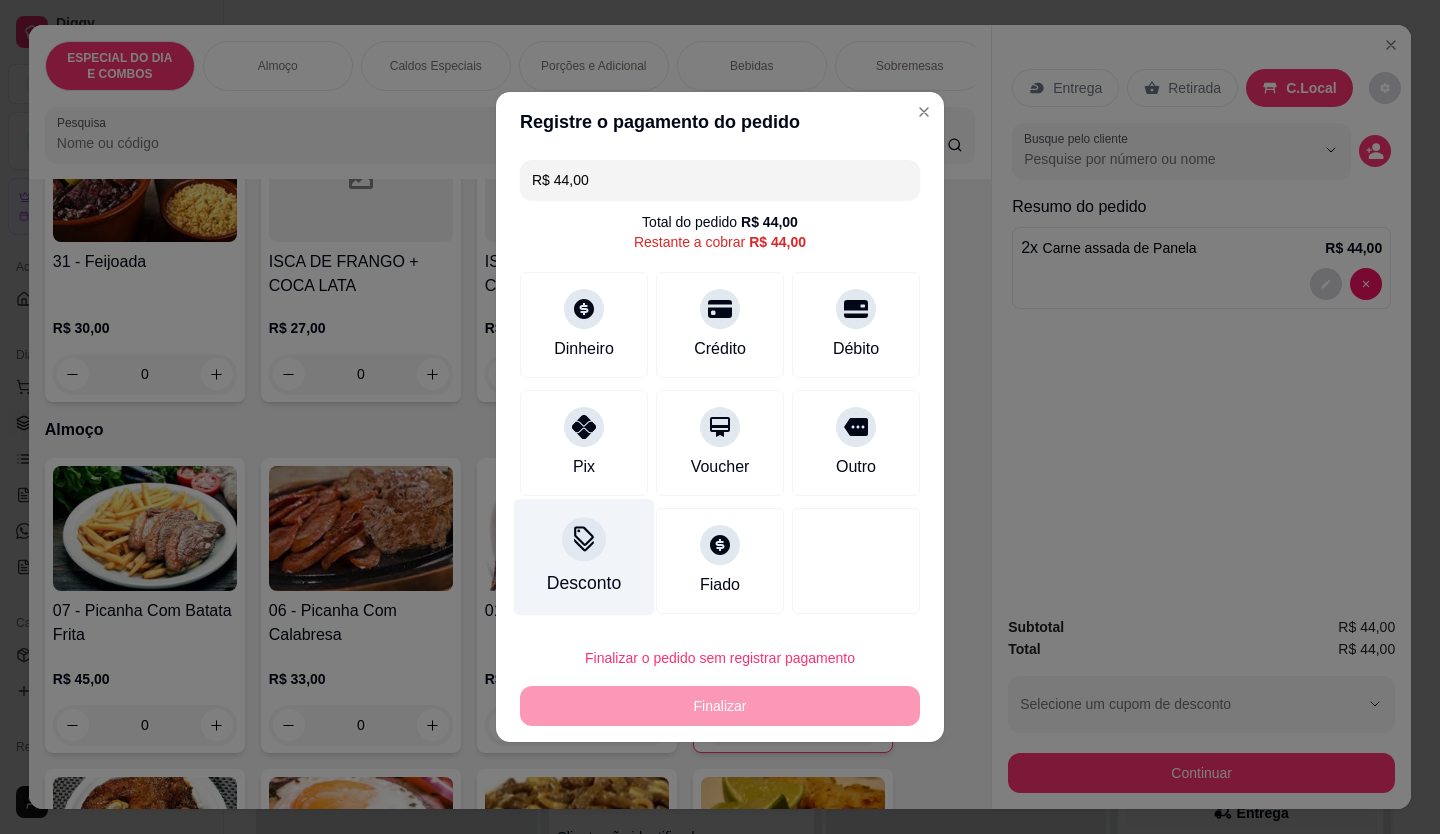 click on "Desconto" at bounding box center (584, 557) 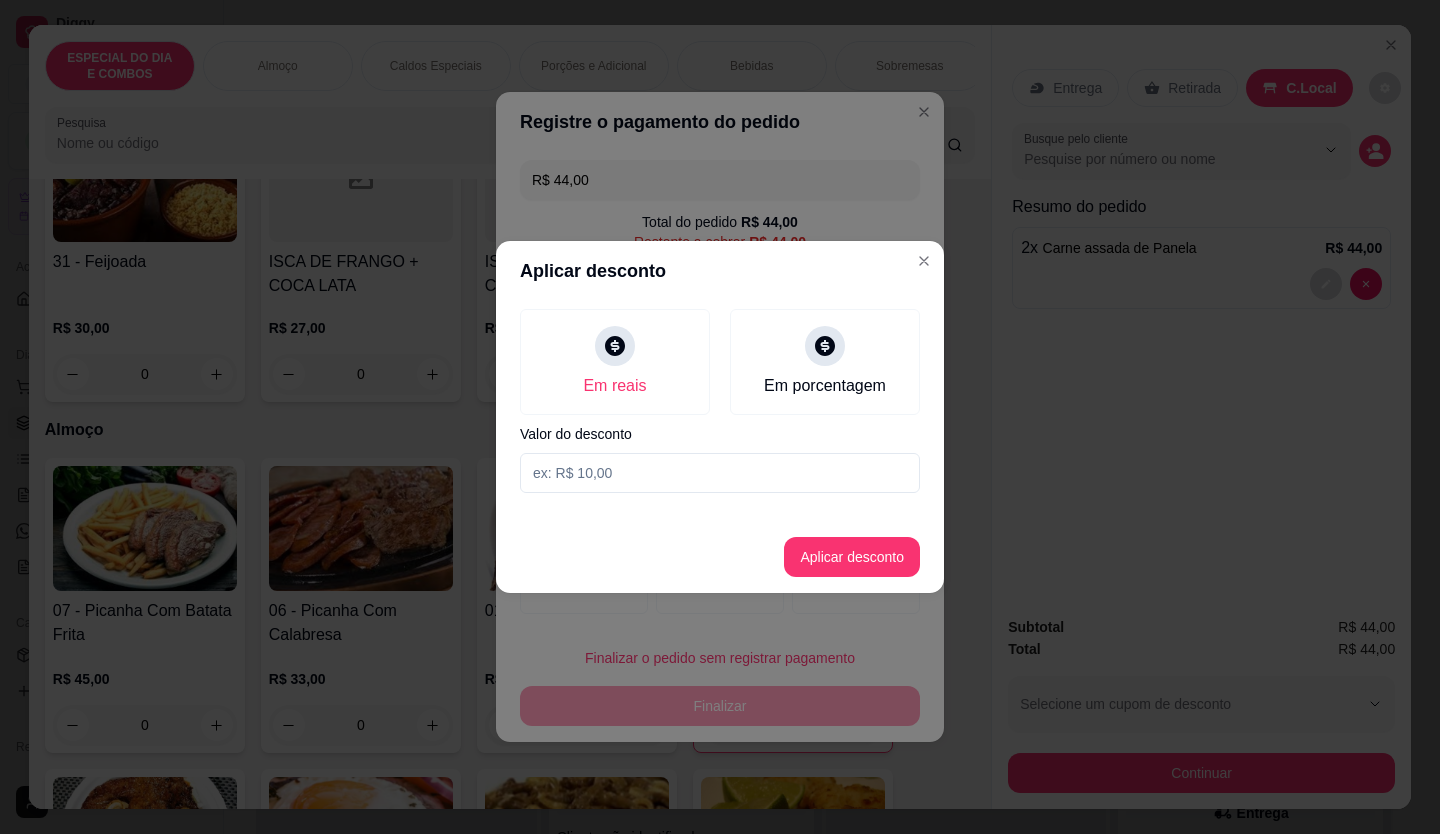 click at bounding box center [720, 473] 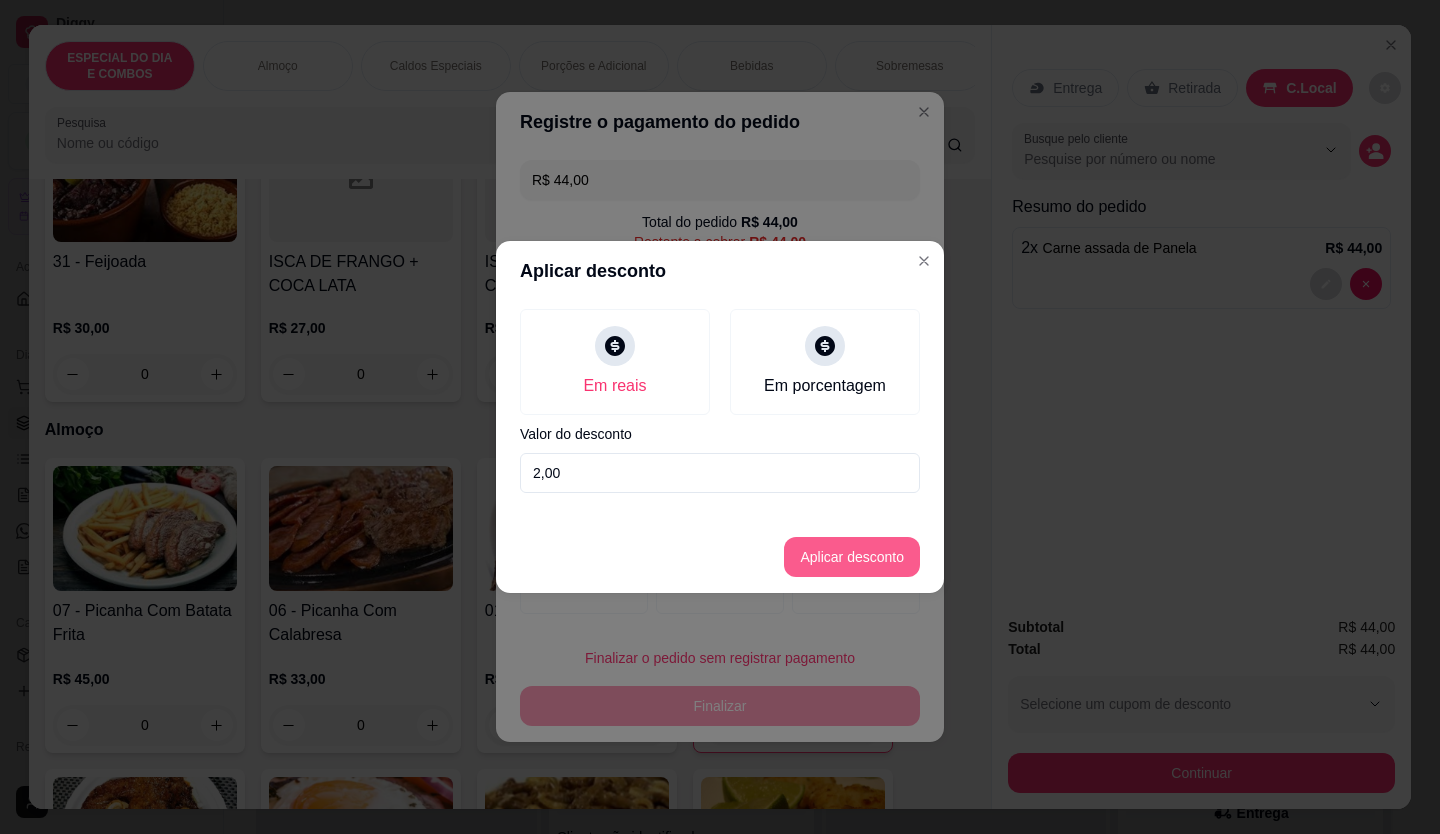 type on "2,00" 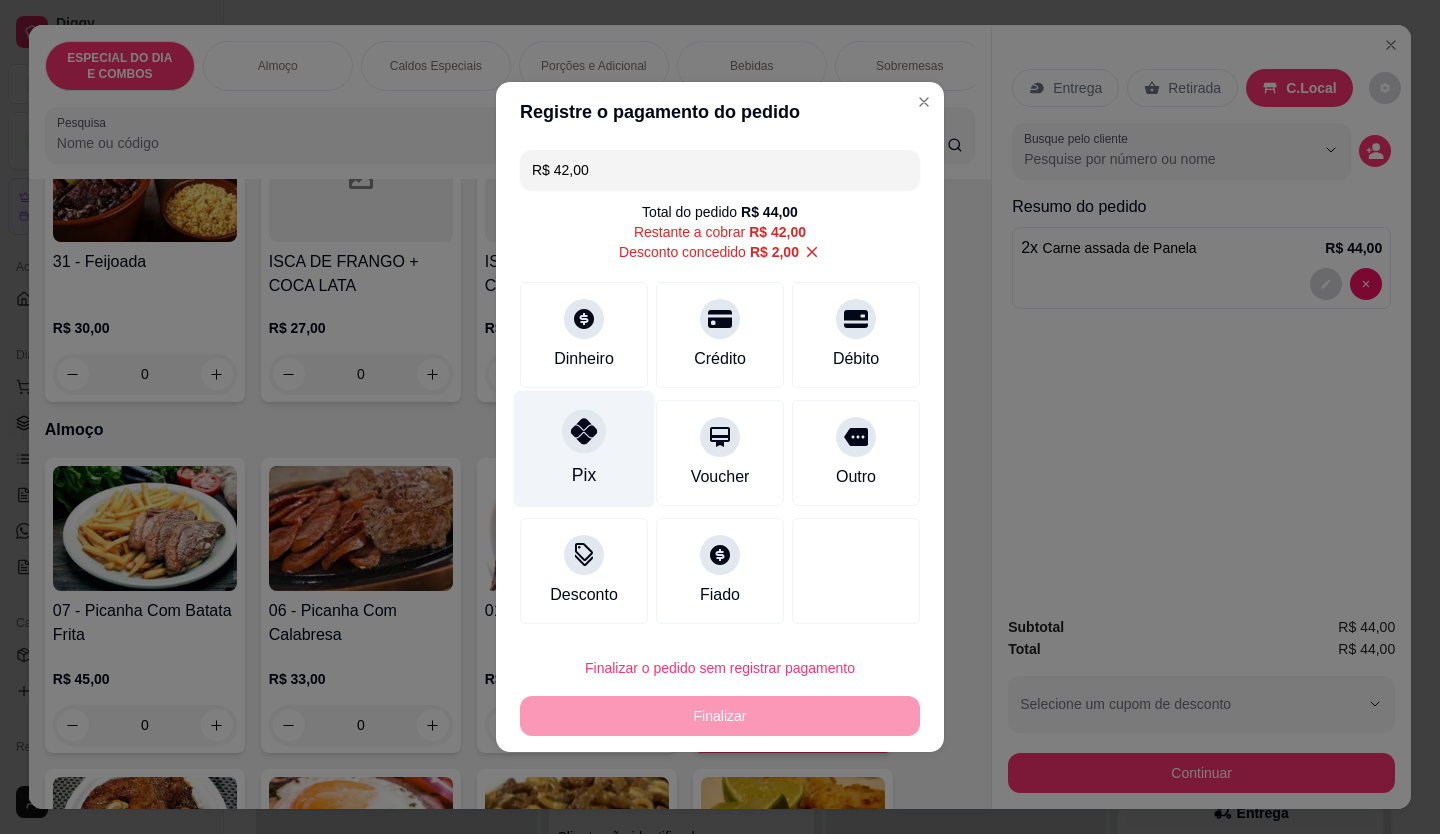 click on "Pix" at bounding box center [584, 449] 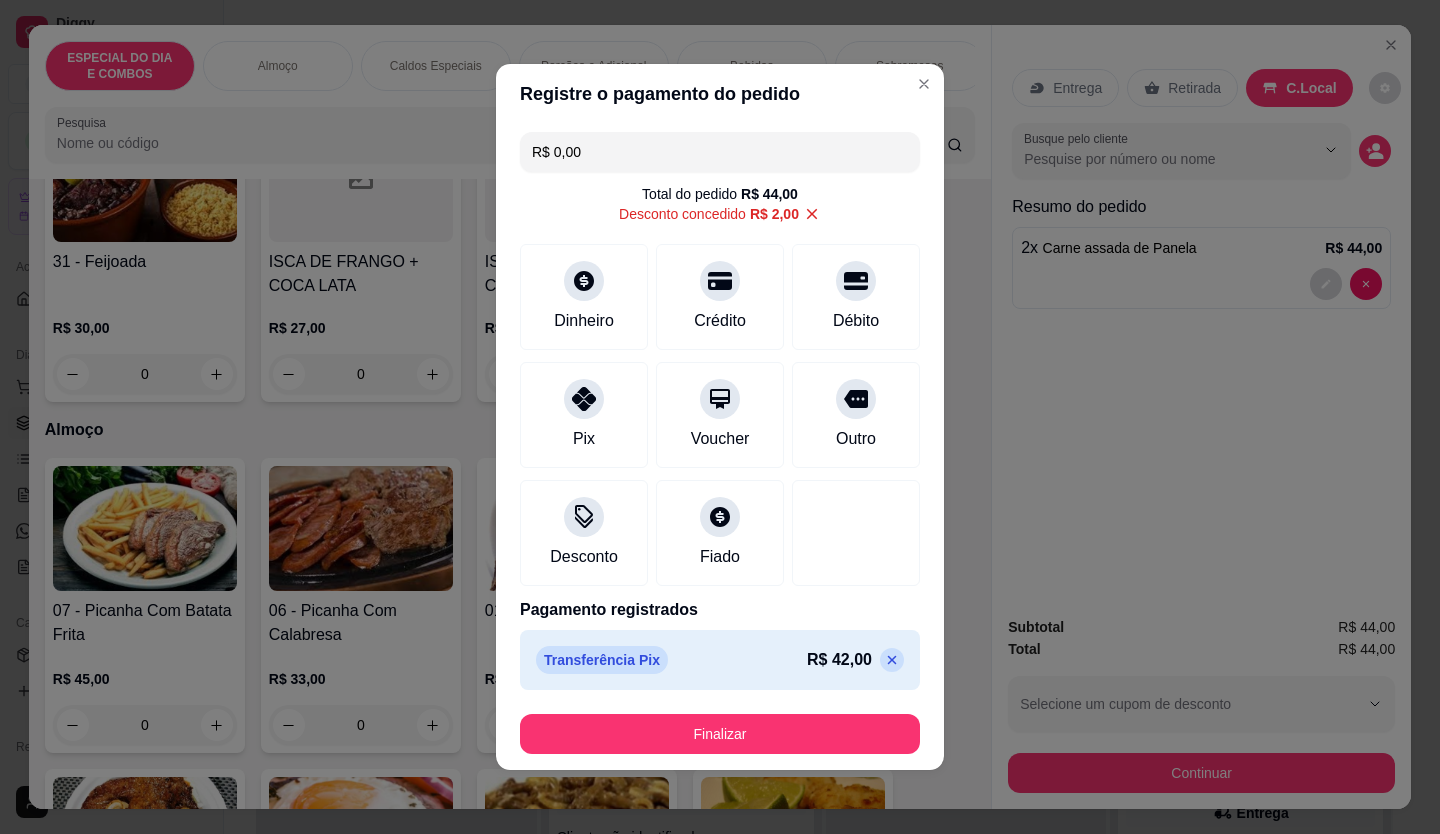 click on "Finalizar" at bounding box center [720, 734] 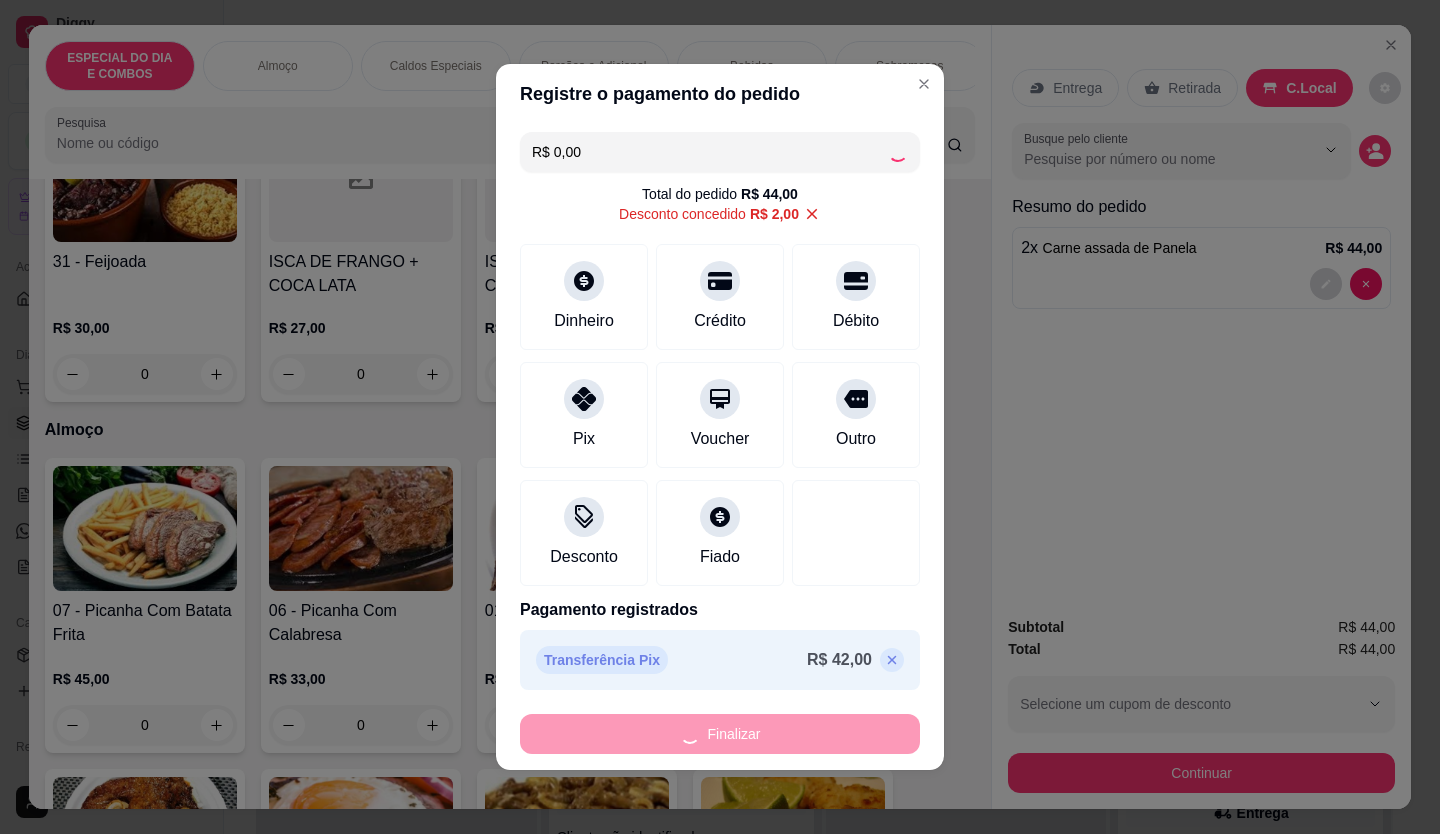 type on "0" 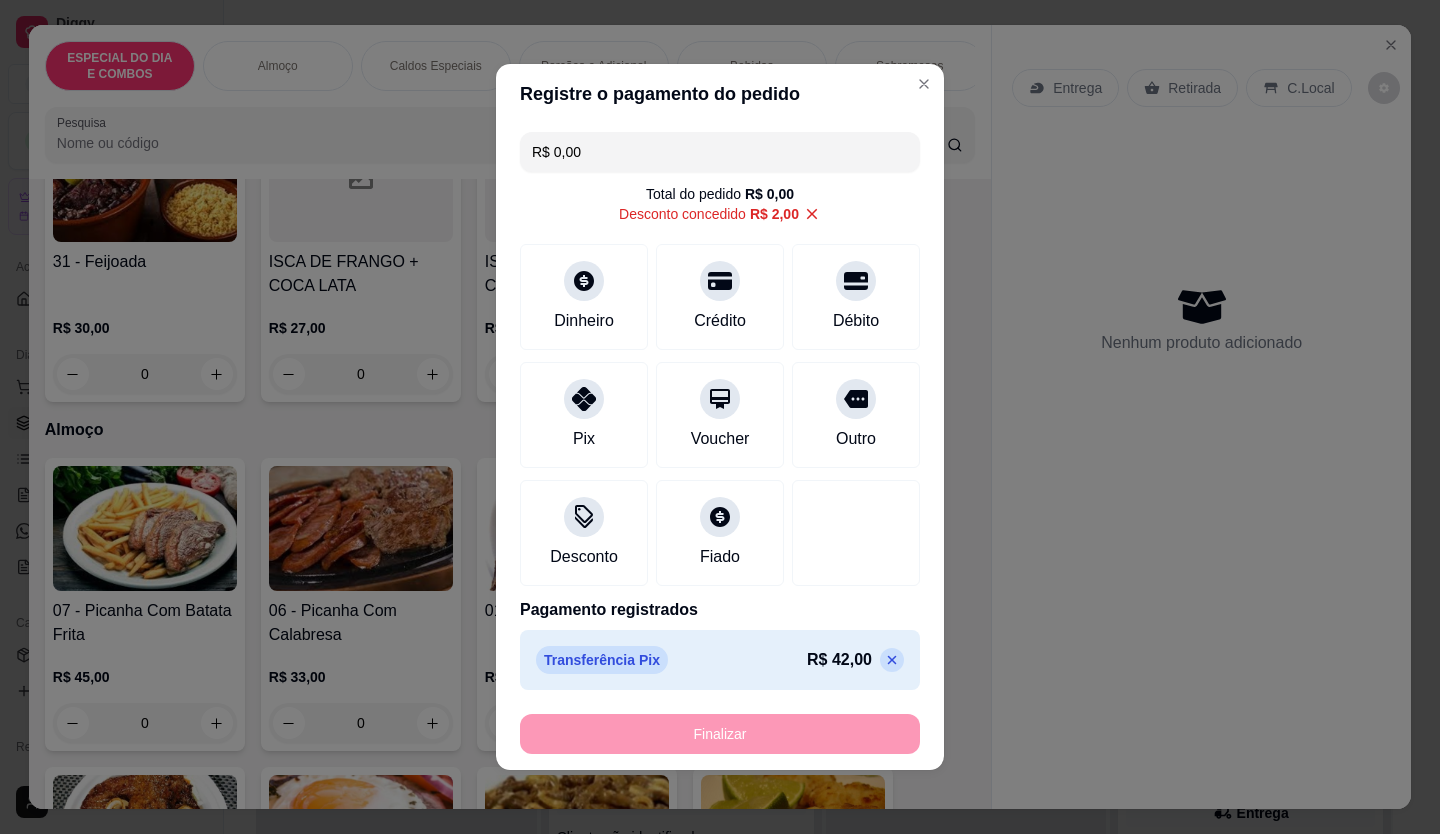 type on "-R$ 44,00" 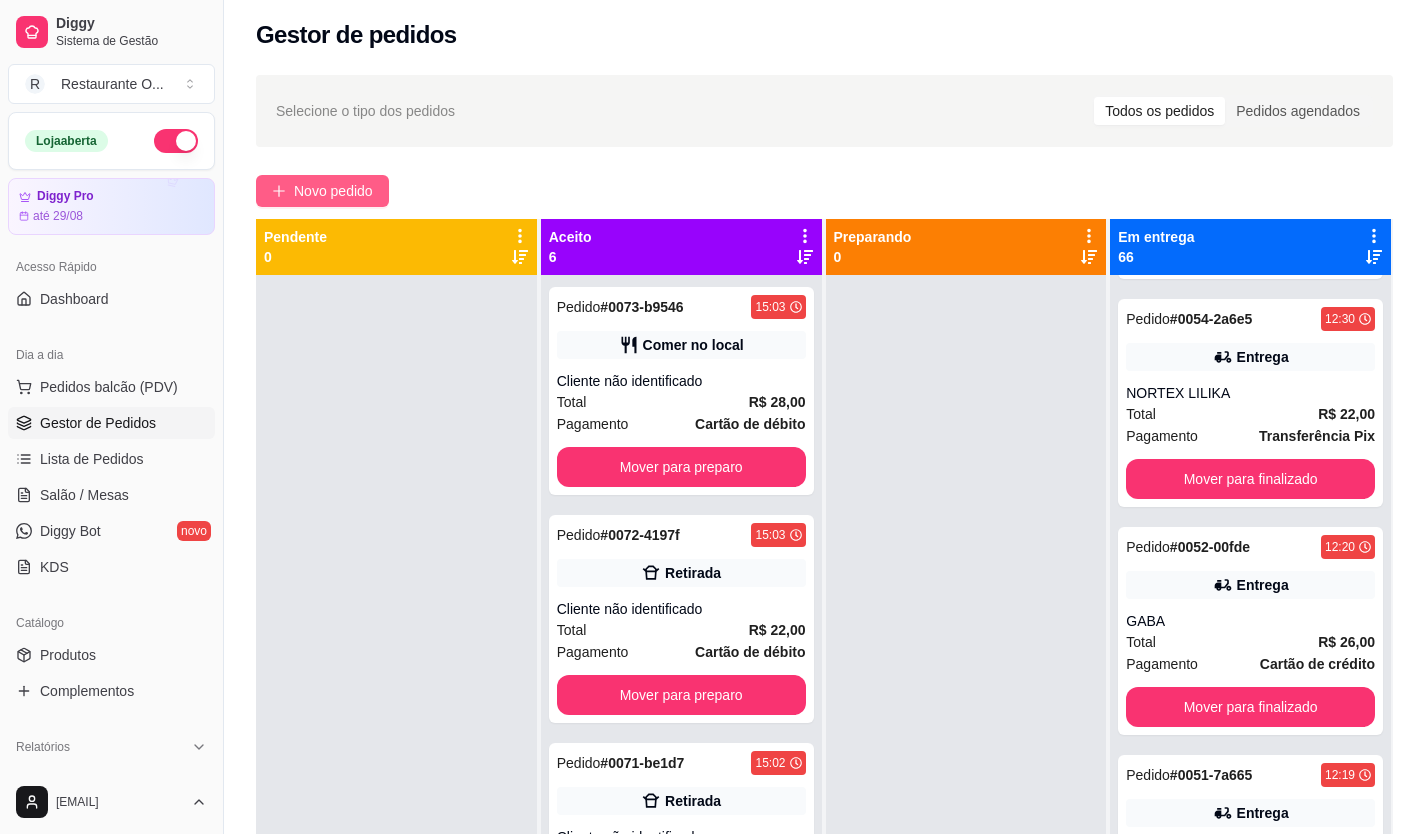 click on "Novo pedido" at bounding box center (333, 191) 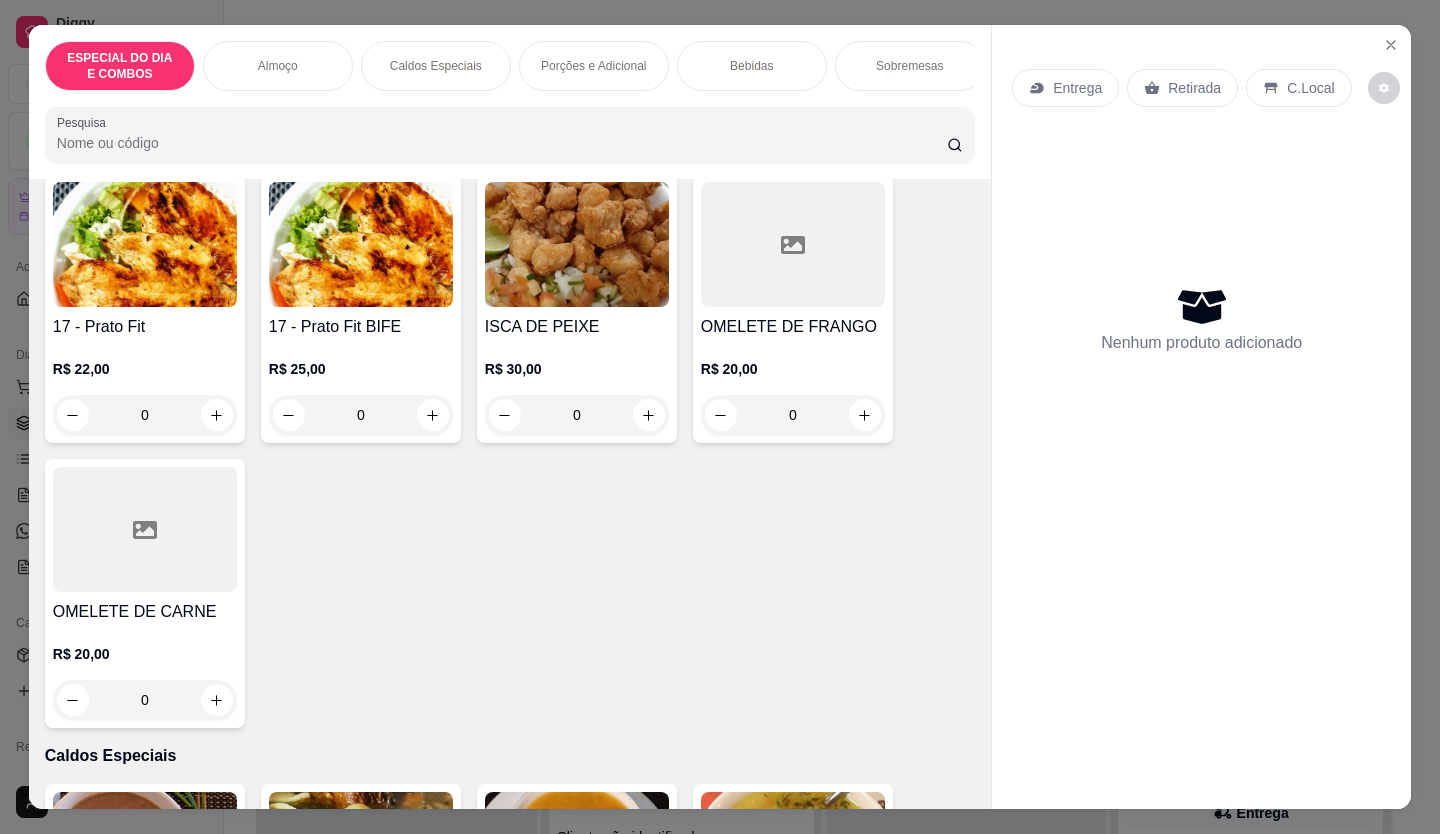 scroll, scrollTop: 1700, scrollLeft: 0, axis: vertical 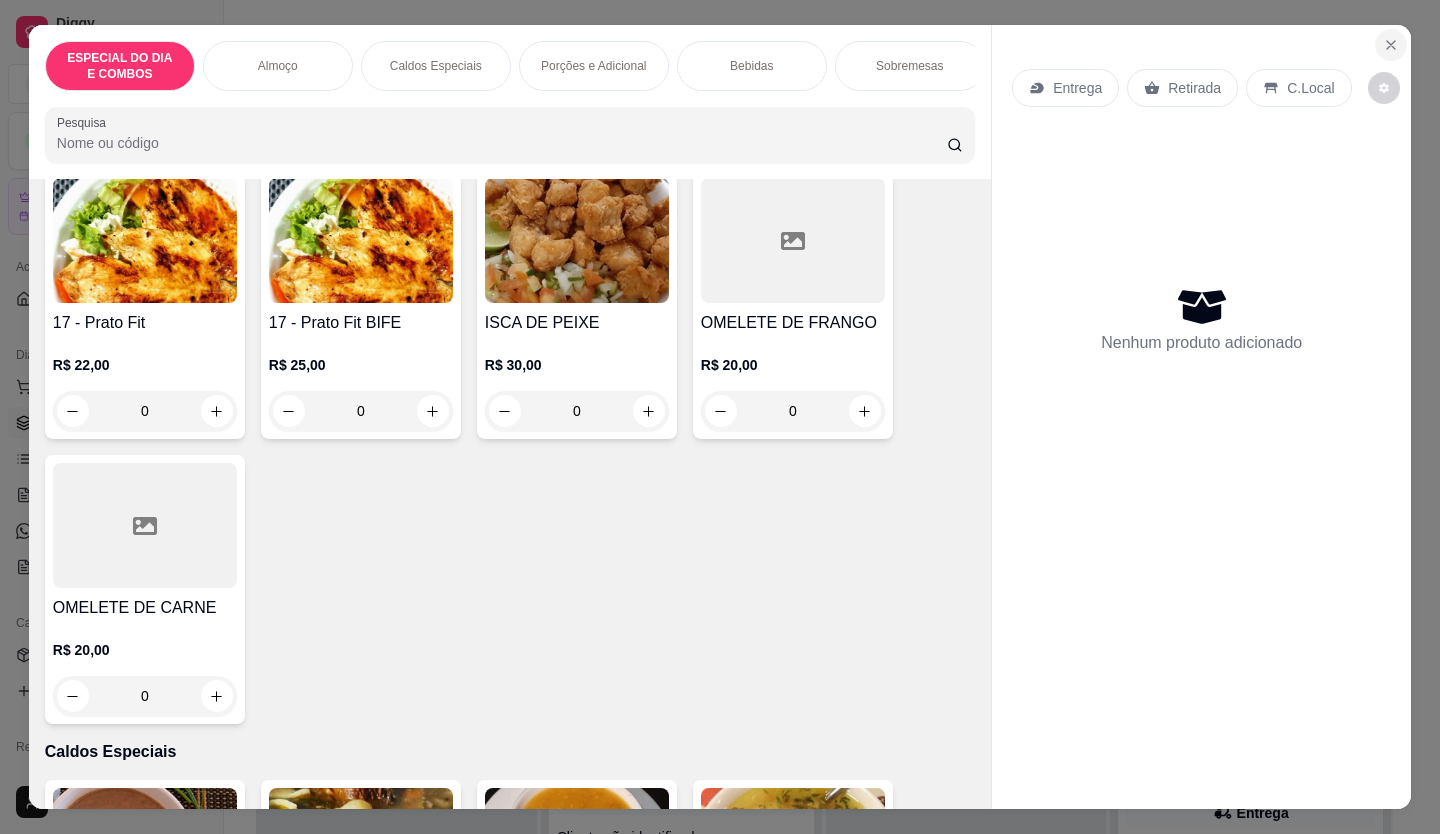 click at bounding box center (1391, 45) 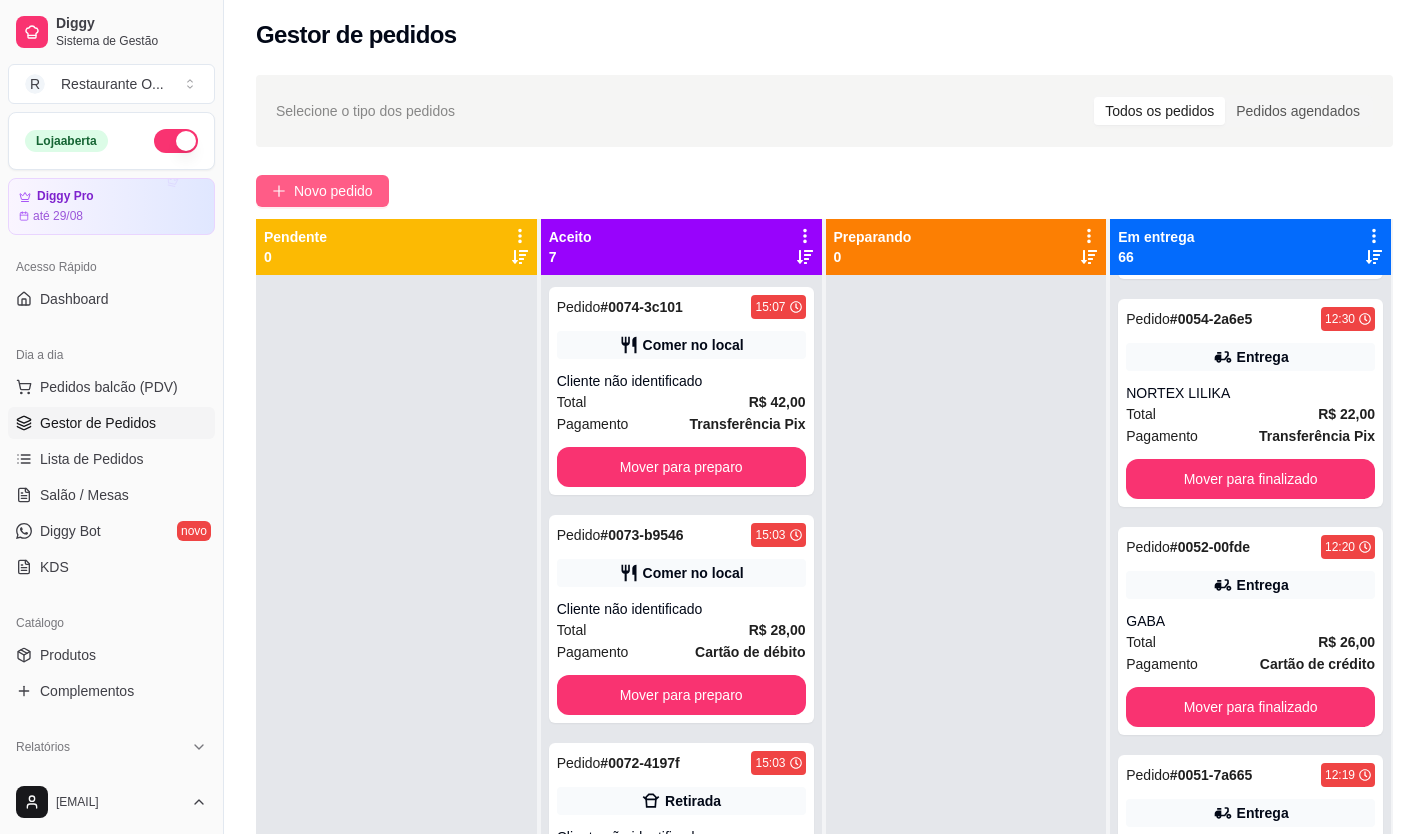 click on "Novo pedido" at bounding box center (333, 191) 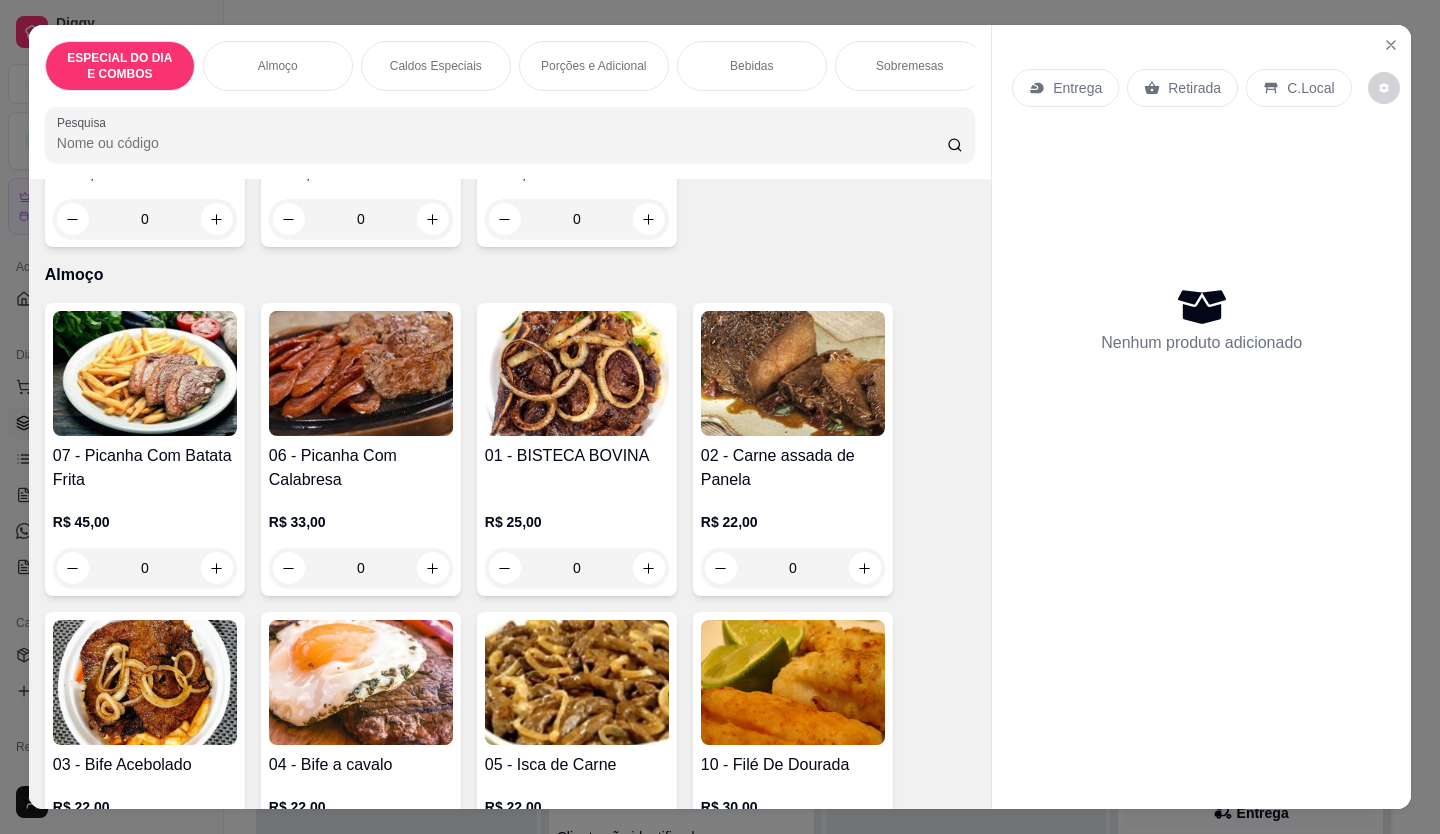 scroll, scrollTop: 500, scrollLeft: 0, axis: vertical 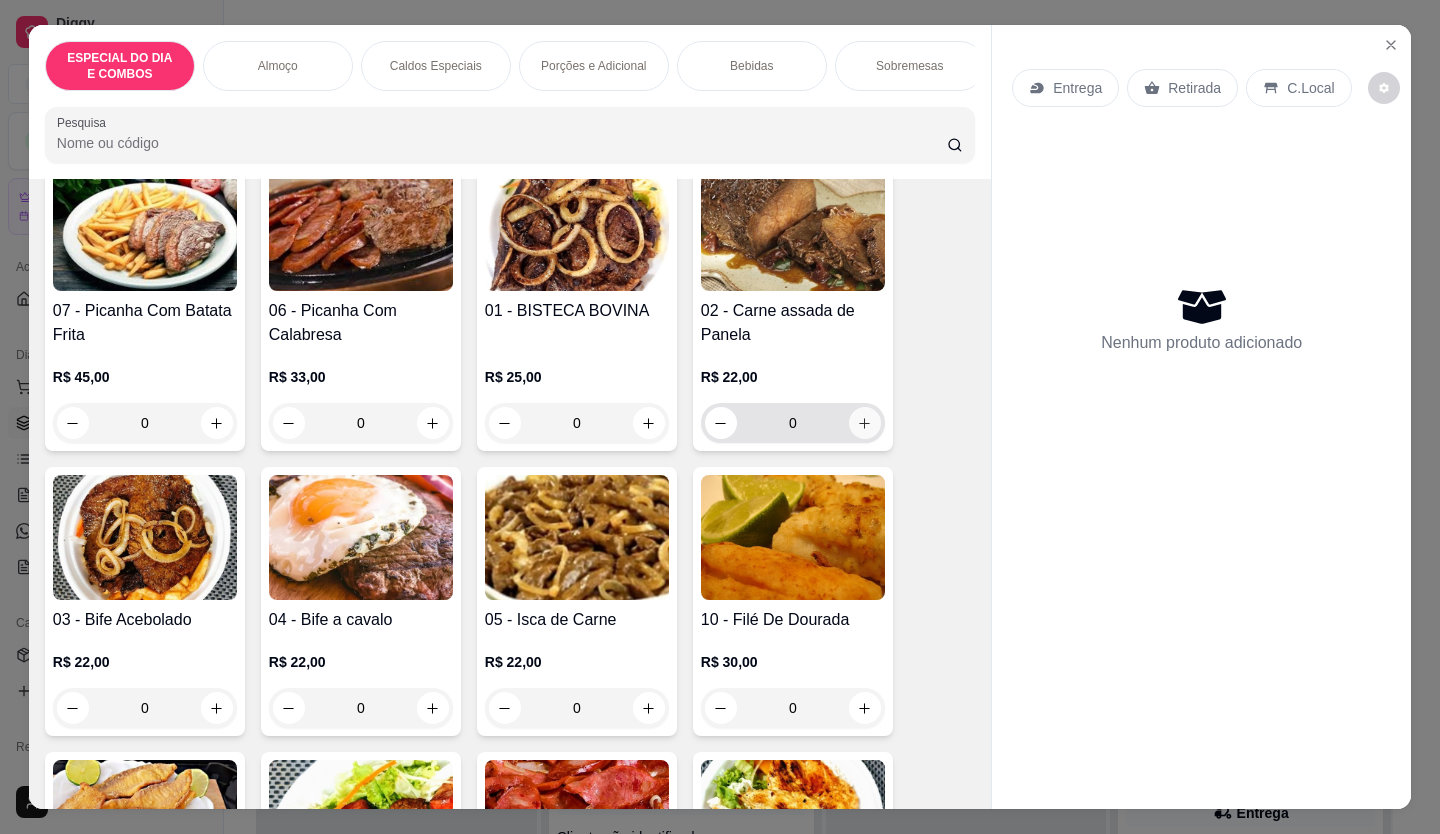 click 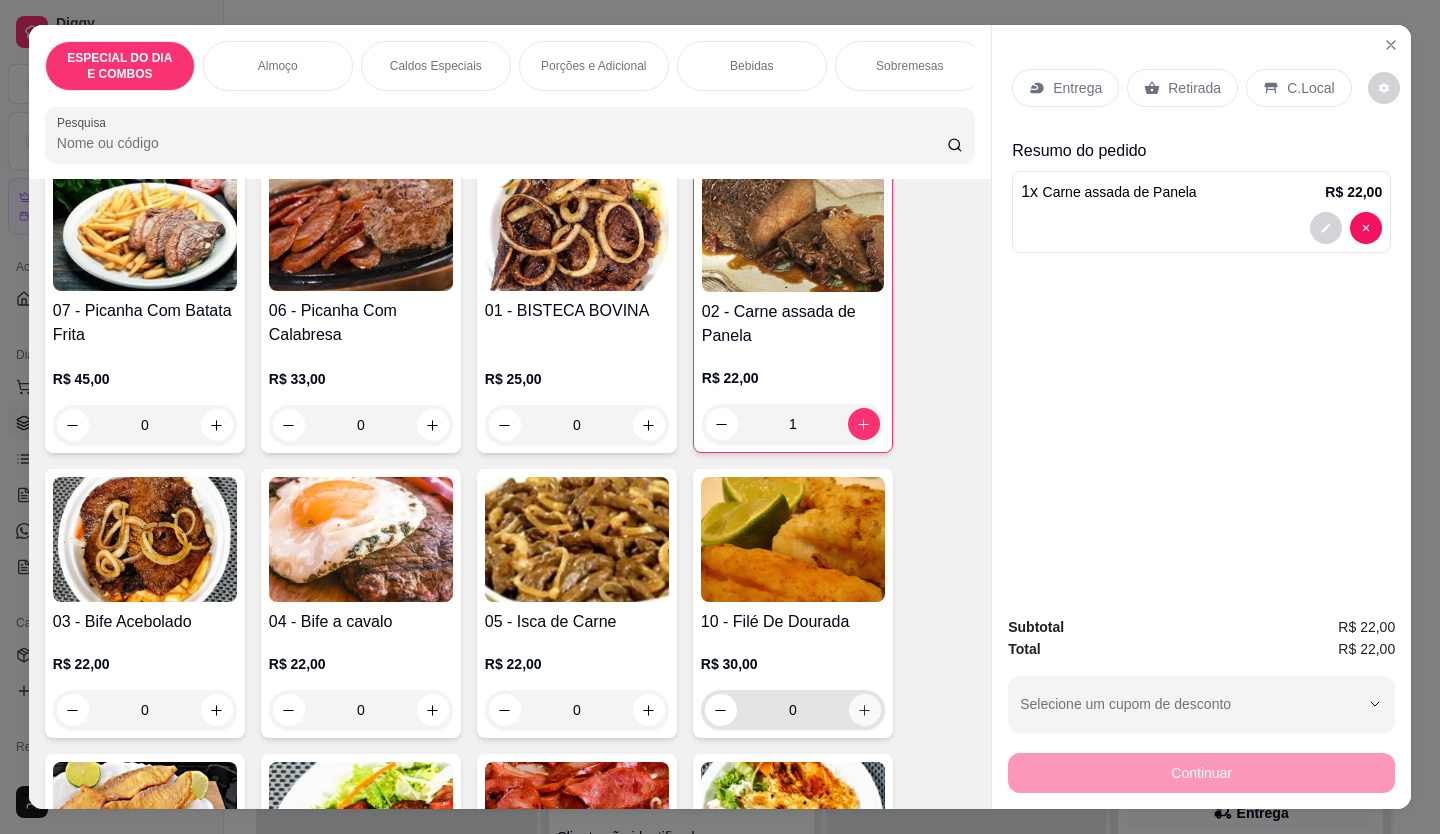 click 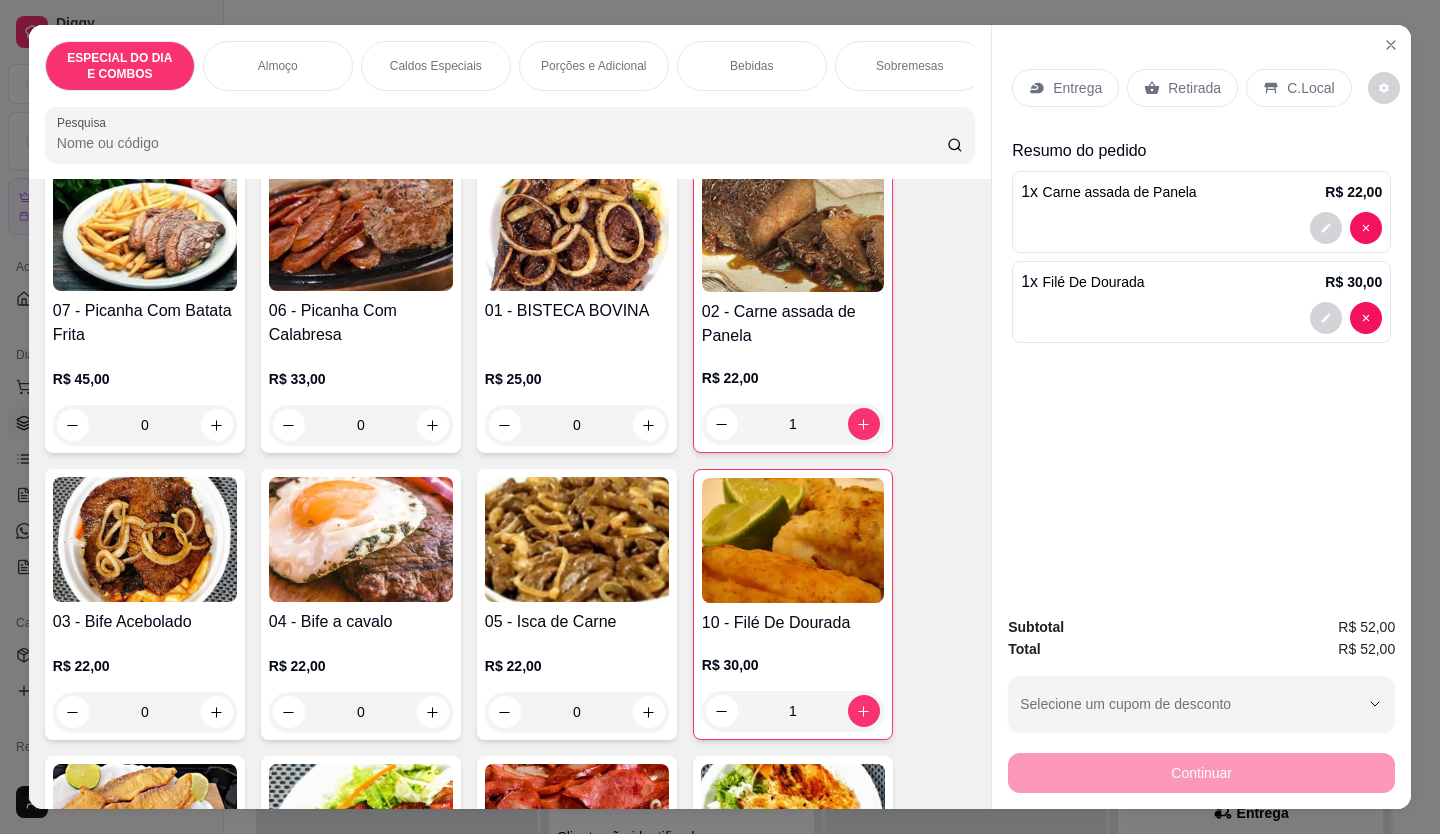 click on "ESPECIAL DO DIA E COMBOS Almoço Caldos Especiais Porções e Adicional Bebidas Sobremesas JANTAR" at bounding box center [510, 66] 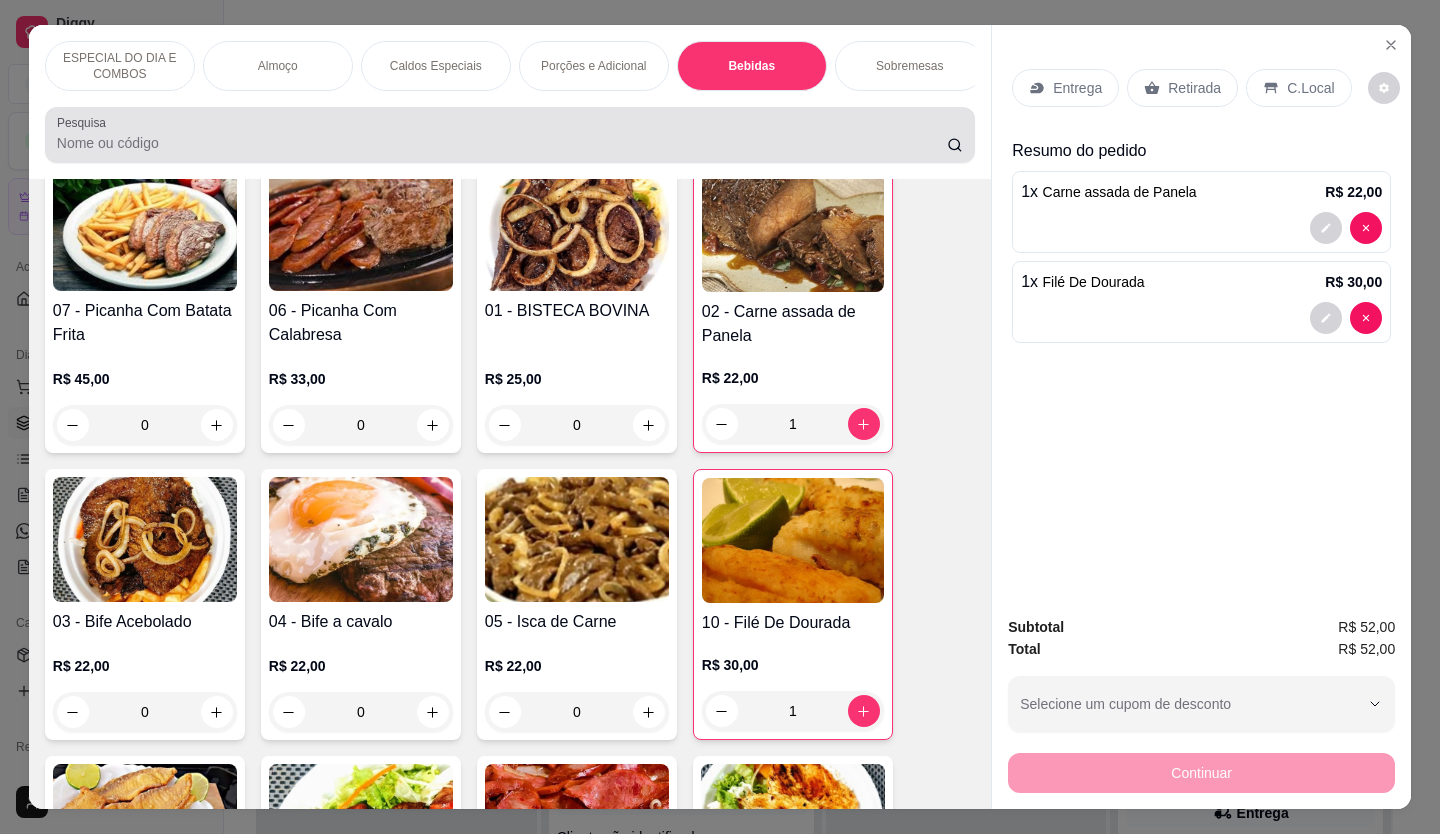 scroll, scrollTop: 3533, scrollLeft: 0, axis: vertical 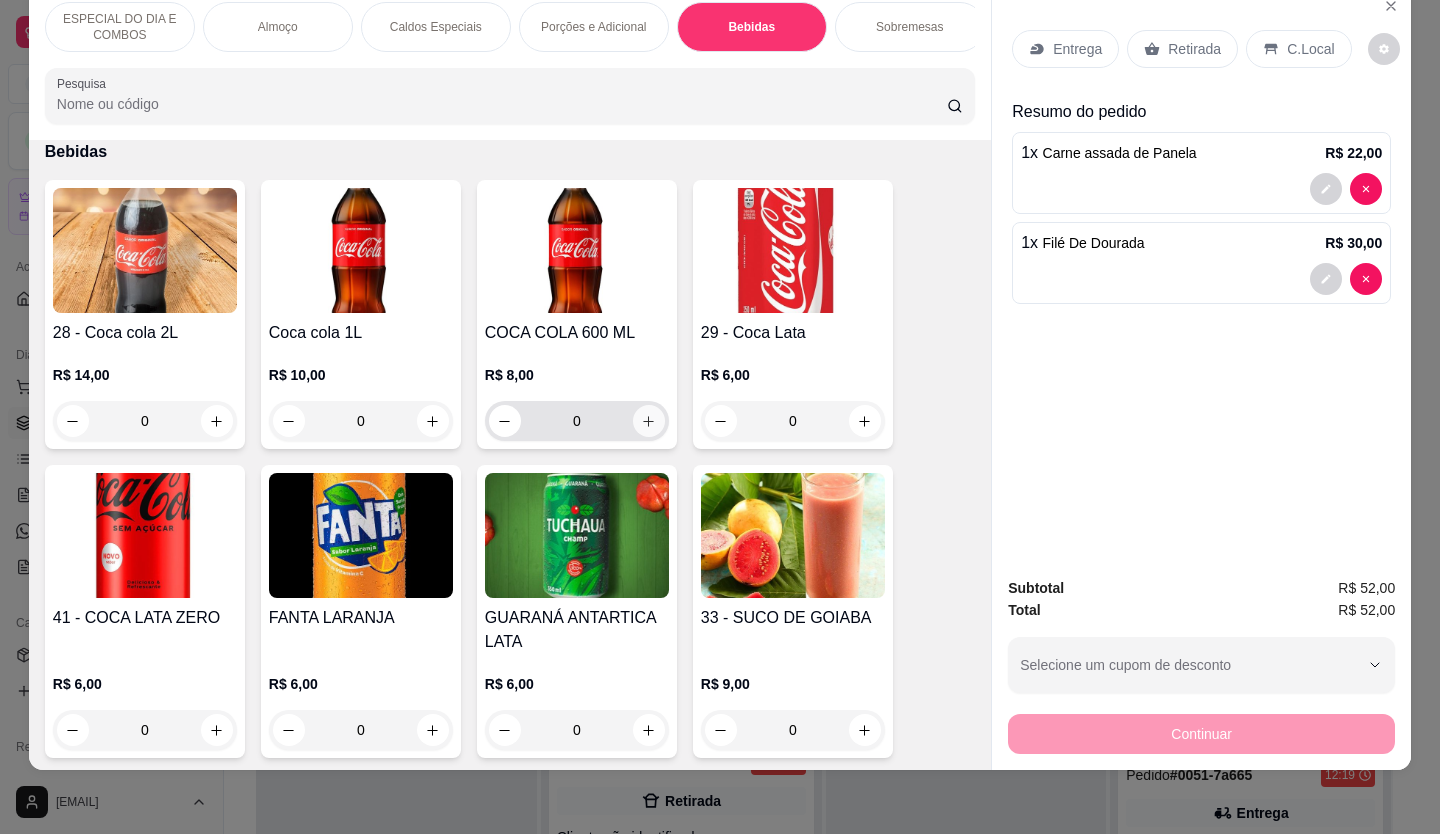 click 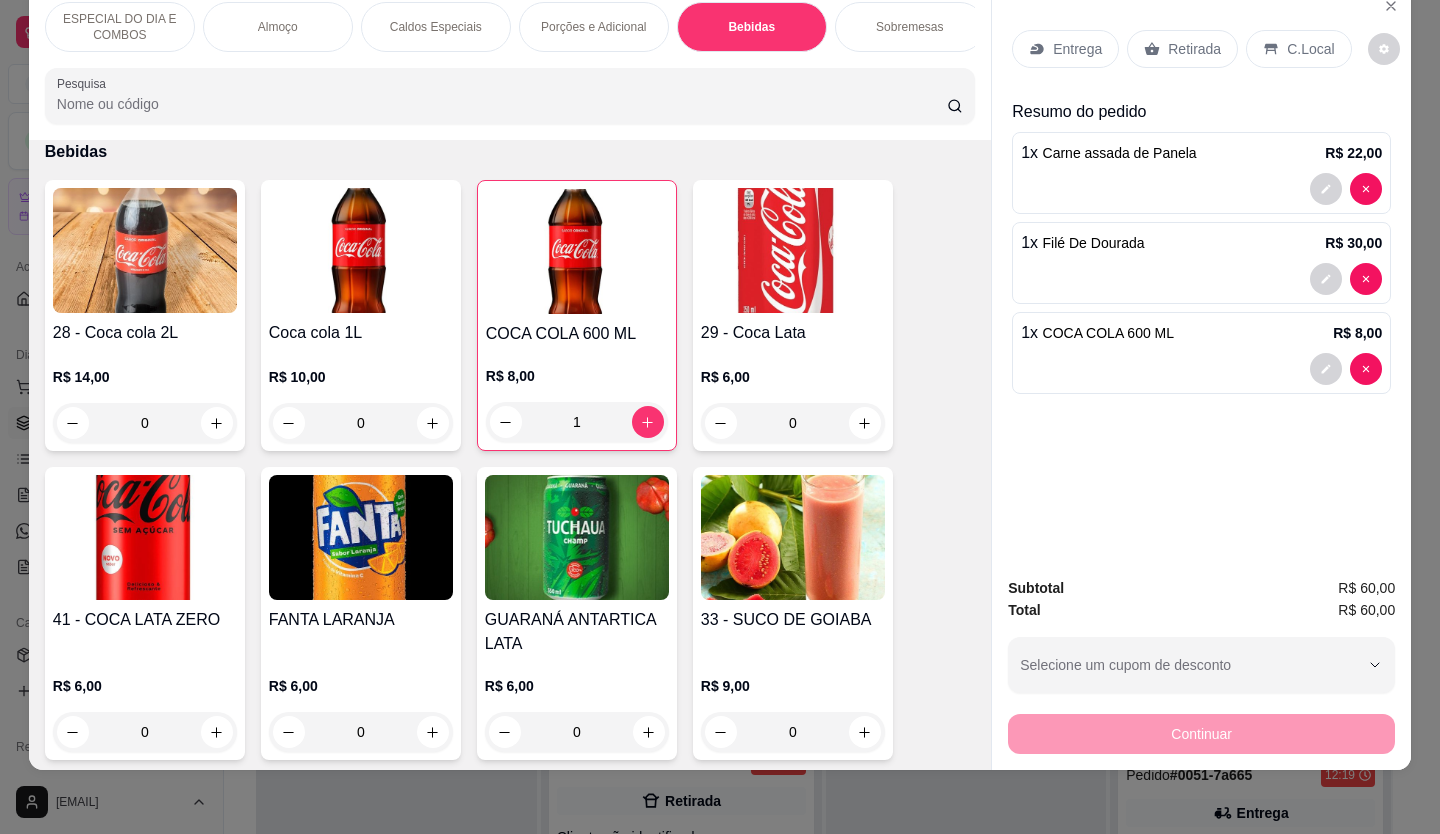 click 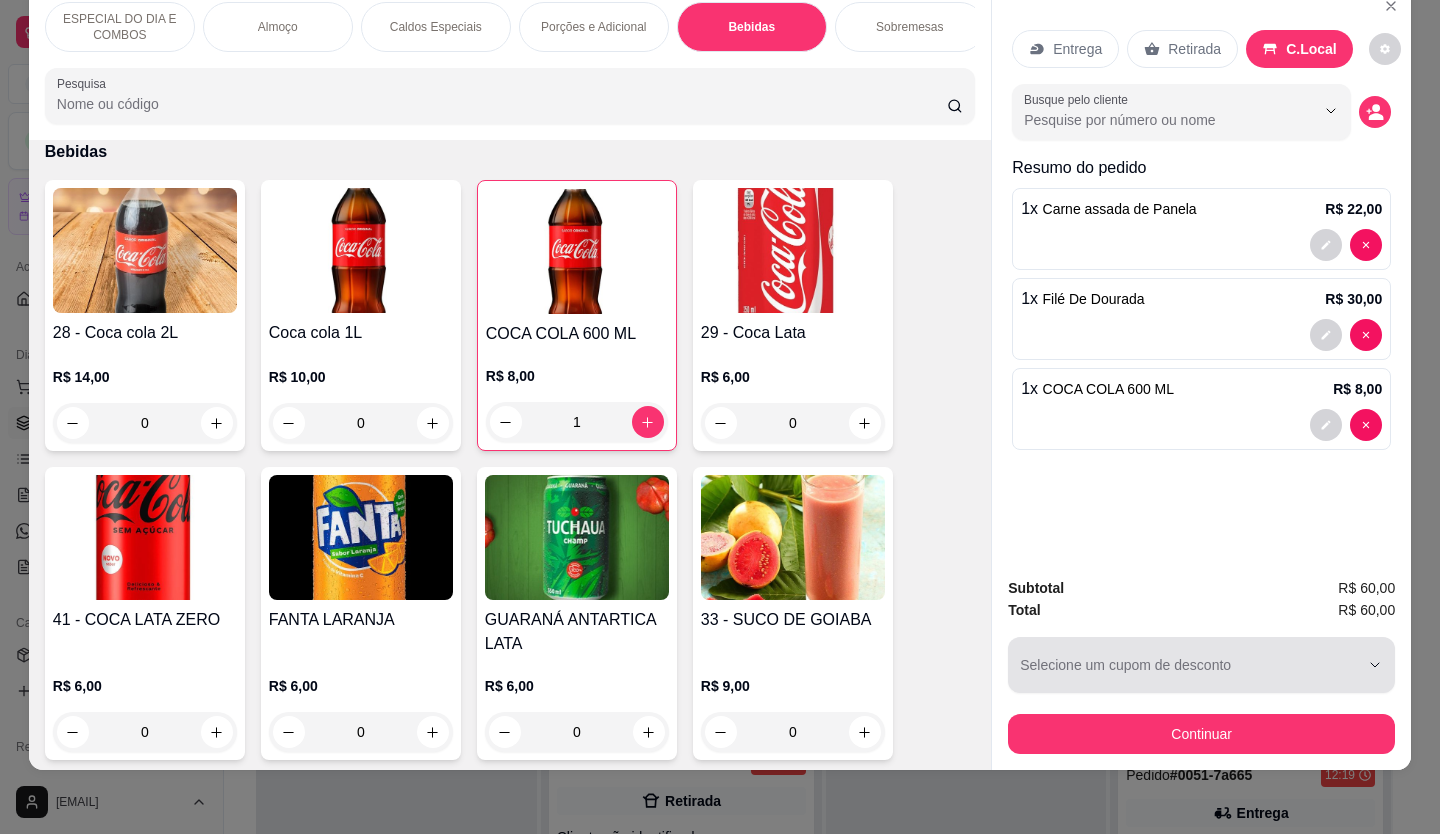 click on "Continuar" at bounding box center (1201, 734) 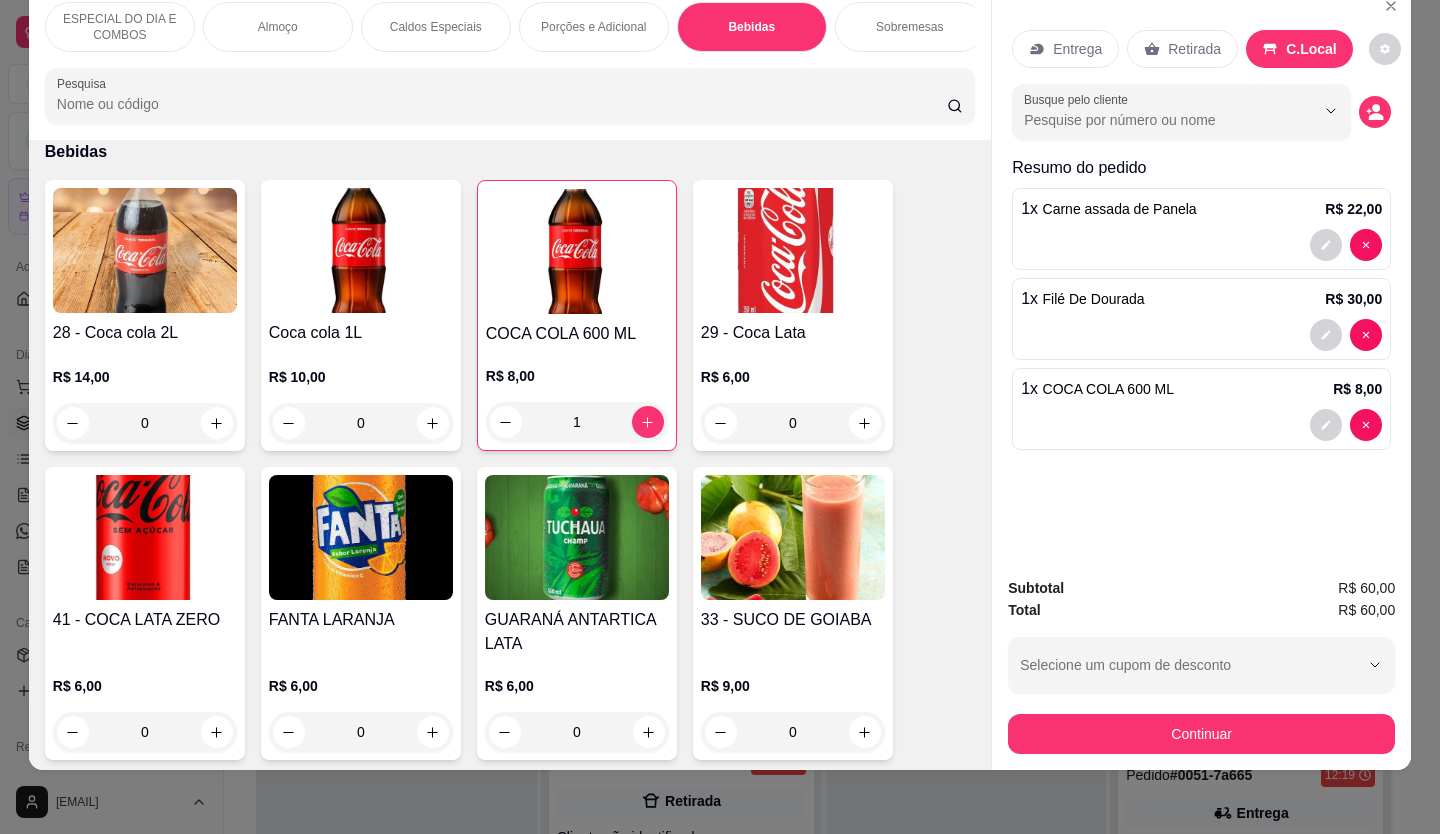 click on "Retirada" at bounding box center [1194, 49] 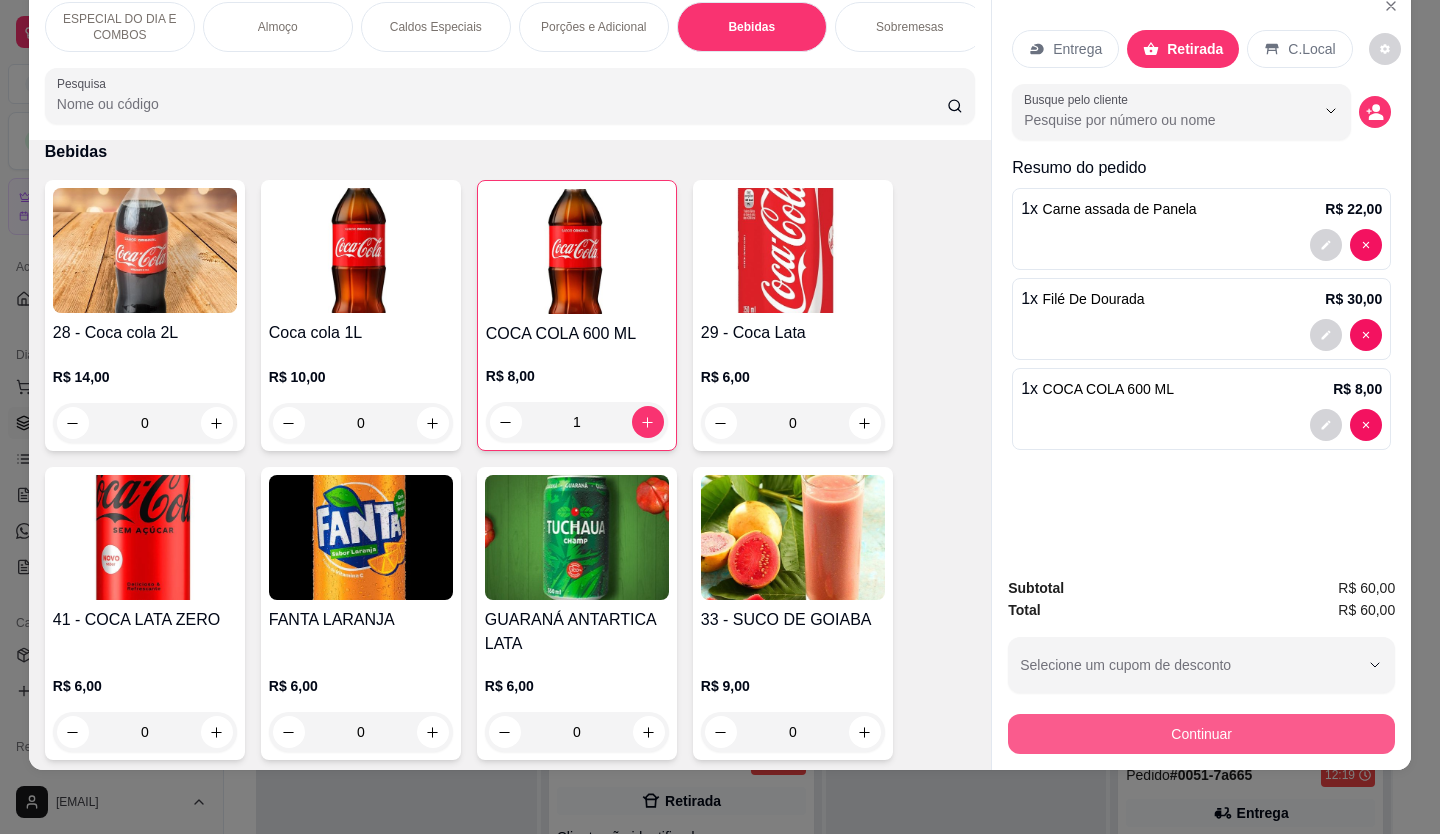 click on "Continuar" at bounding box center [1201, 734] 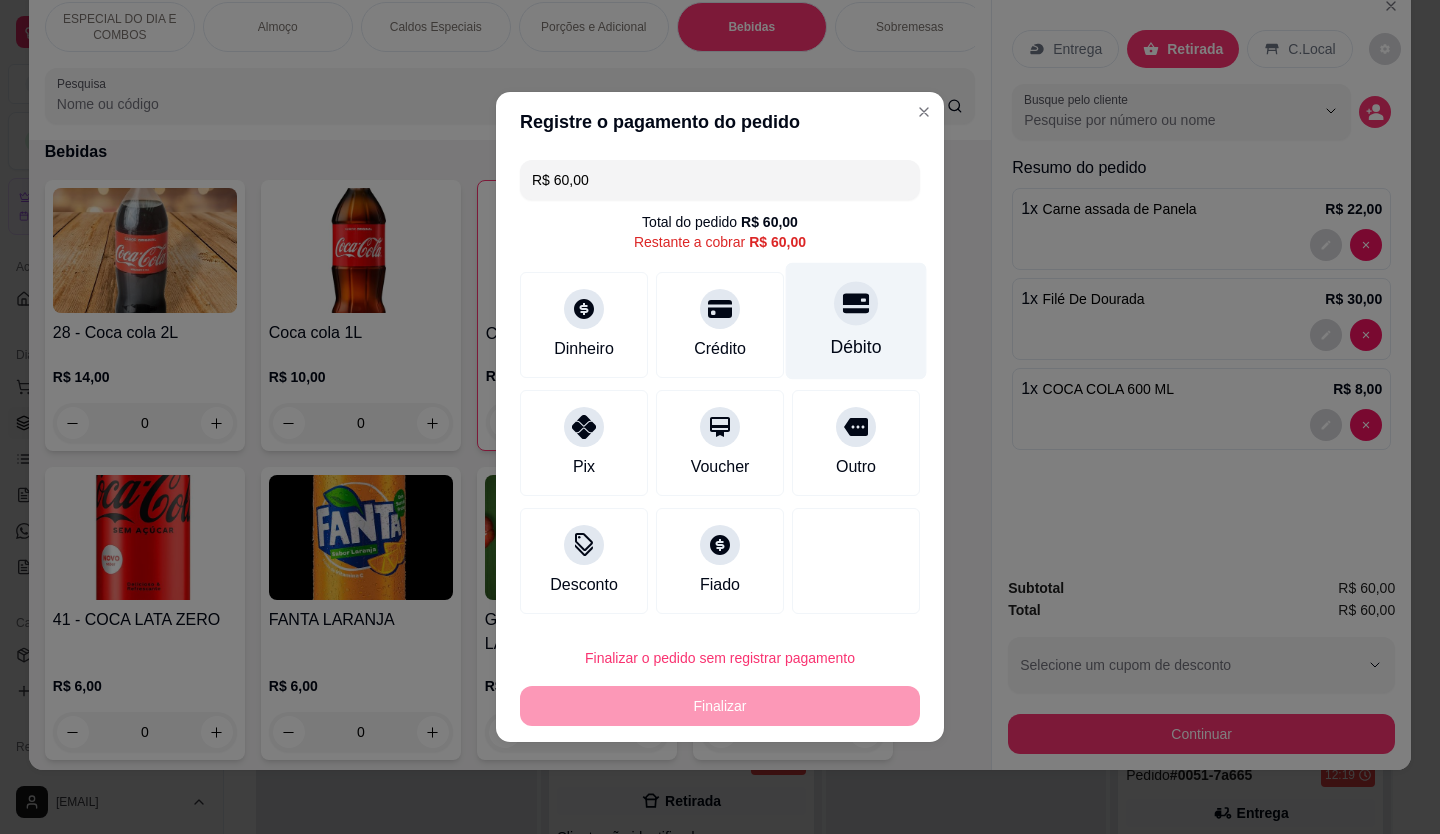 click on "Débito" at bounding box center [856, 321] 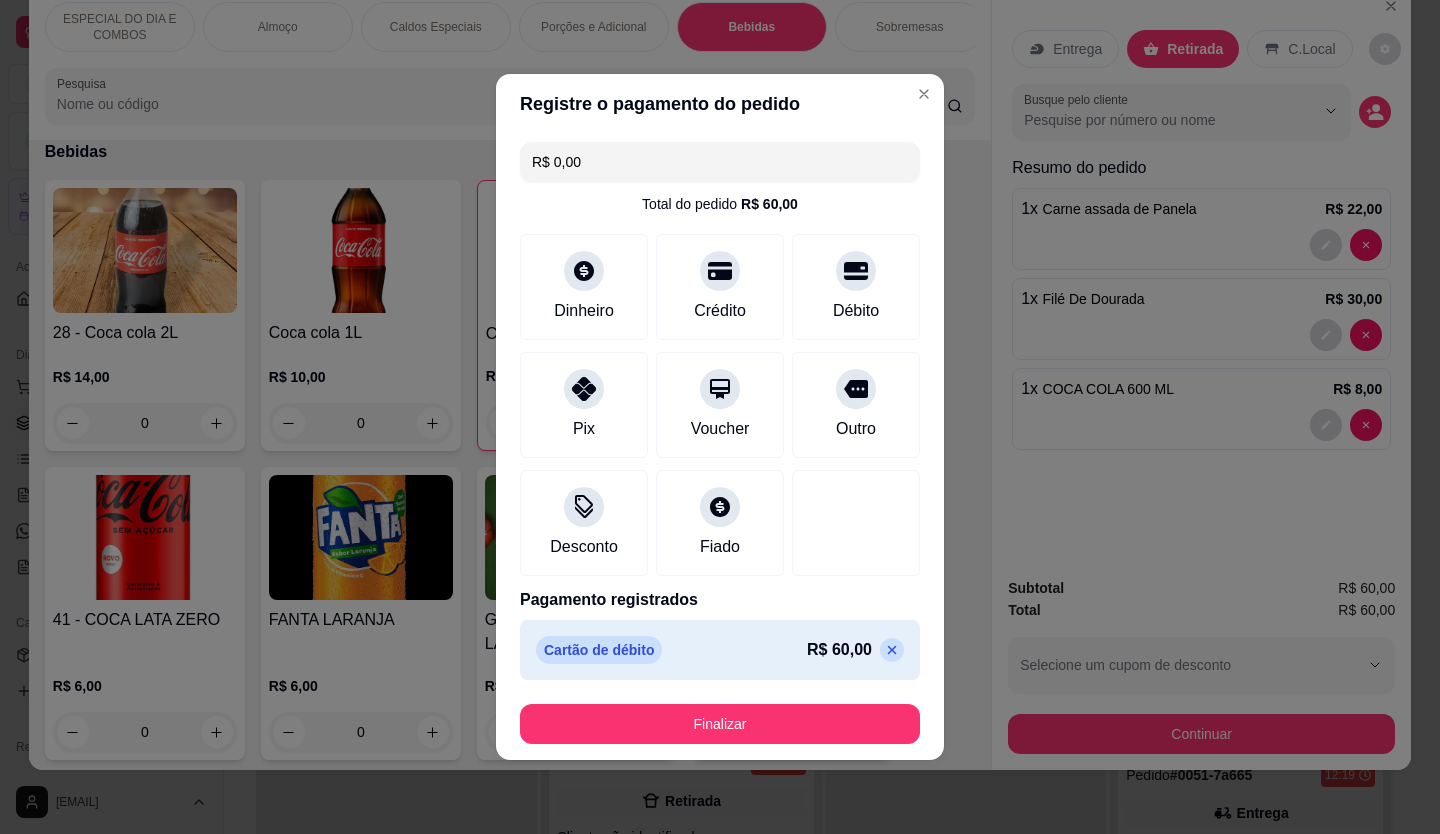 click on "Finalizar" at bounding box center (720, 724) 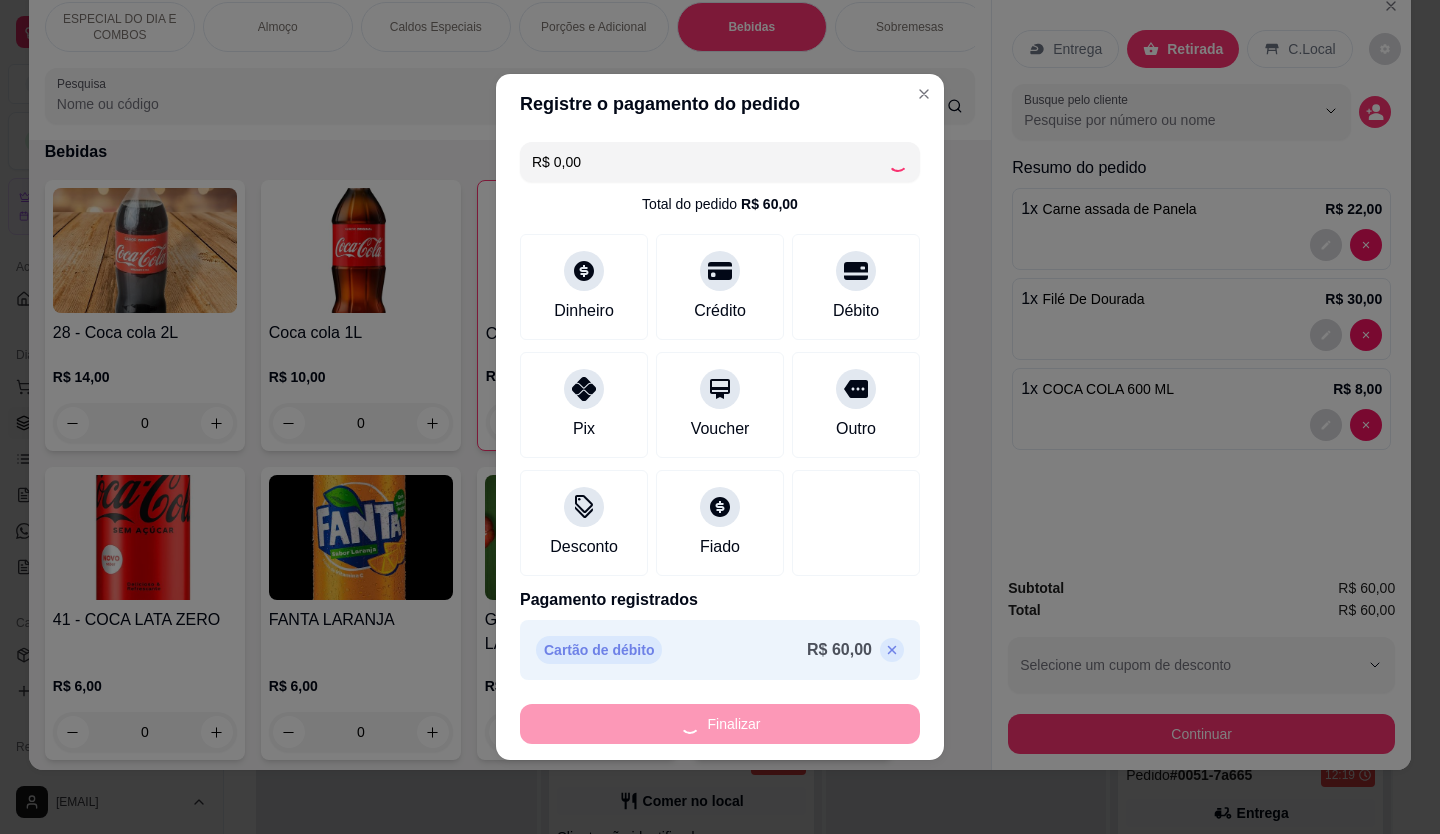 type on "0" 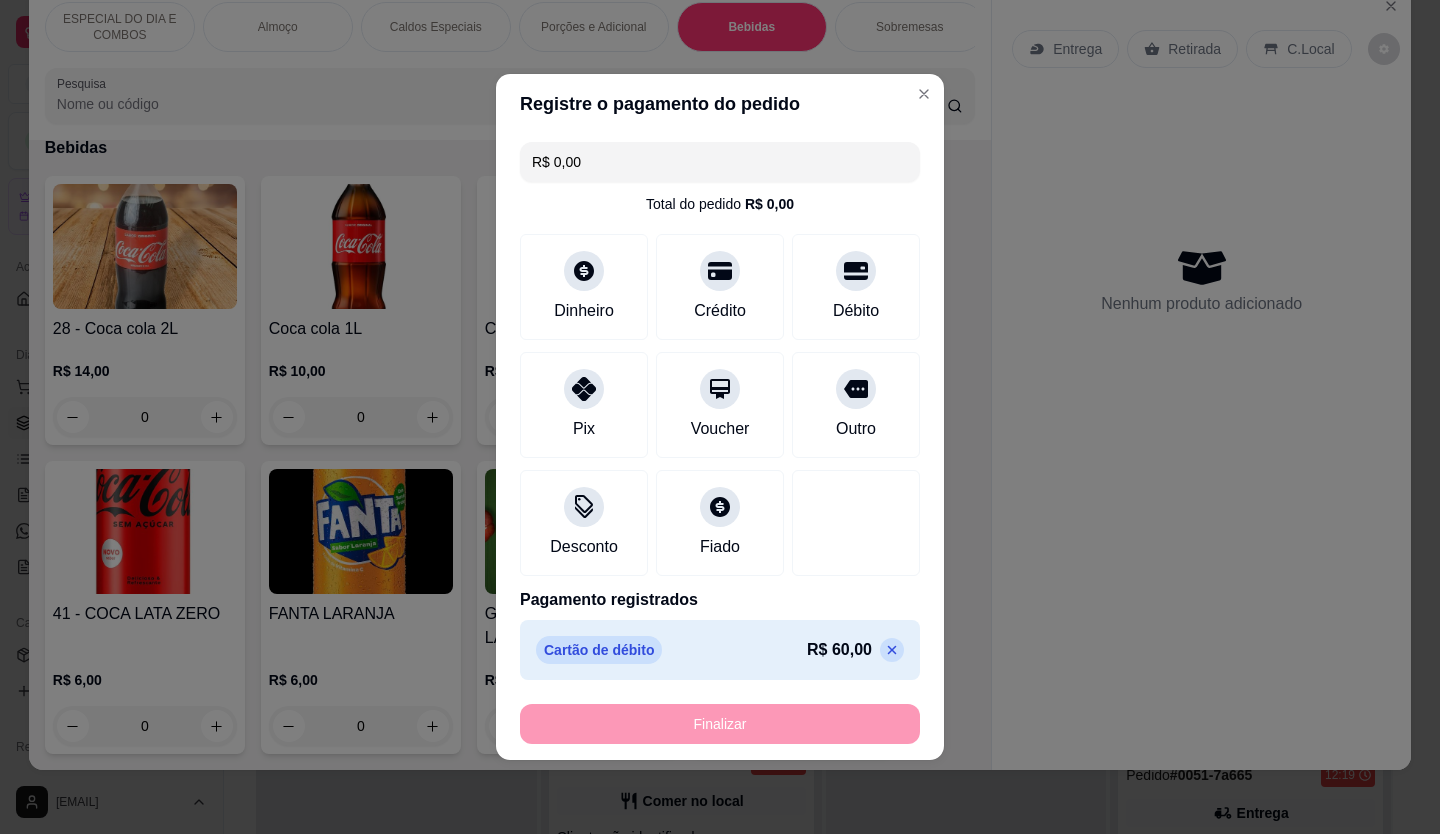 type on "-R$ 60,00" 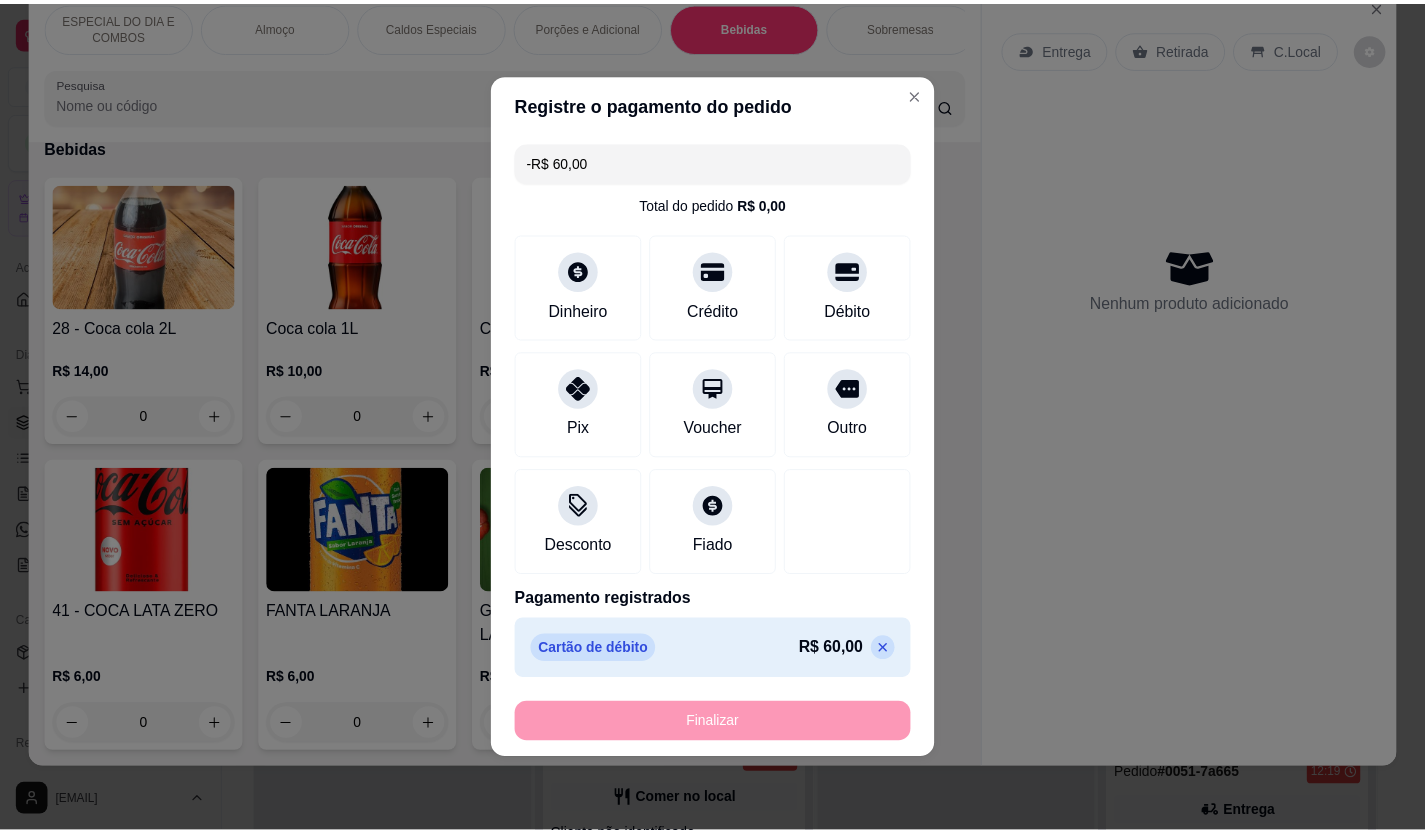 scroll, scrollTop: 3529, scrollLeft: 0, axis: vertical 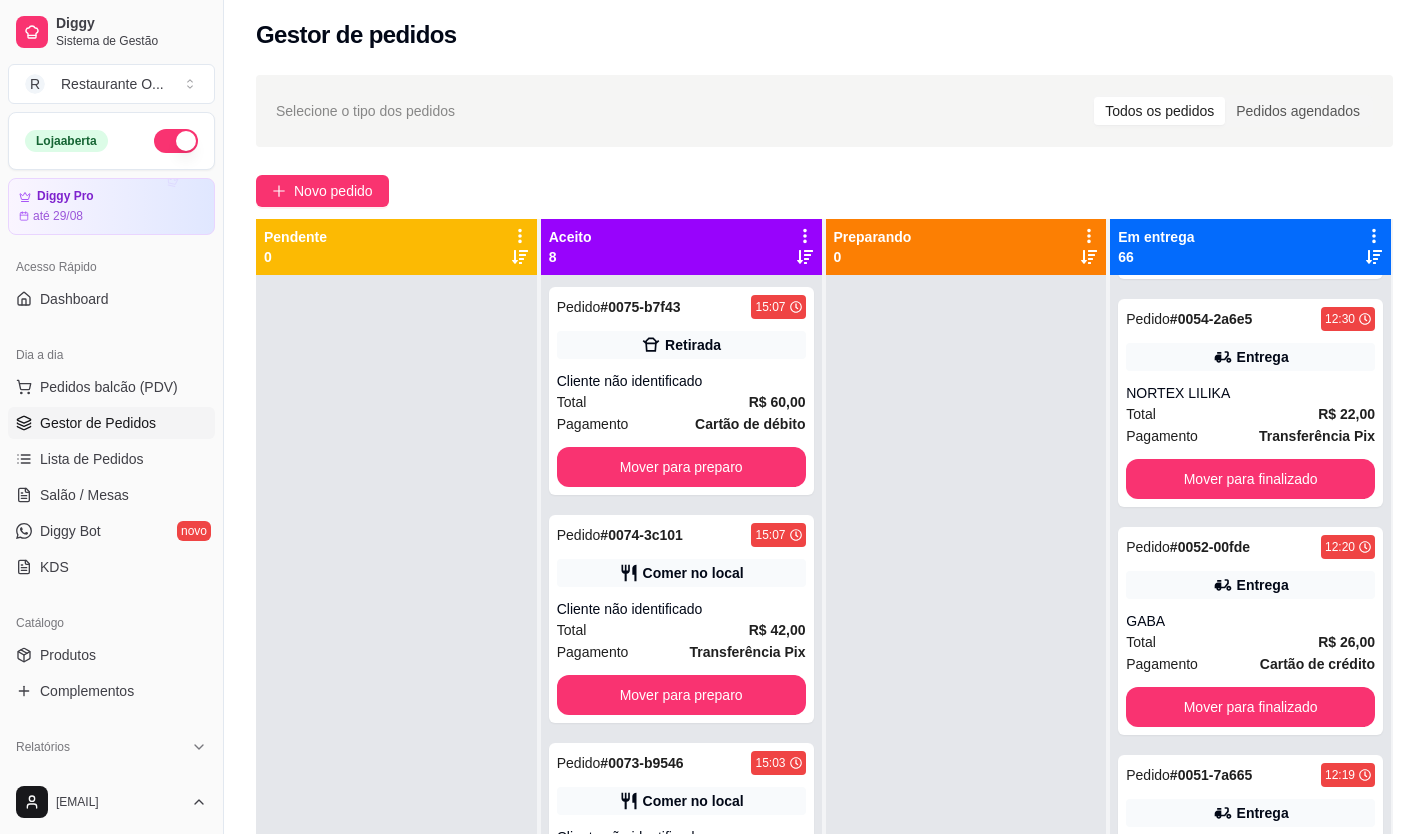 click on "Aceito 8" at bounding box center [681, 247] 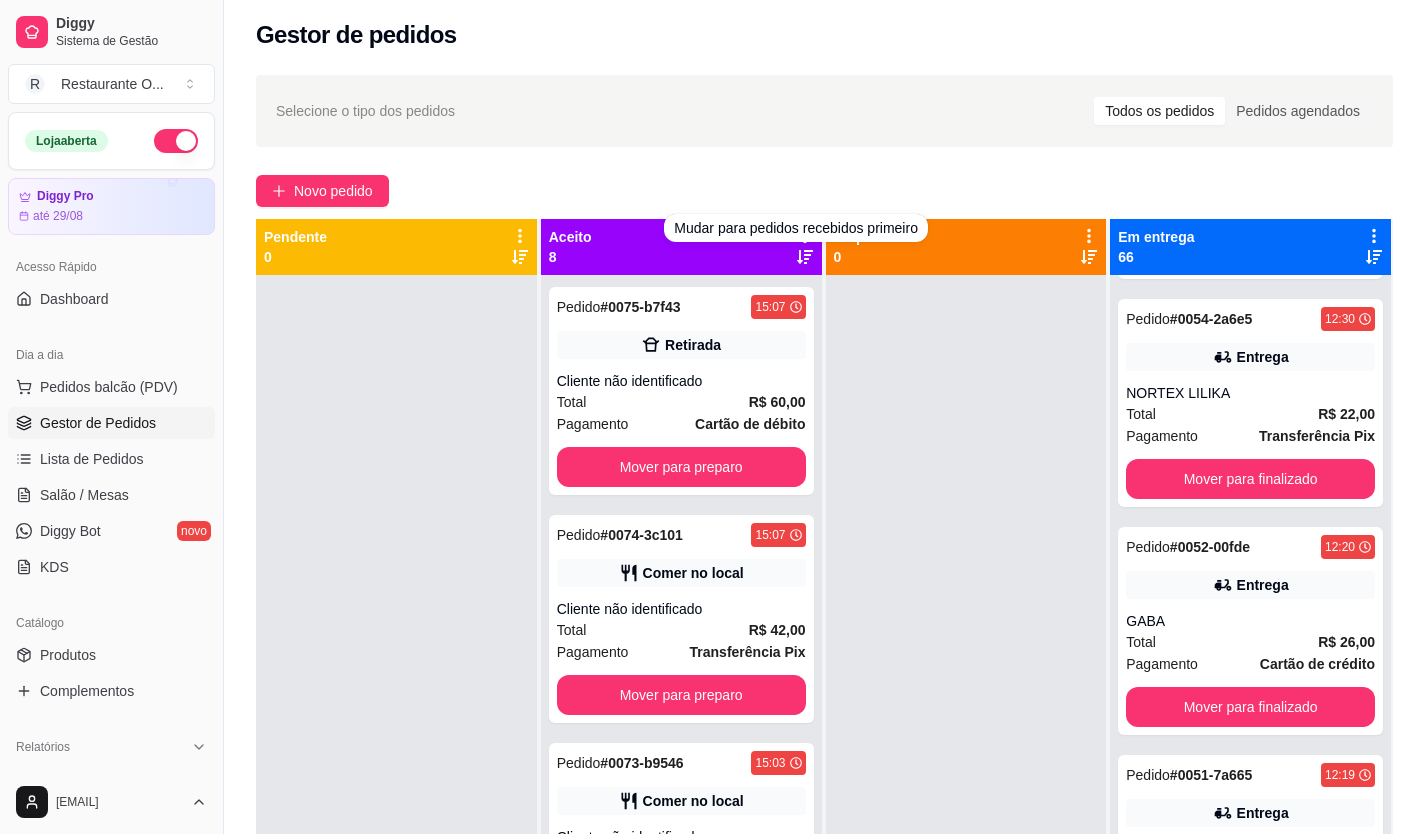click at bounding box center [966, 692] 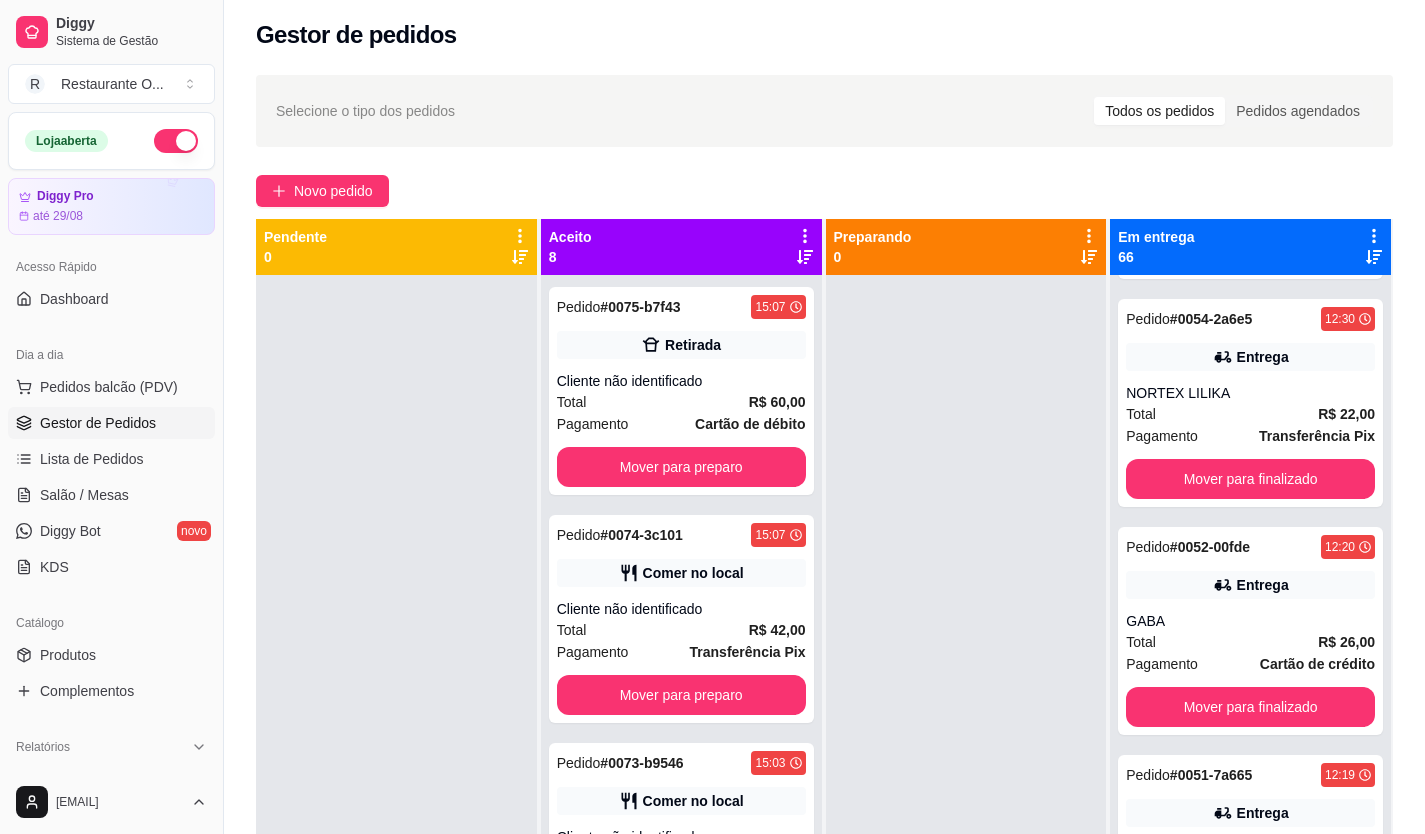 click 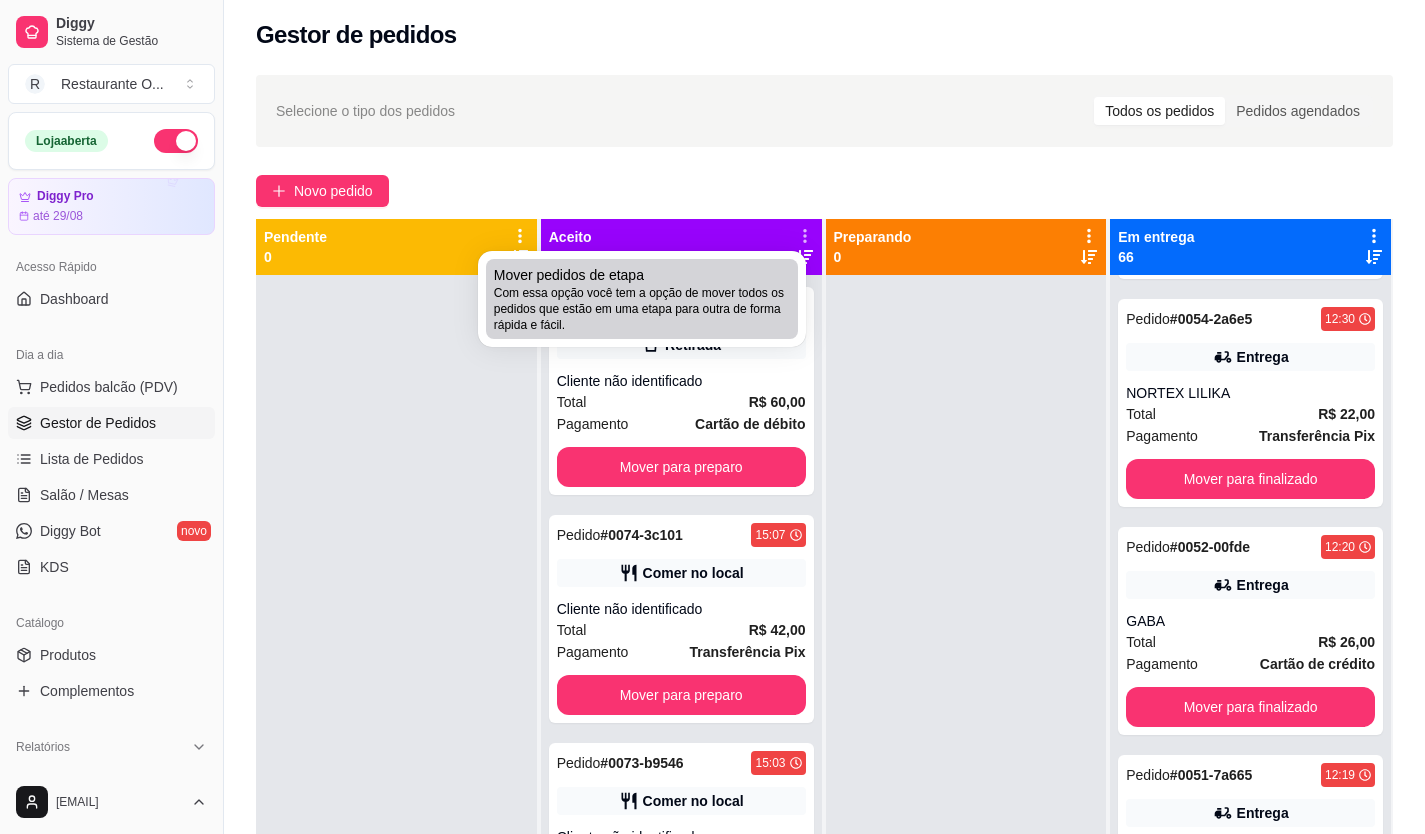 click on "Com essa opção você tem a opção de mover todos os pedidos que estão em uma etapa para outra de forma rápida e fácil." at bounding box center [642, 309] 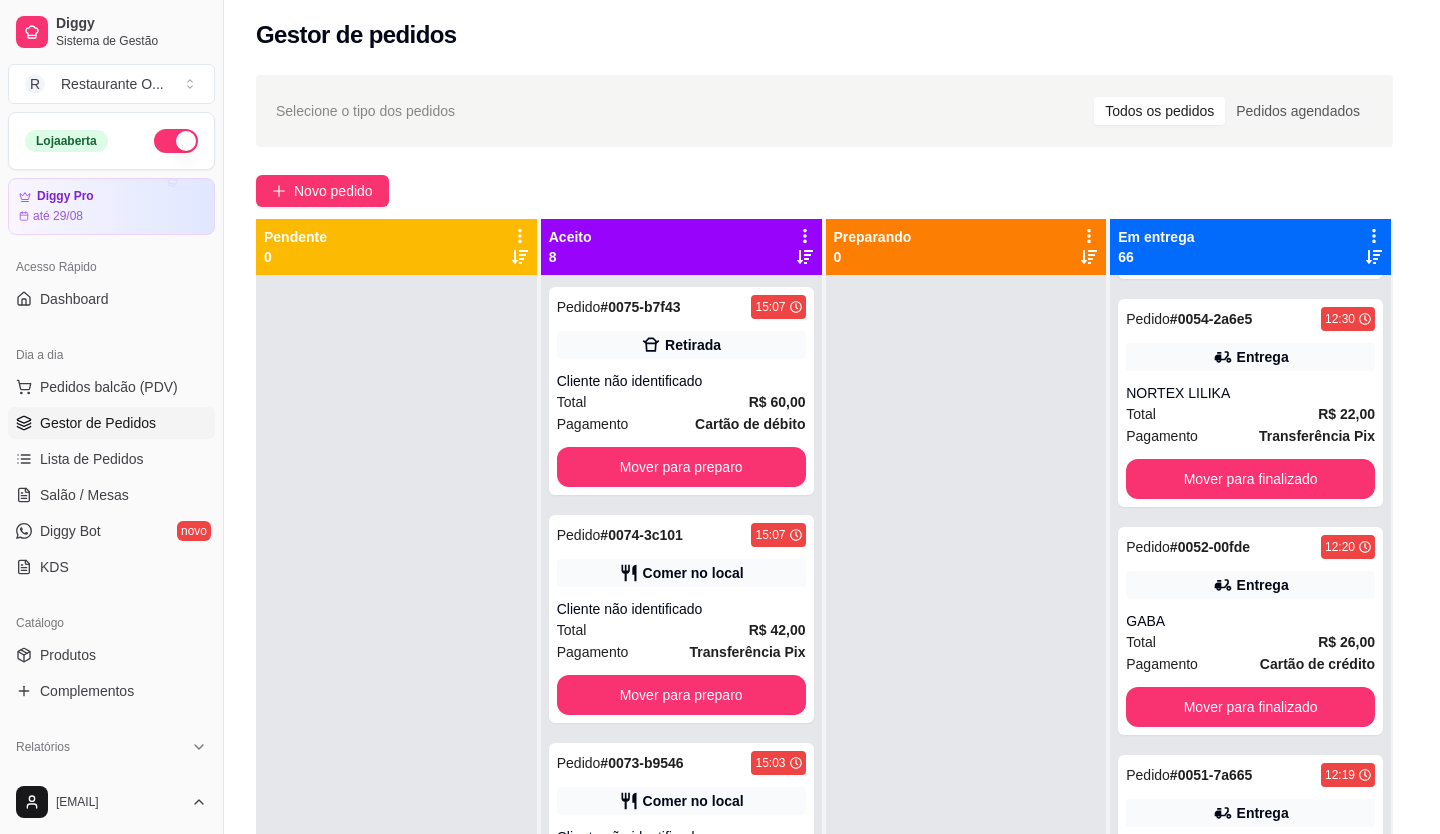 click on "Estou ciente de que esta ação será   irreverssível  e quero mover os pedidos." at bounding box center (734, 471) 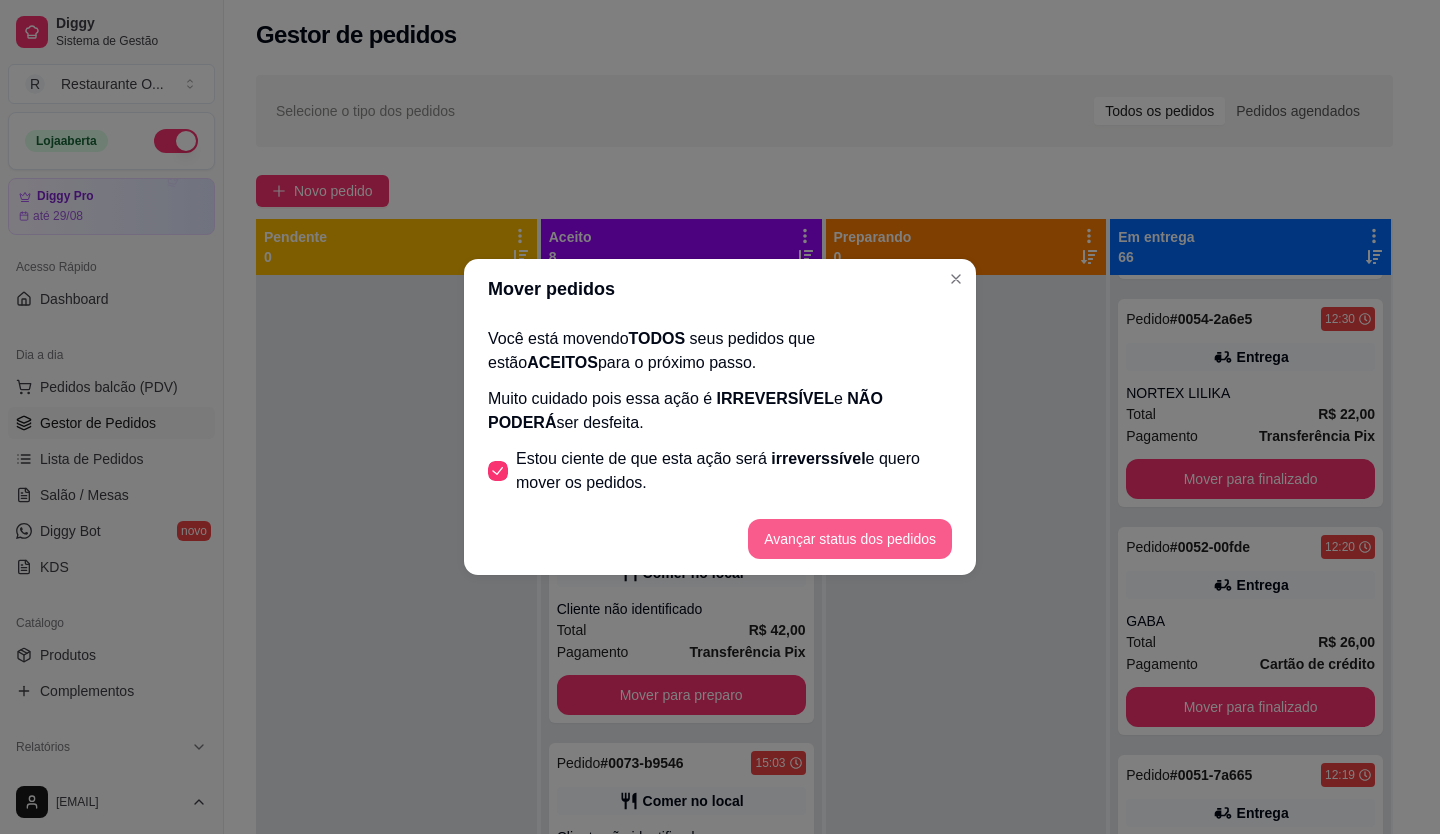 click on "Avançar status dos pedidos" at bounding box center [850, 539] 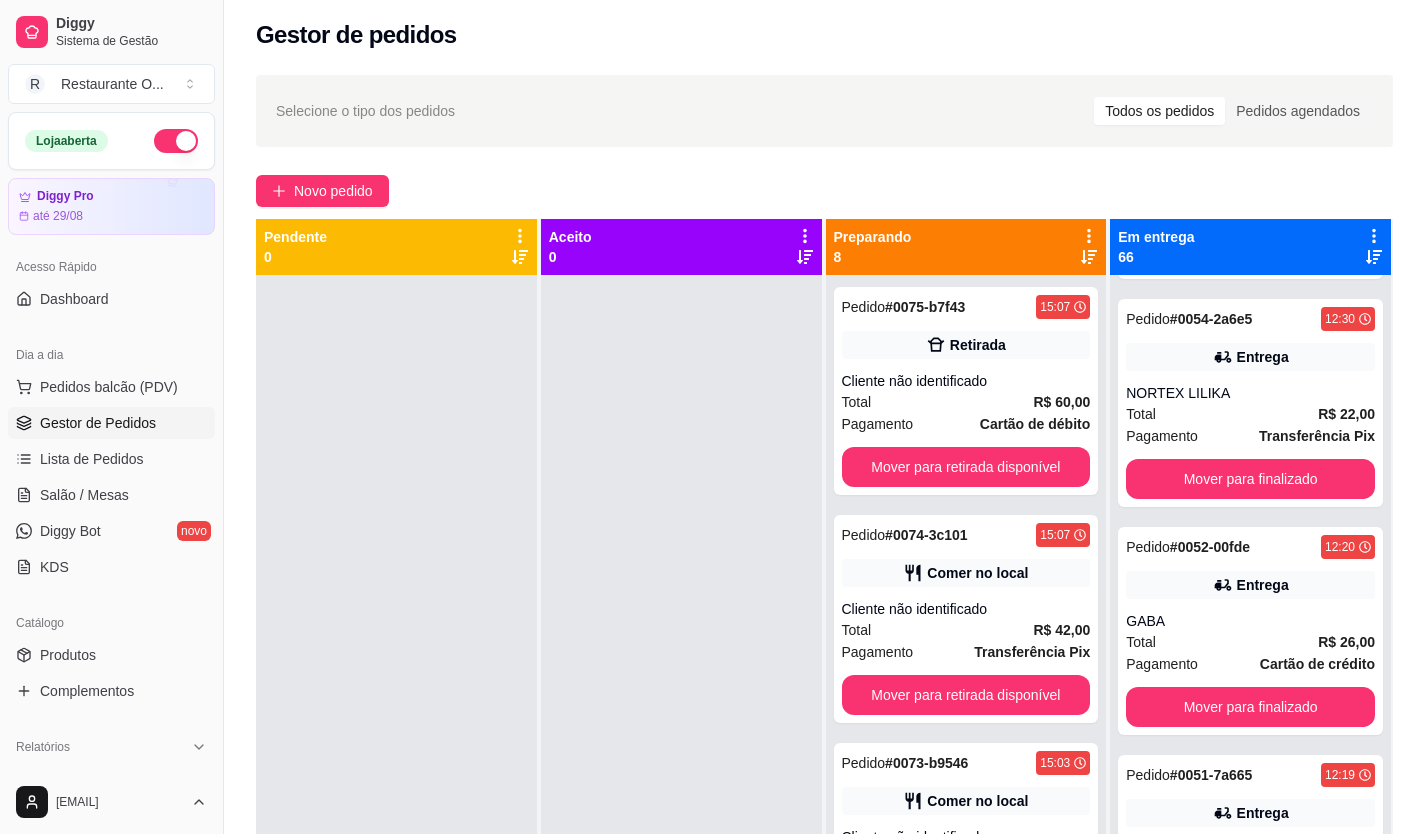 click on "Preparando 8" at bounding box center [966, 247] 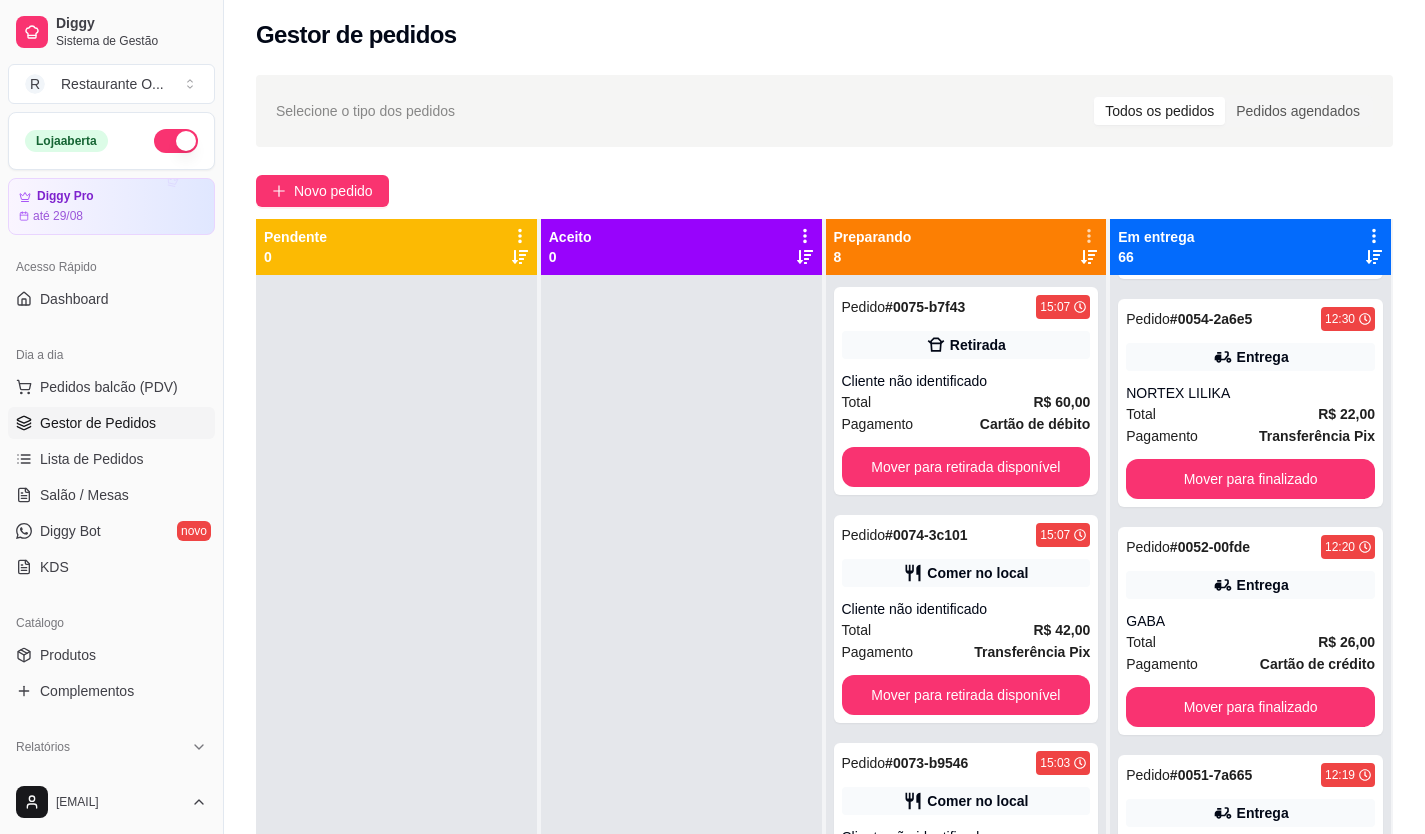 click on "Com essa opção você tem a opção de mover todos os pedidos que estão em uma etapa para outra de forma rápida e fácil." at bounding box center [955, 297] 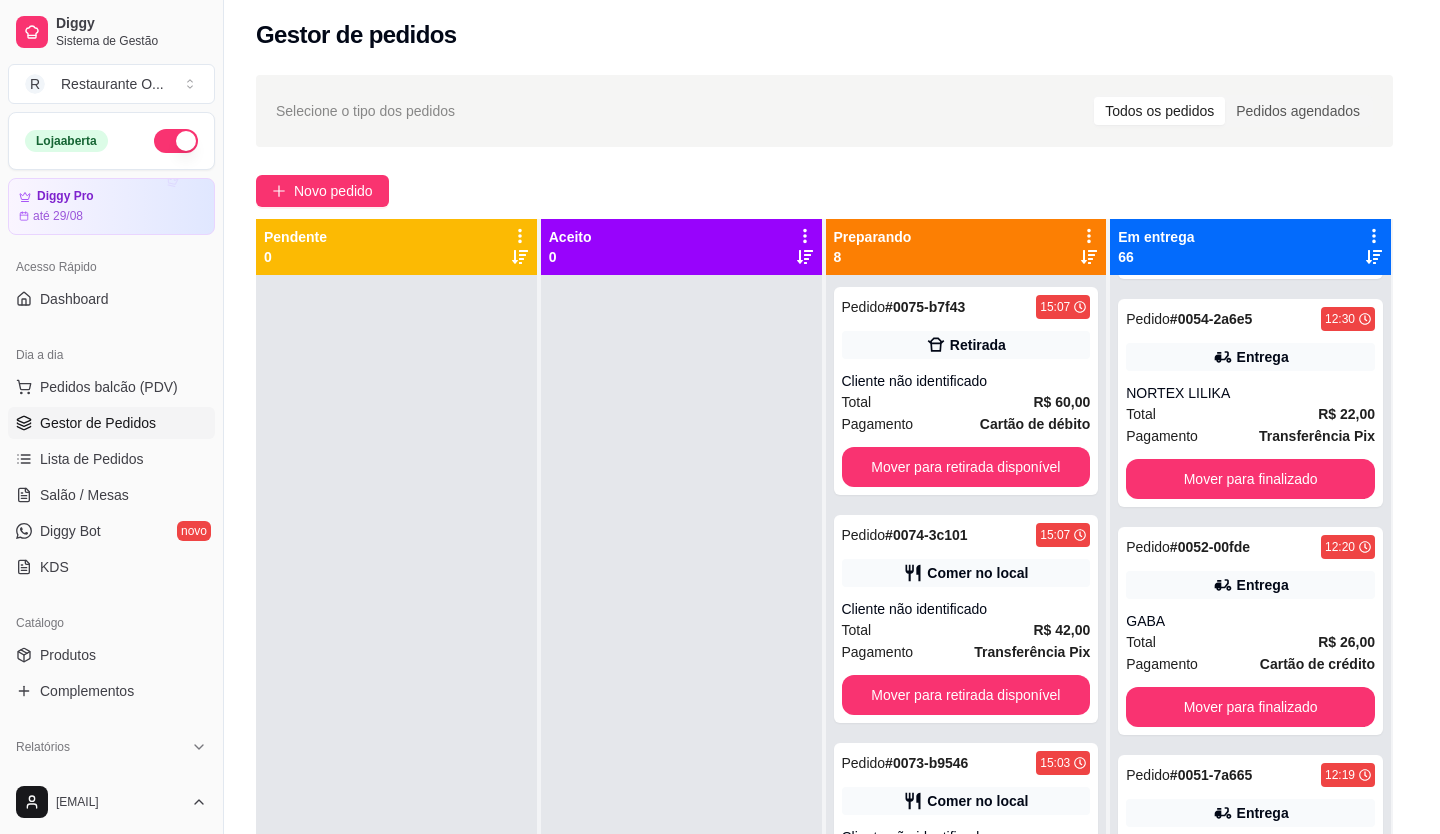 click on "Estou ciente de que esta ação será   irreverssível  e quero mover os pedidos." at bounding box center [734, 471] 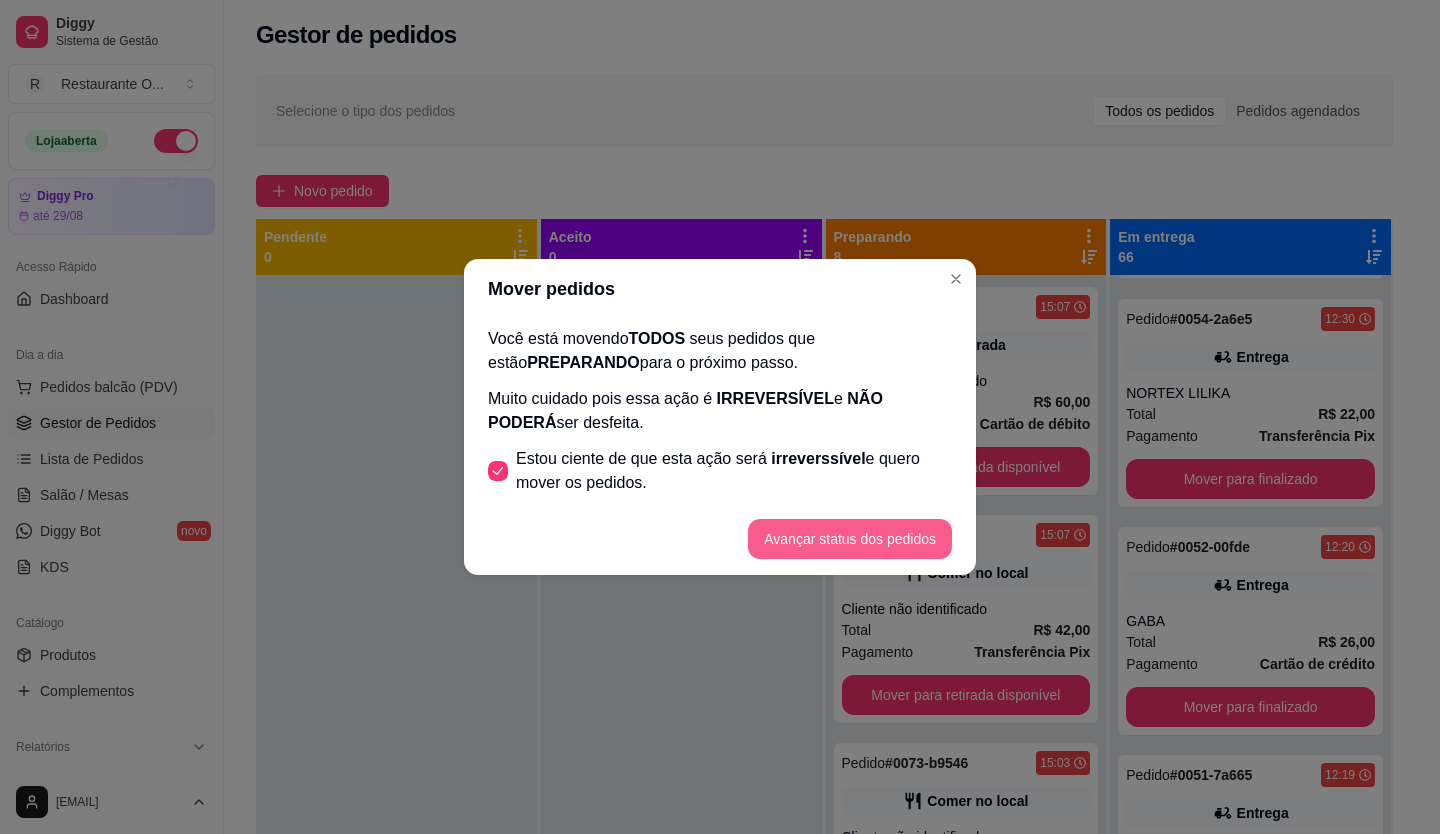 click on "Avançar status dos pedidos" at bounding box center (850, 539) 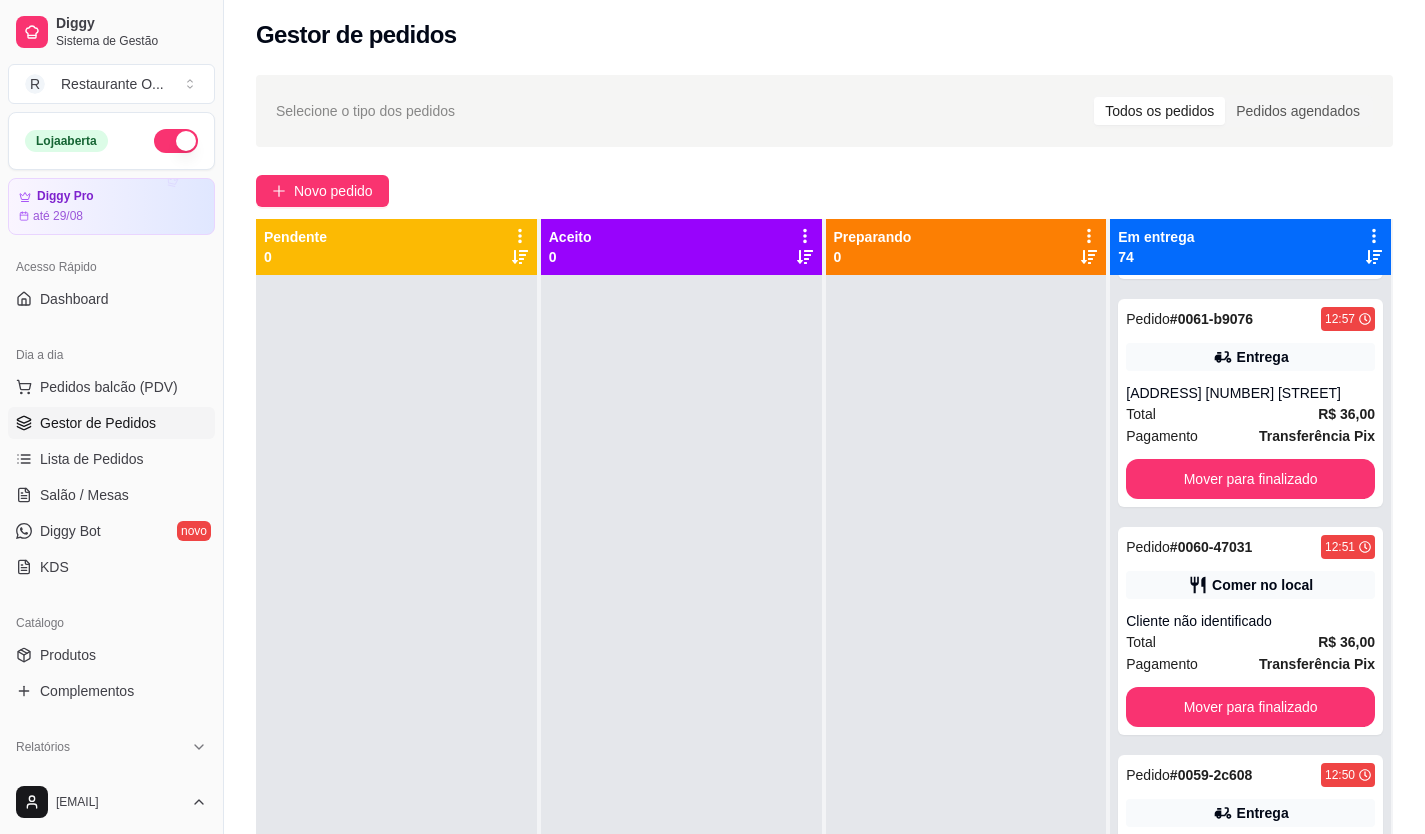 scroll, scrollTop: 4796, scrollLeft: 0, axis: vertical 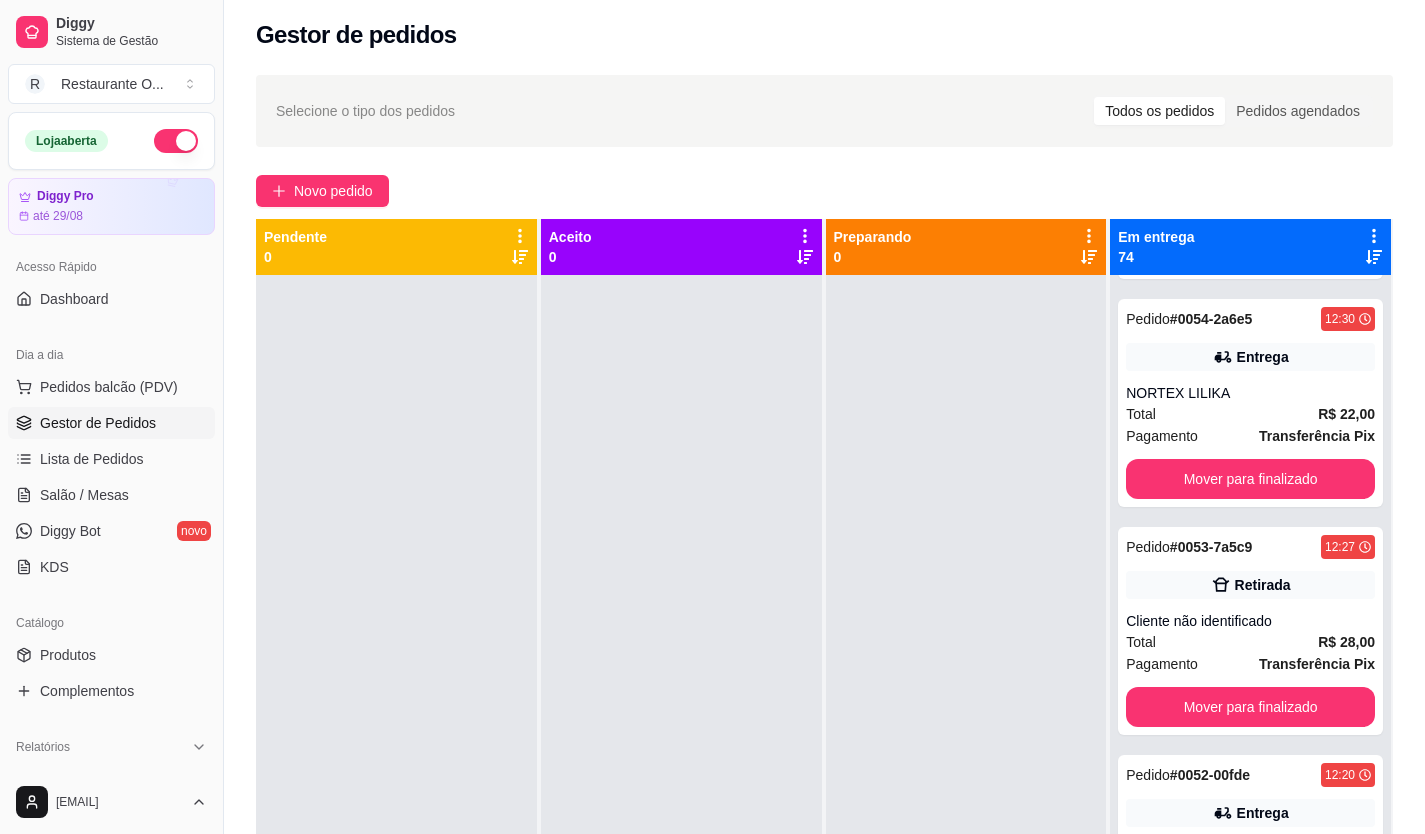 click on "Em entrega 74" at bounding box center (1250, 247) 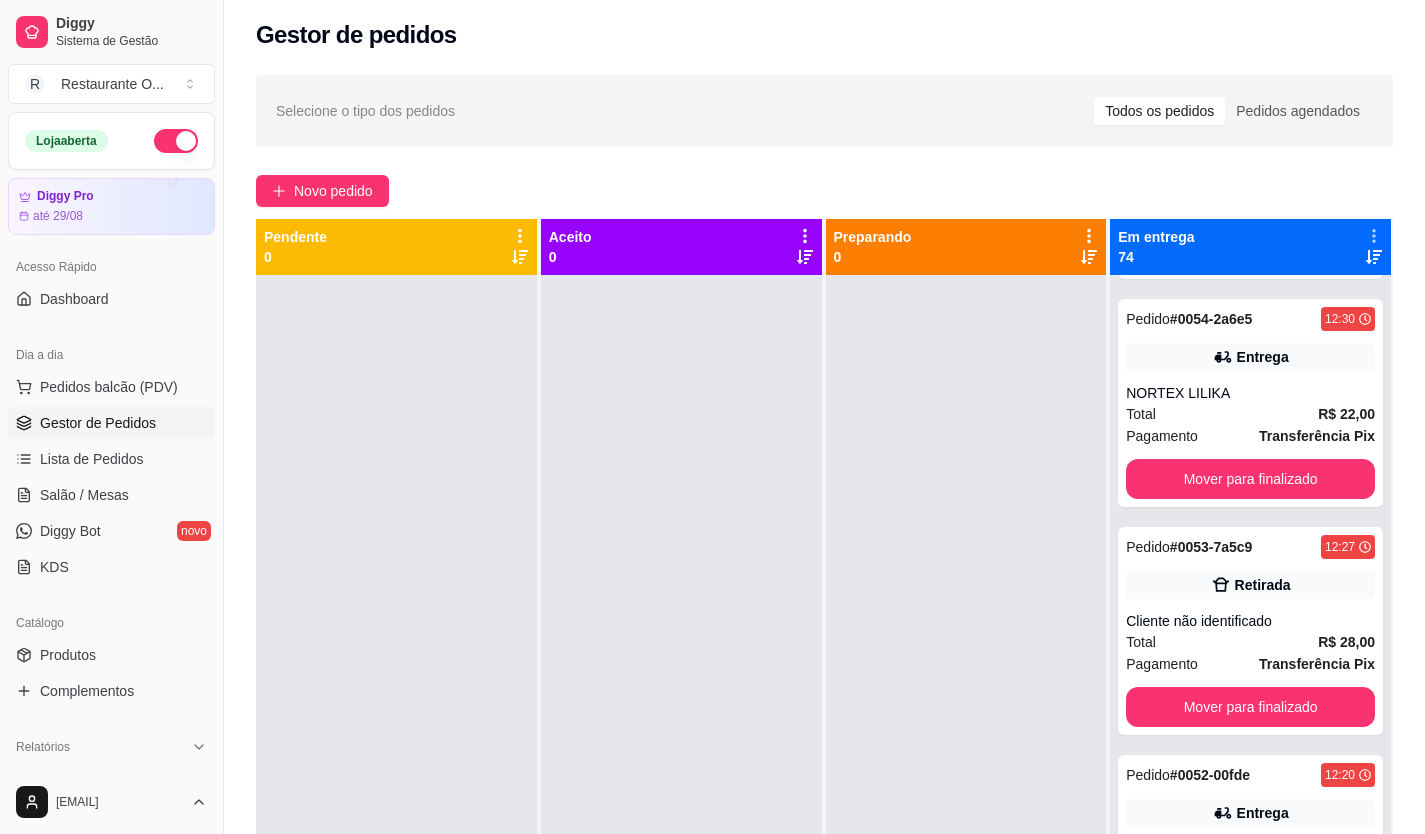 click on "Mover pedidos de etapa Com essa opção você tem a opção de mover todos os pedidos que estão em uma etapa para outra de forma rápida e fácil." at bounding box center [1237, 289] 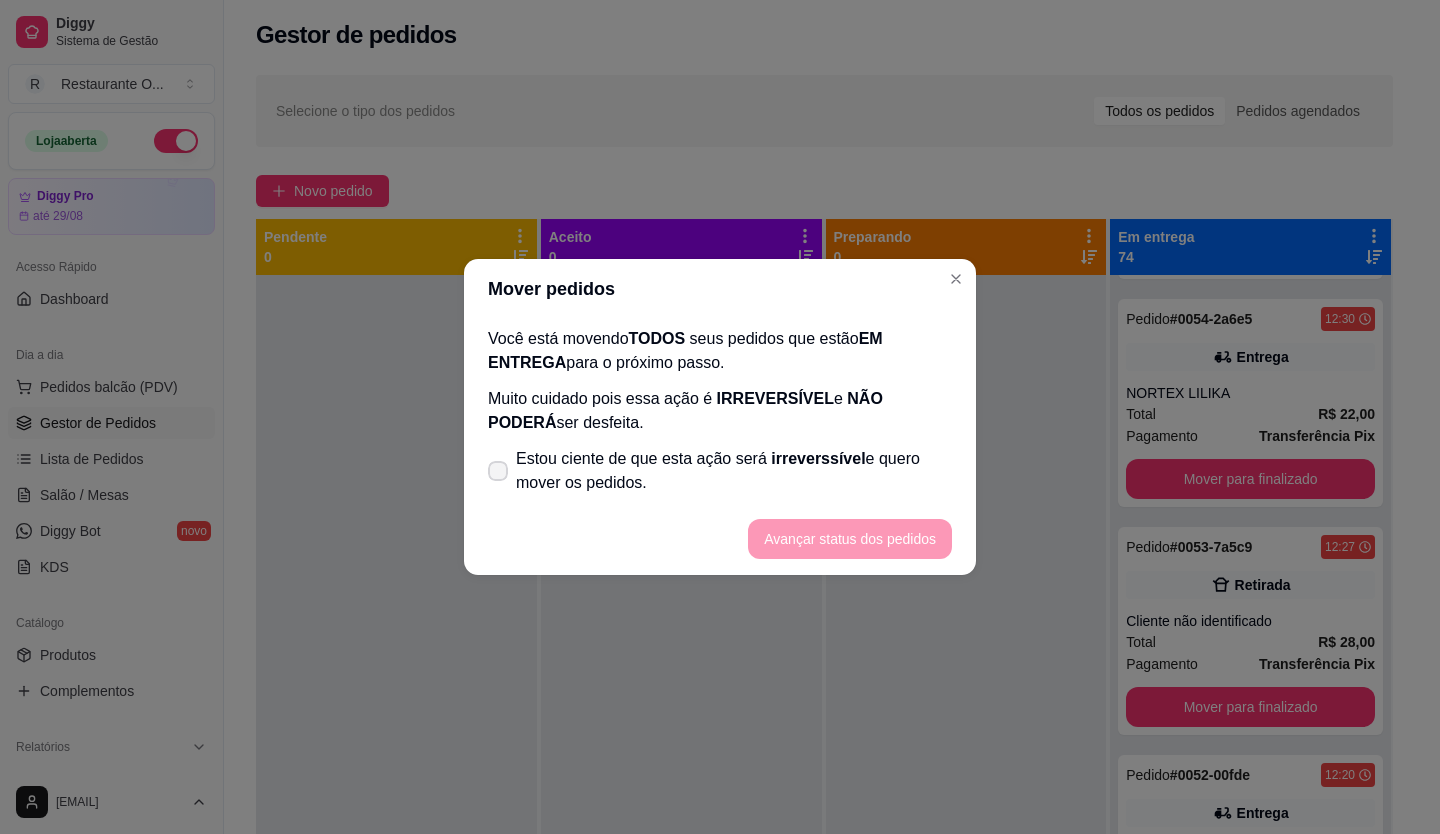 click on "Estou ciente de que esta ação será   irreverssível  e quero mover os pedidos." at bounding box center [734, 471] 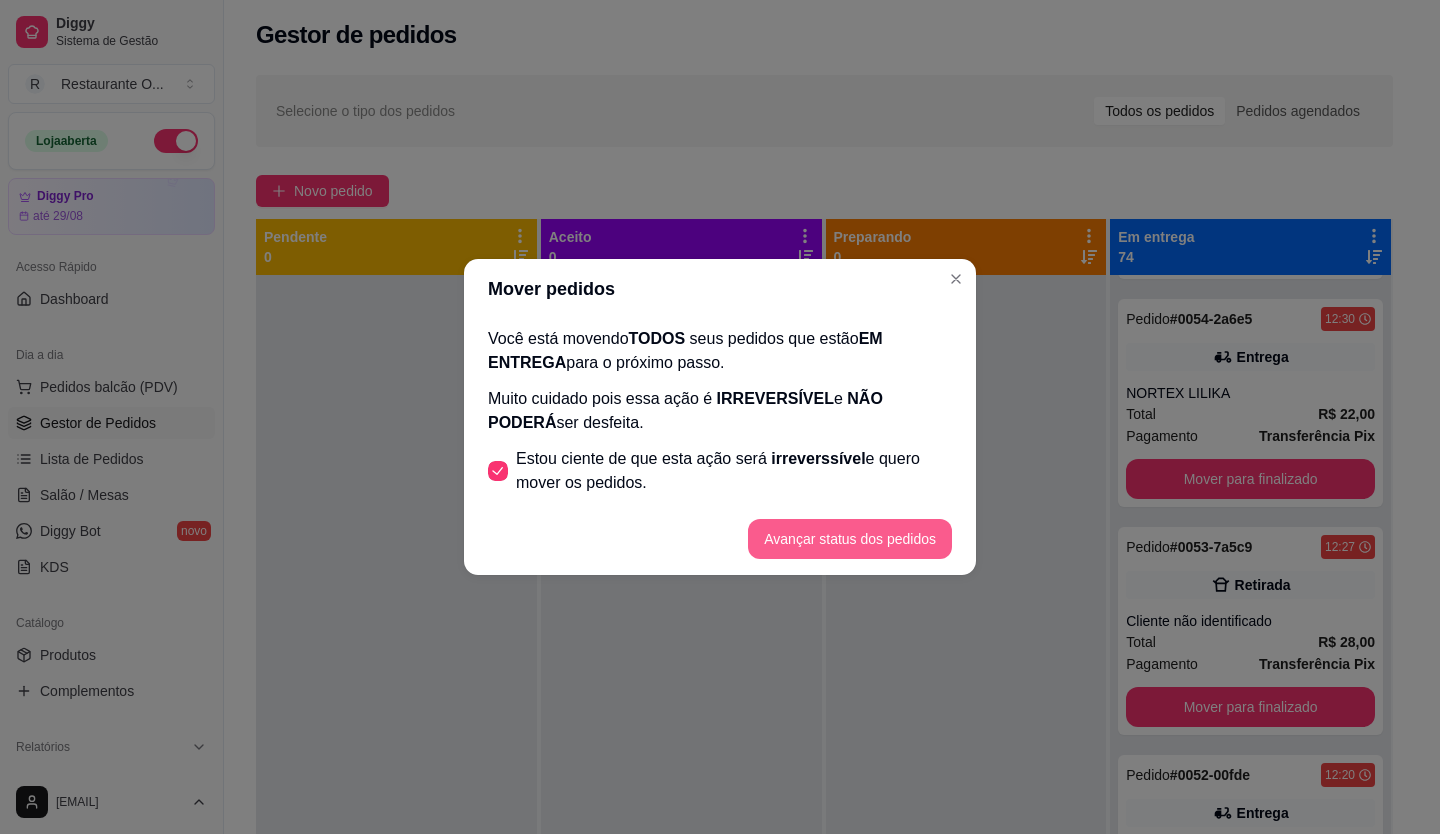 click on "Avançar status dos pedidos" at bounding box center [850, 539] 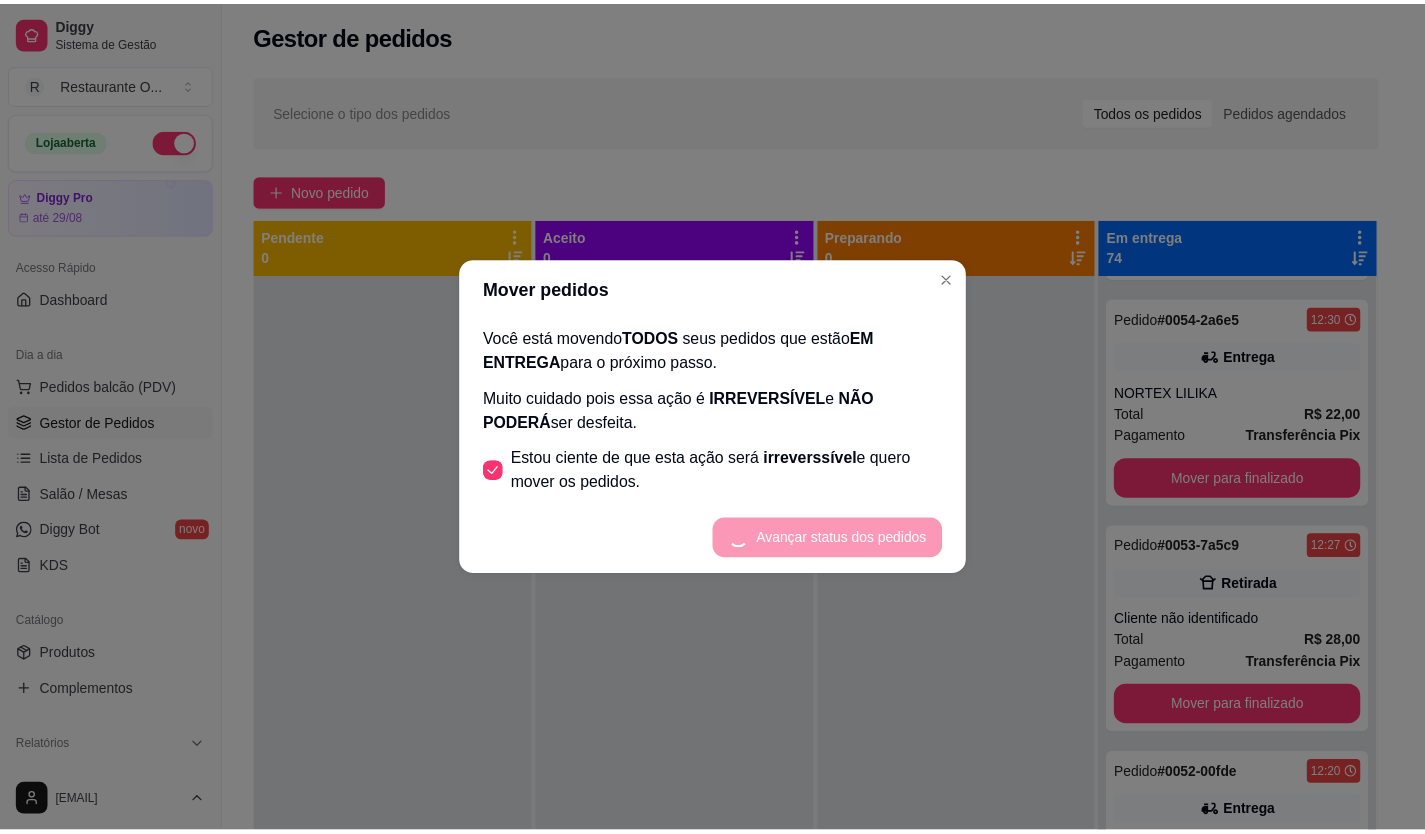 scroll, scrollTop: 0, scrollLeft: 0, axis: both 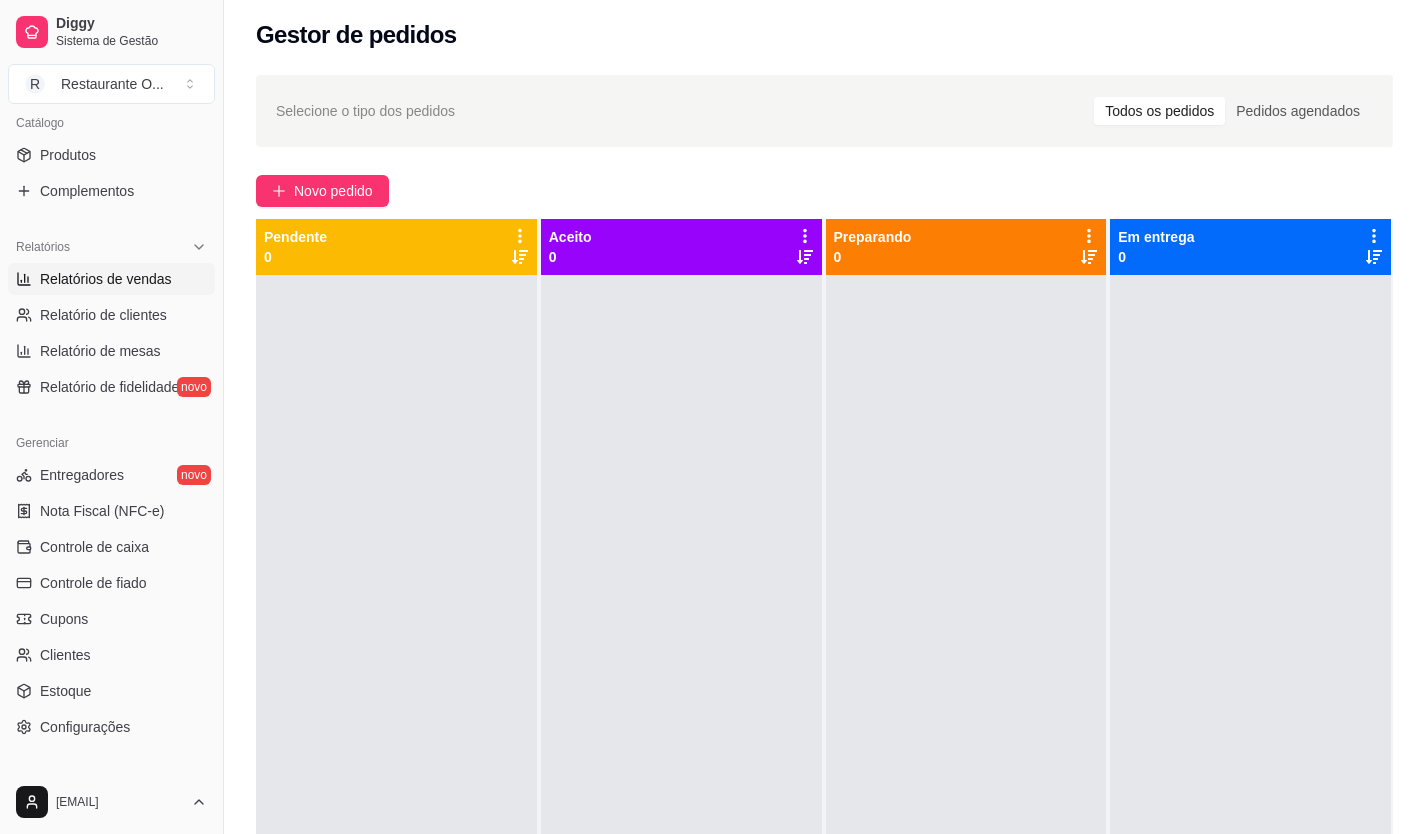 click on "Relatórios de vendas" at bounding box center (106, 279) 